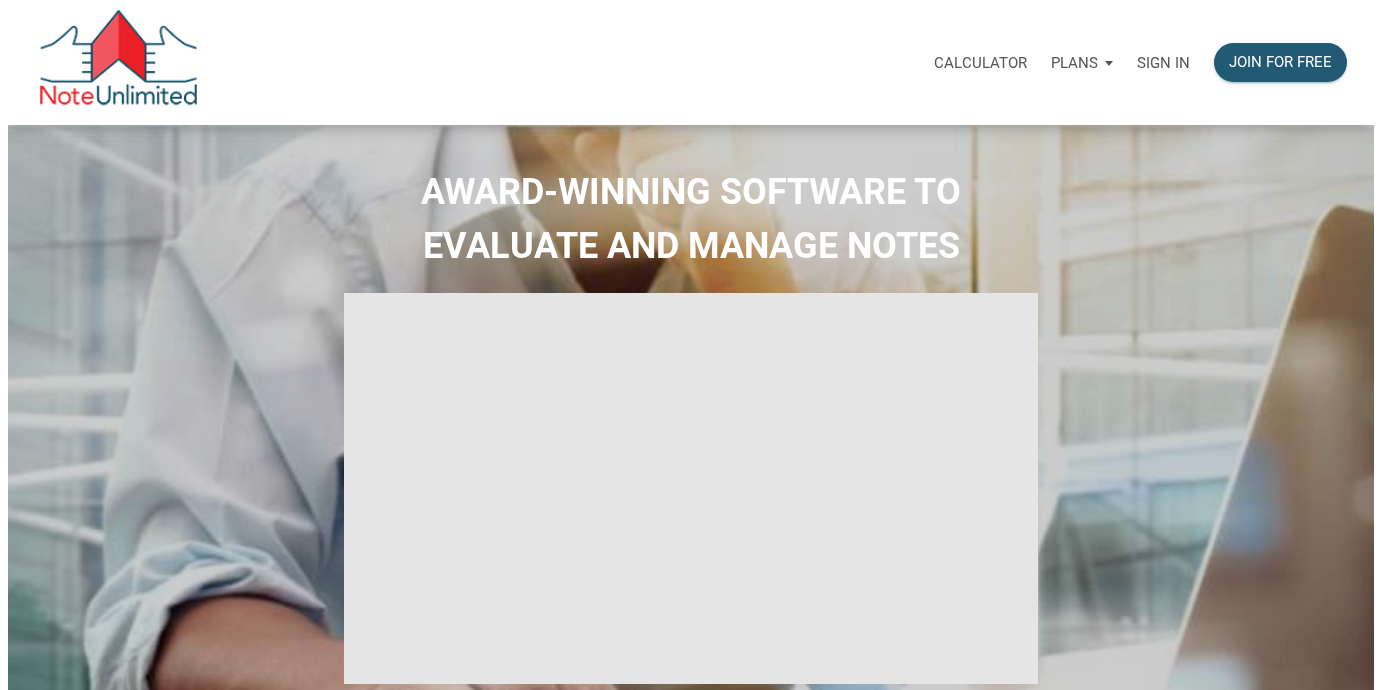 scroll, scrollTop: 0, scrollLeft: 0, axis: both 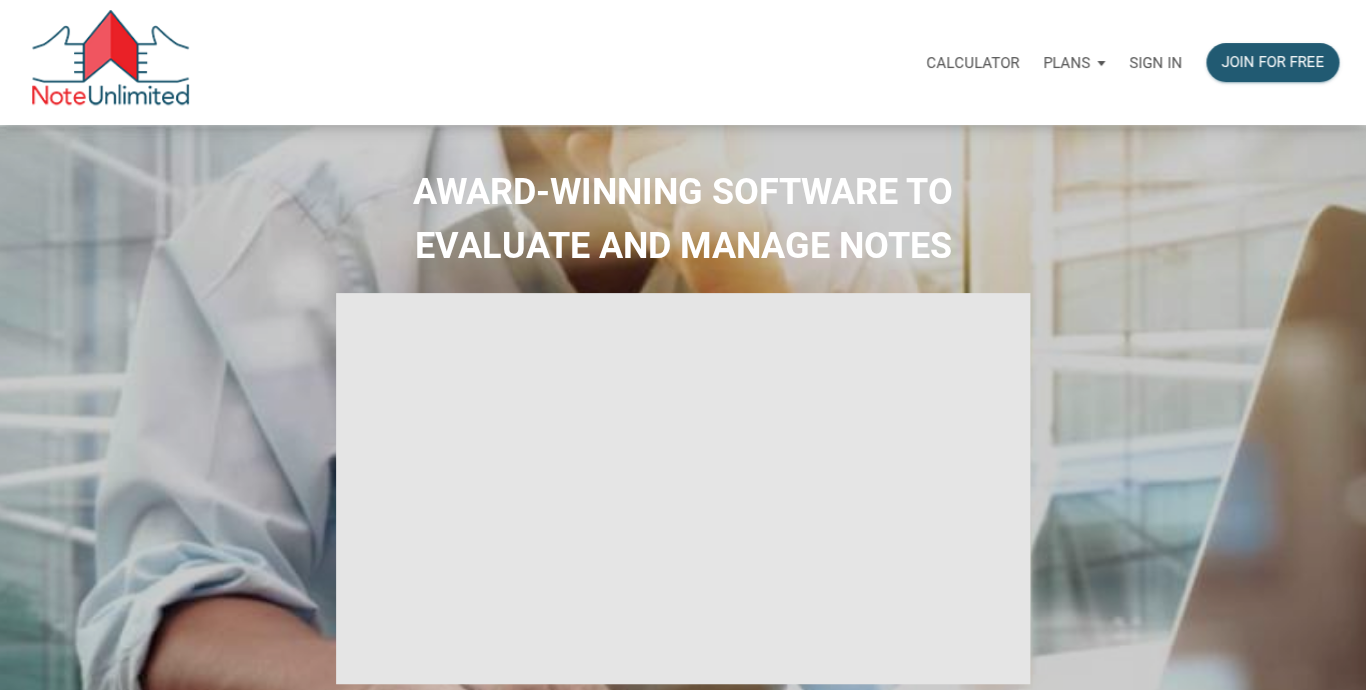 click on "Sign in" at bounding box center (1155, 63) 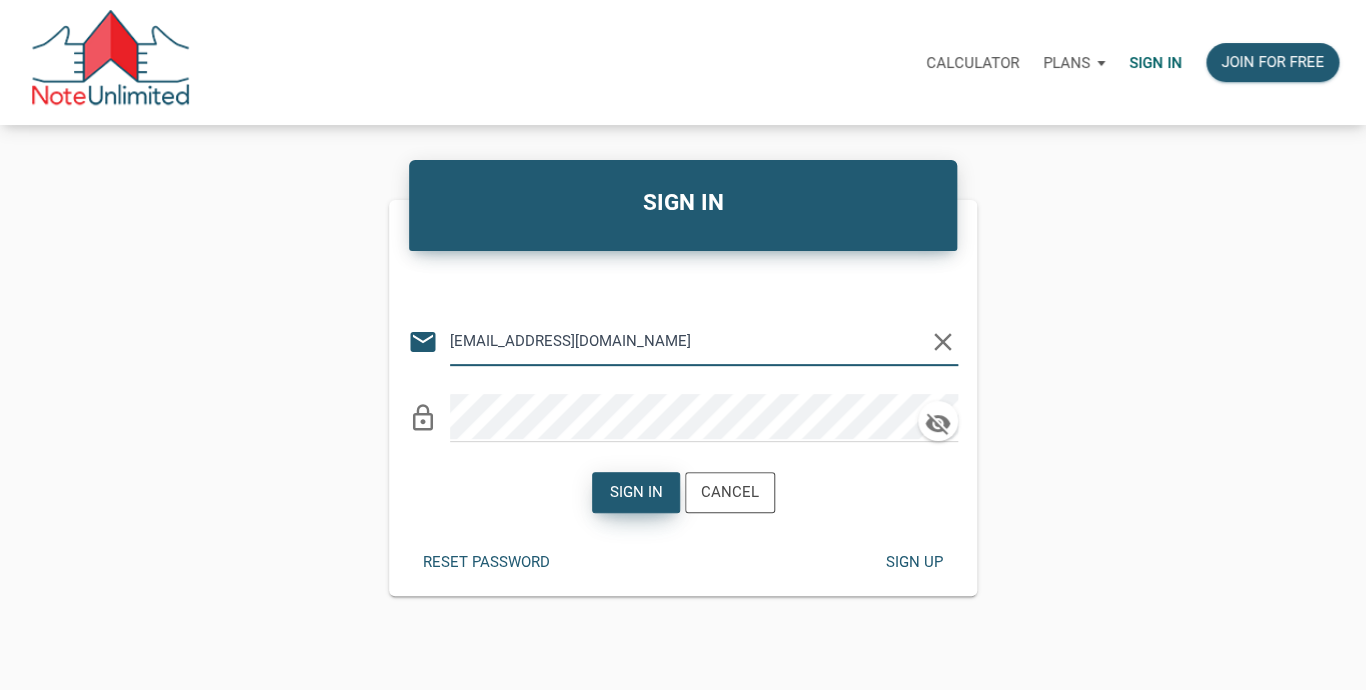 type on "[EMAIL_ADDRESS][DOMAIN_NAME]" 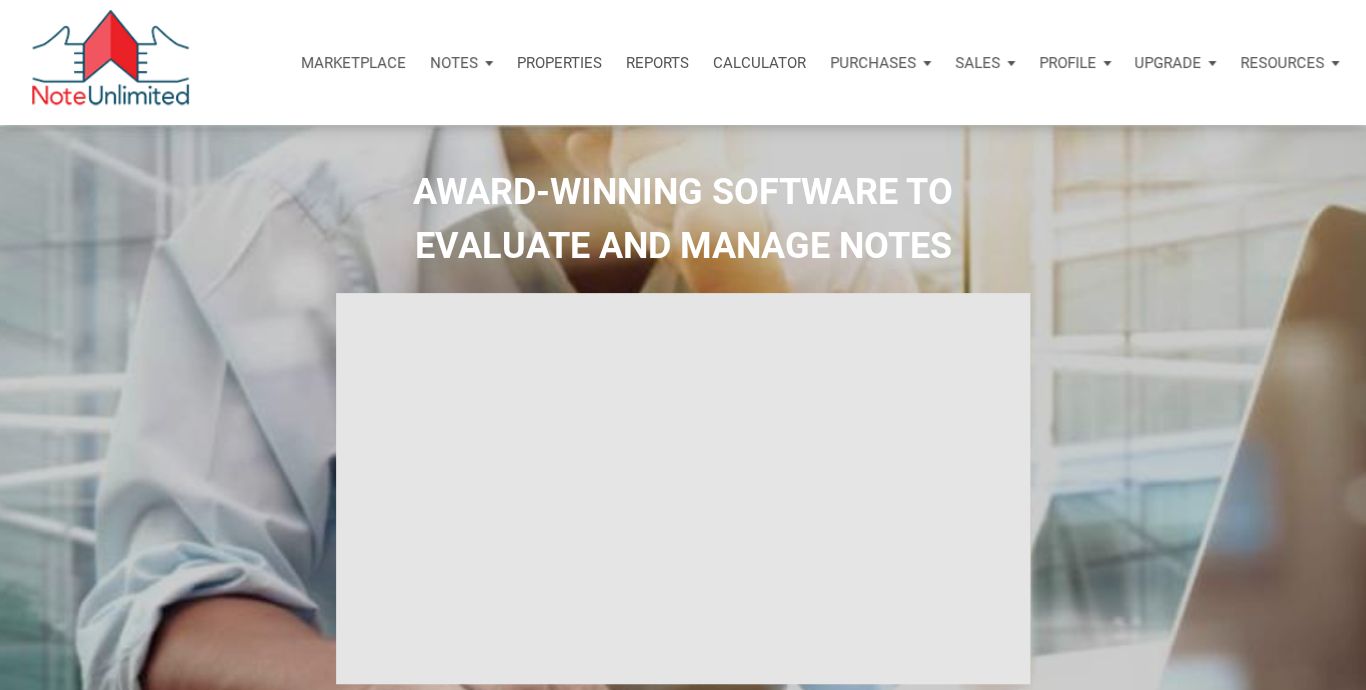 type on "Introduction to new features" 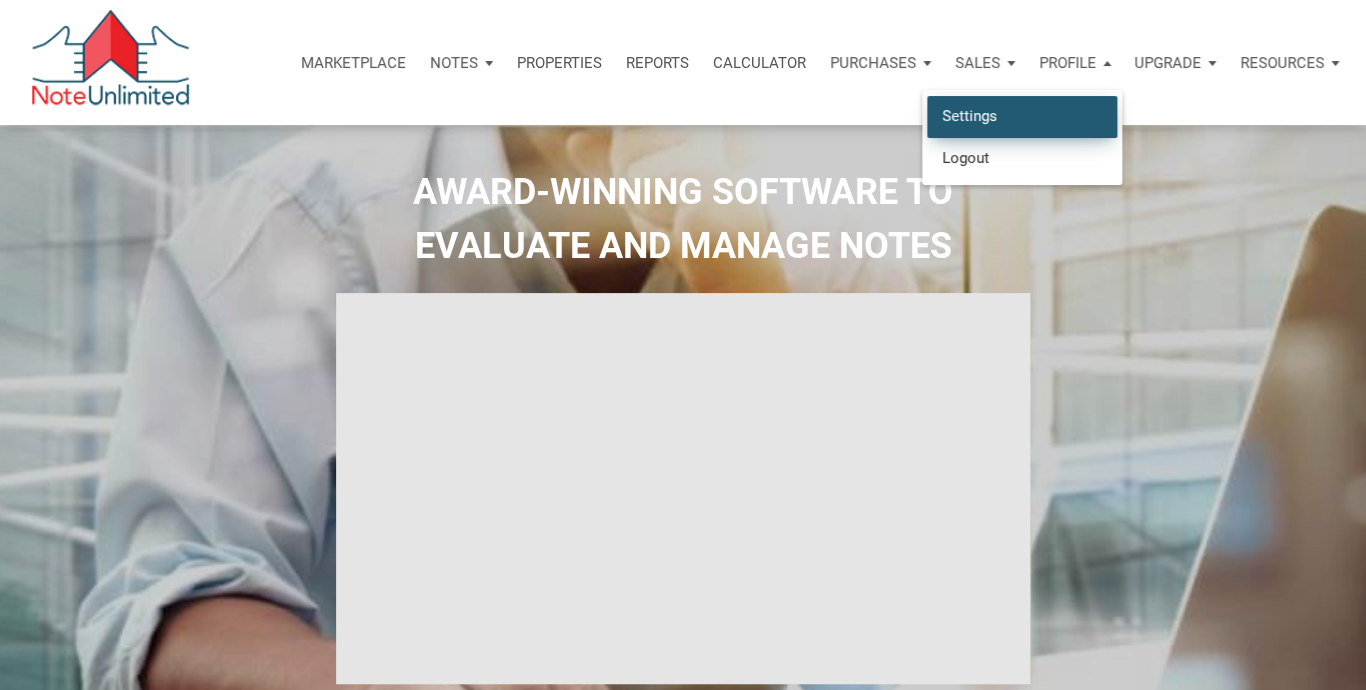 click on "Settings" at bounding box center (1022, 116) 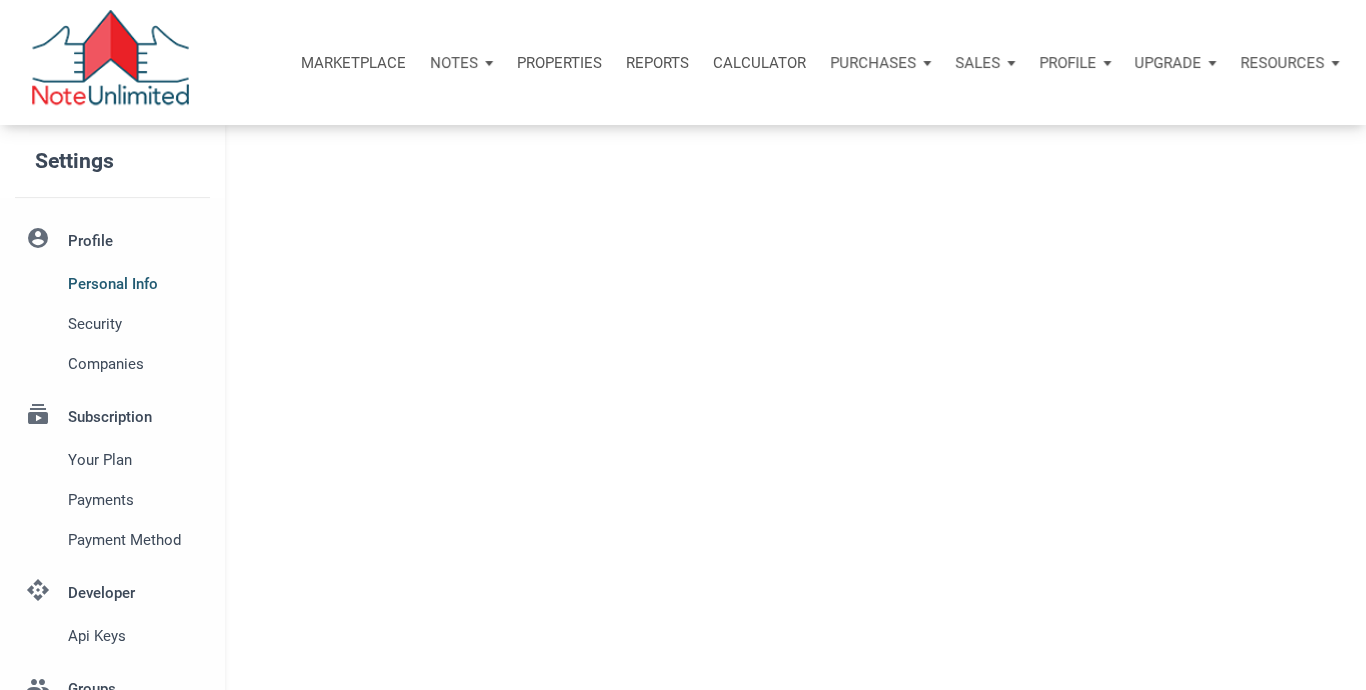 type on "WESTLAKE" 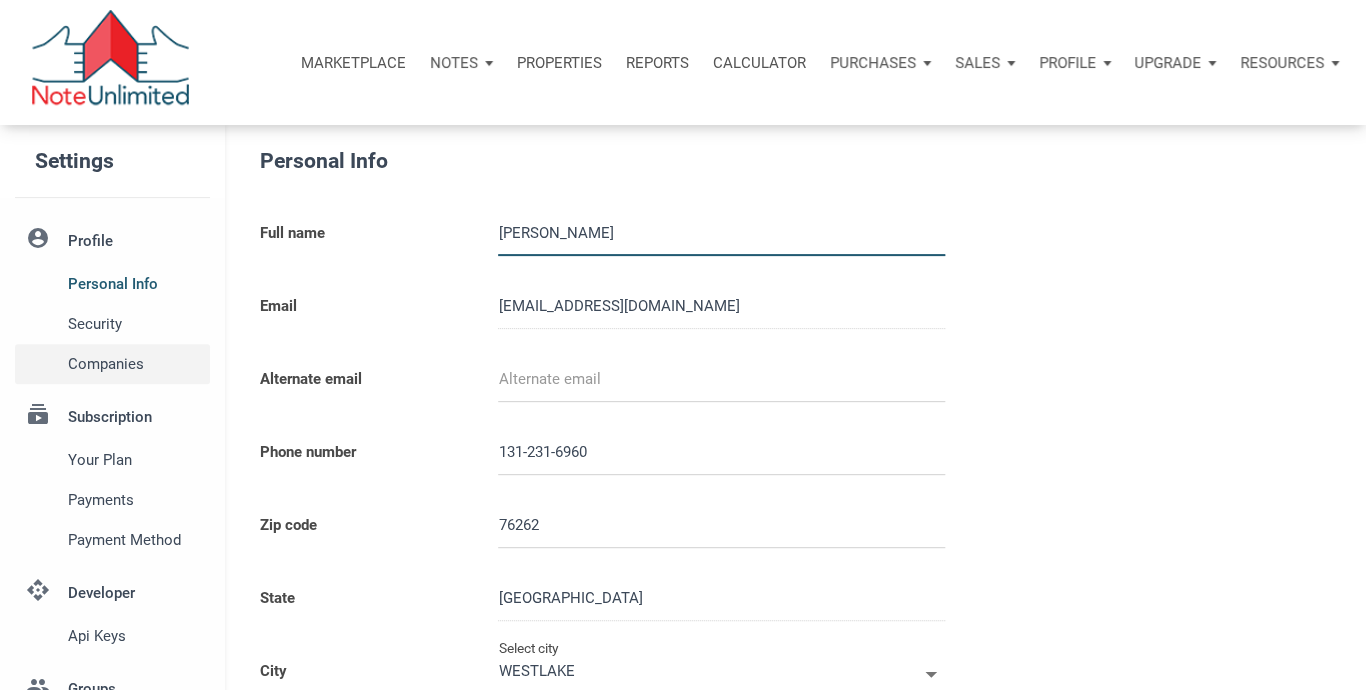 type on "+13123169603" 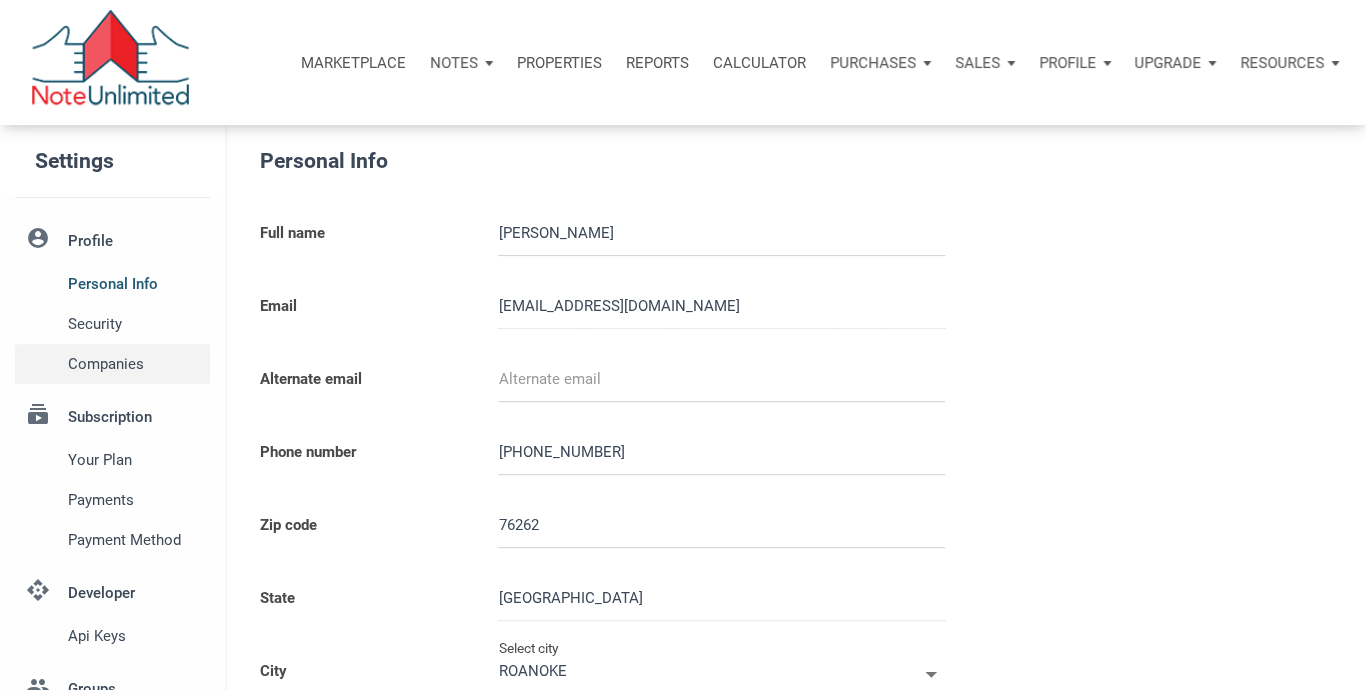 click on "Companies" at bounding box center (135, 364) 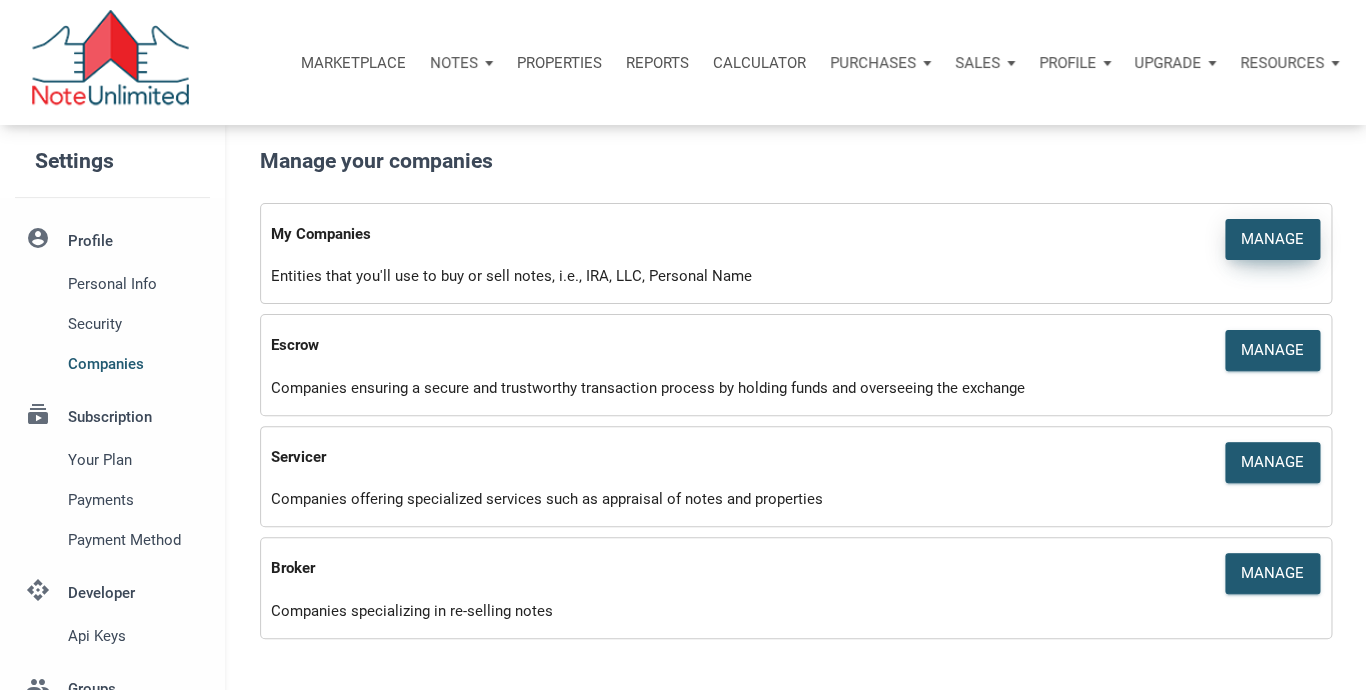 click on "Manage" at bounding box center [1272, 239] 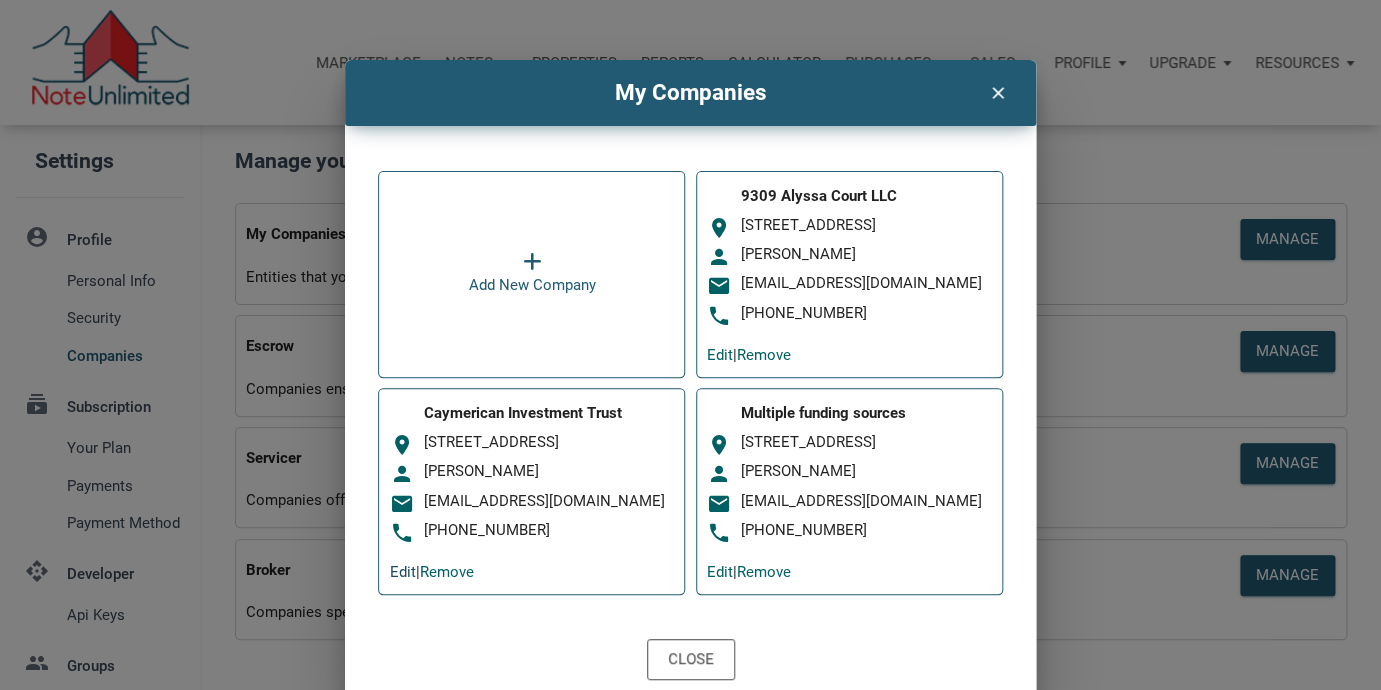 click on "Edit" at bounding box center [403, 572] 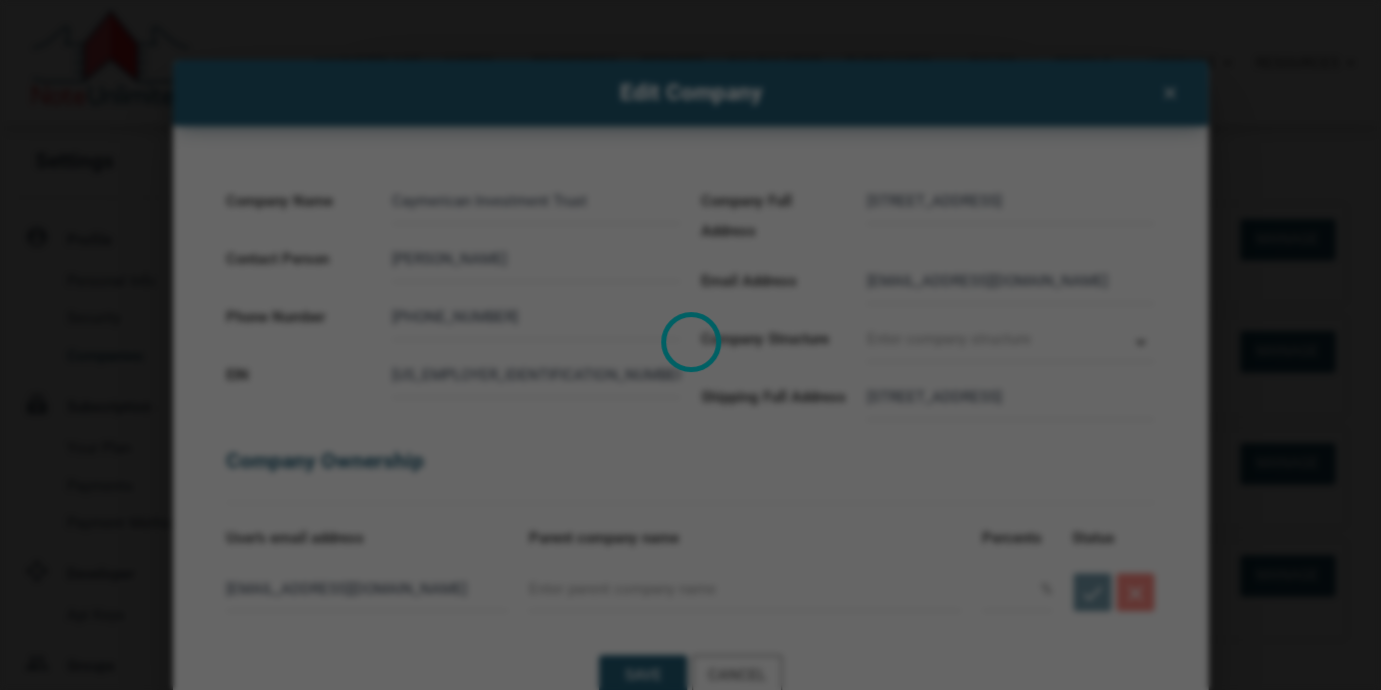 type on "Nonprofit Corporation" 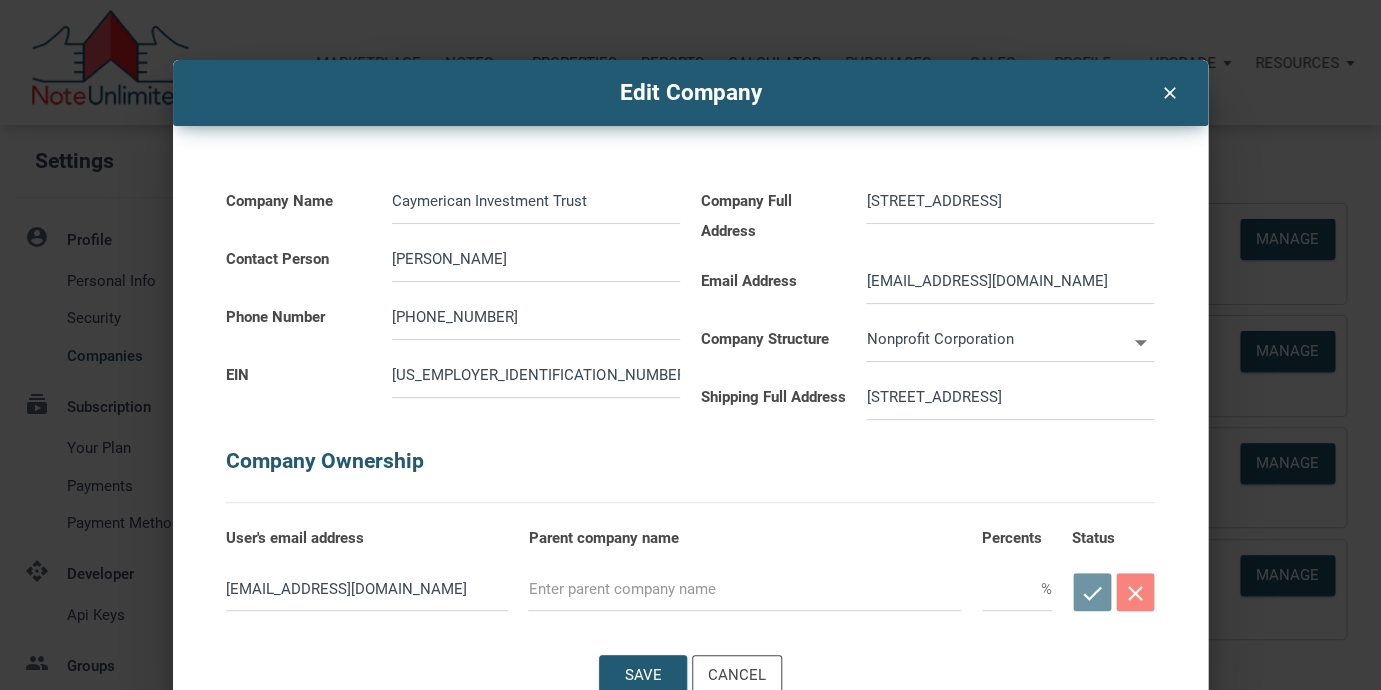 scroll, scrollTop: 43, scrollLeft: 0, axis: vertical 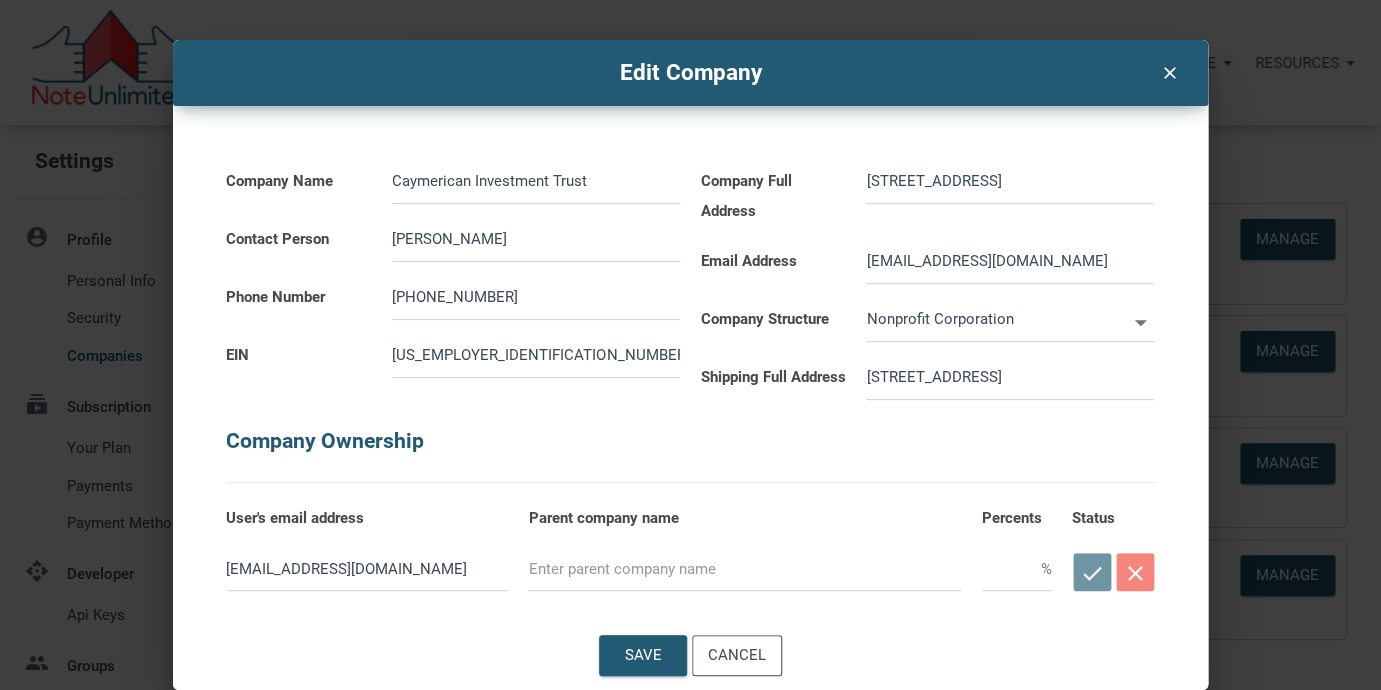 click 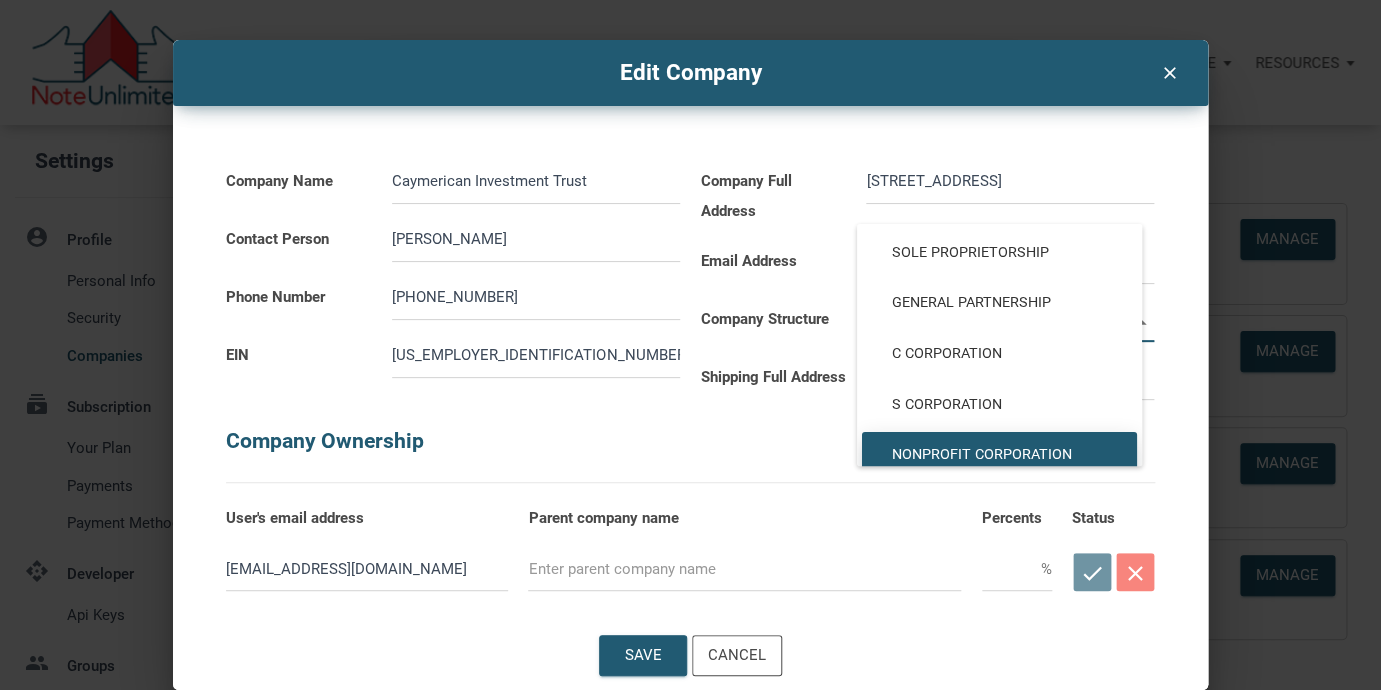 scroll, scrollTop: 0, scrollLeft: 0, axis: both 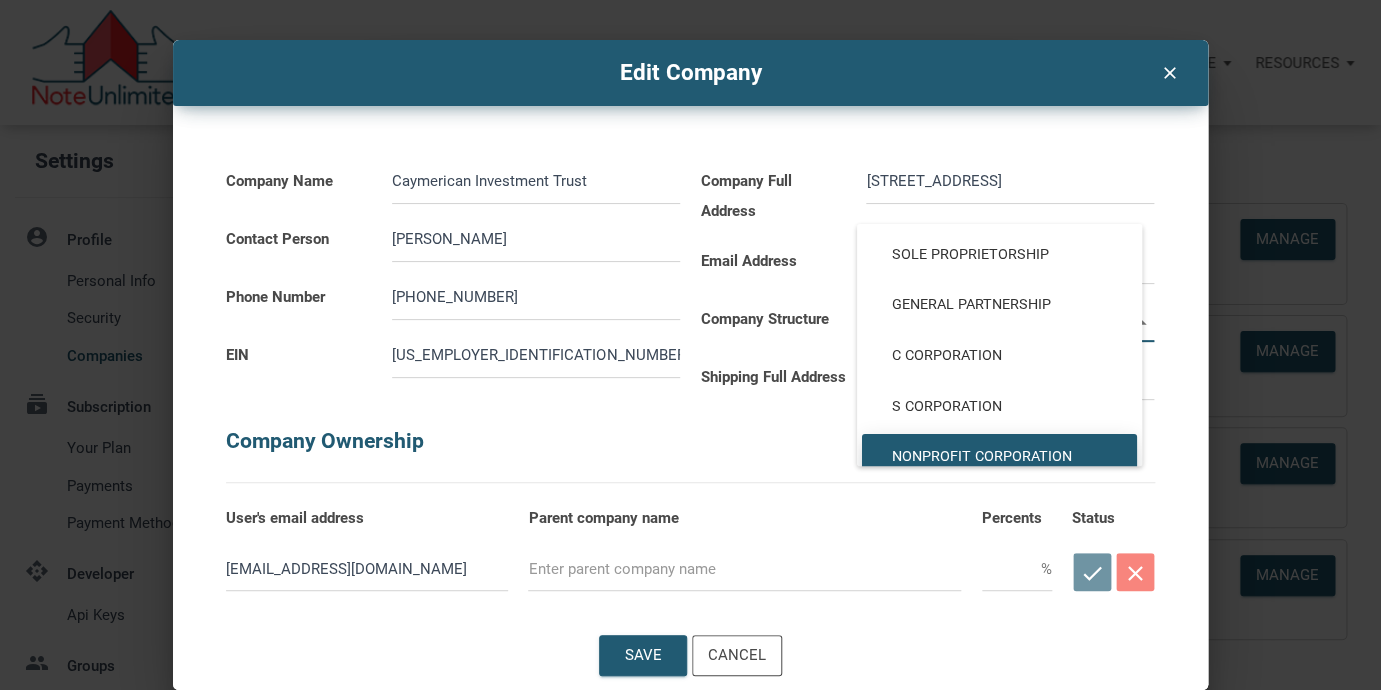 click on "Company Name  Caymerican Investment Trust        Contact Person  Ben Smith        Phone Number  309-706-0260        EIN  39-6830973        Company Full Address  5815 Sugarberry Ave, Bloomington IL 61705        Email Address  bsmith@skco.cpa        Company Structure  Nonprofit Corporation NONPROFIT        Shipping Full Address  5815 Sugarberry Ave, Bloomington IL 61705       Company Ownership User's email address Parent company name Percents Status lethasiddons@gmail.com                %       check   close" at bounding box center (690, 351) 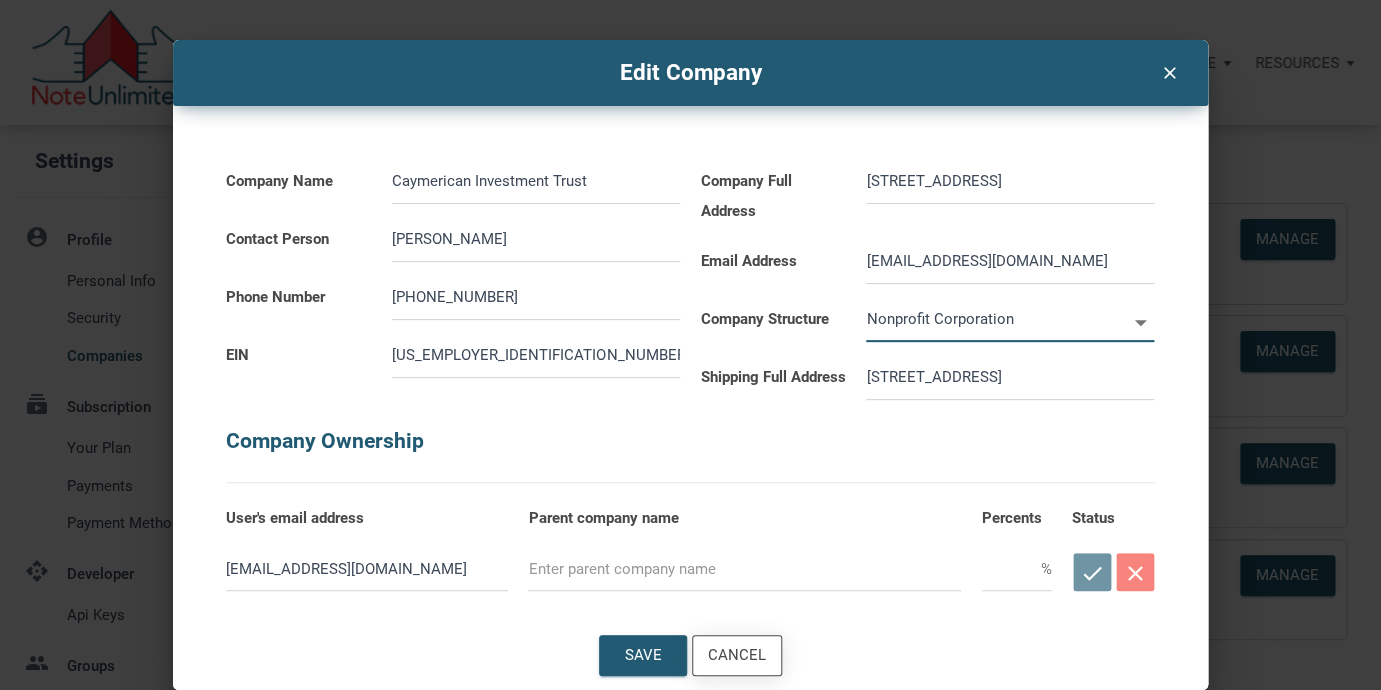 click on "Cancel" at bounding box center (737, 655) 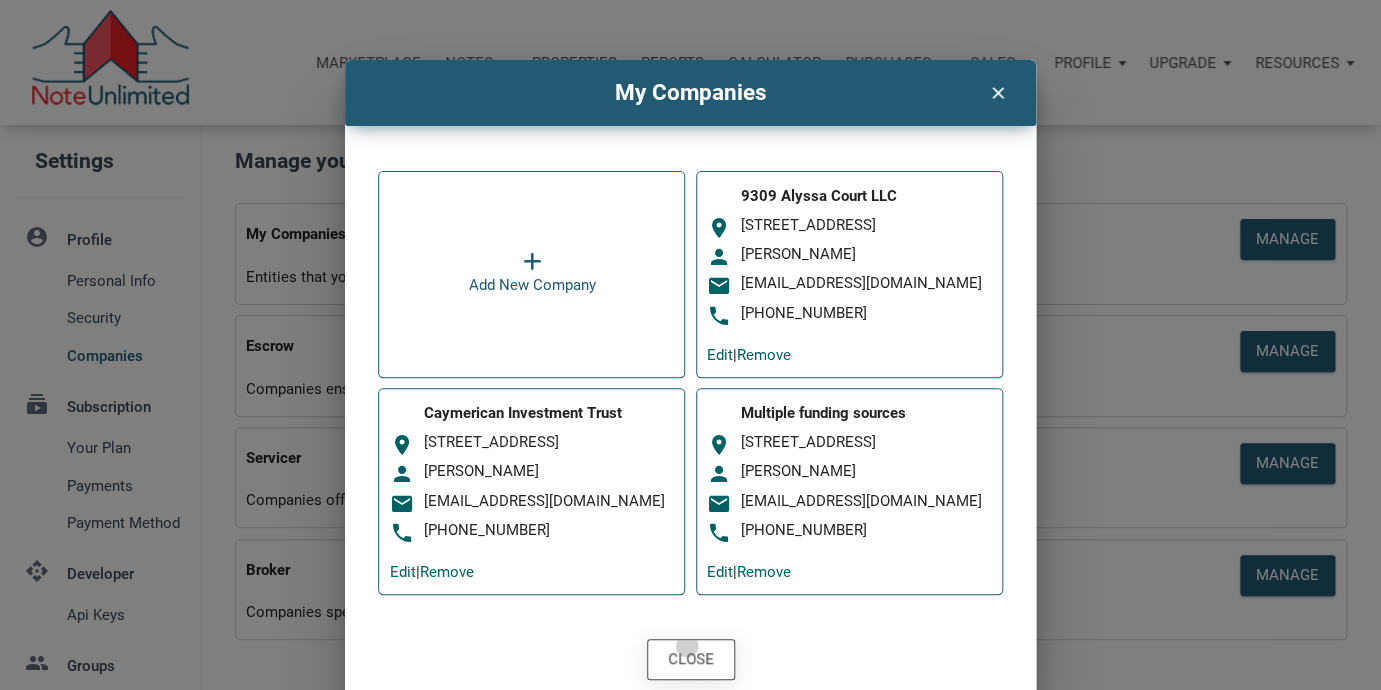 click on "Close" at bounding box center (691, 659) 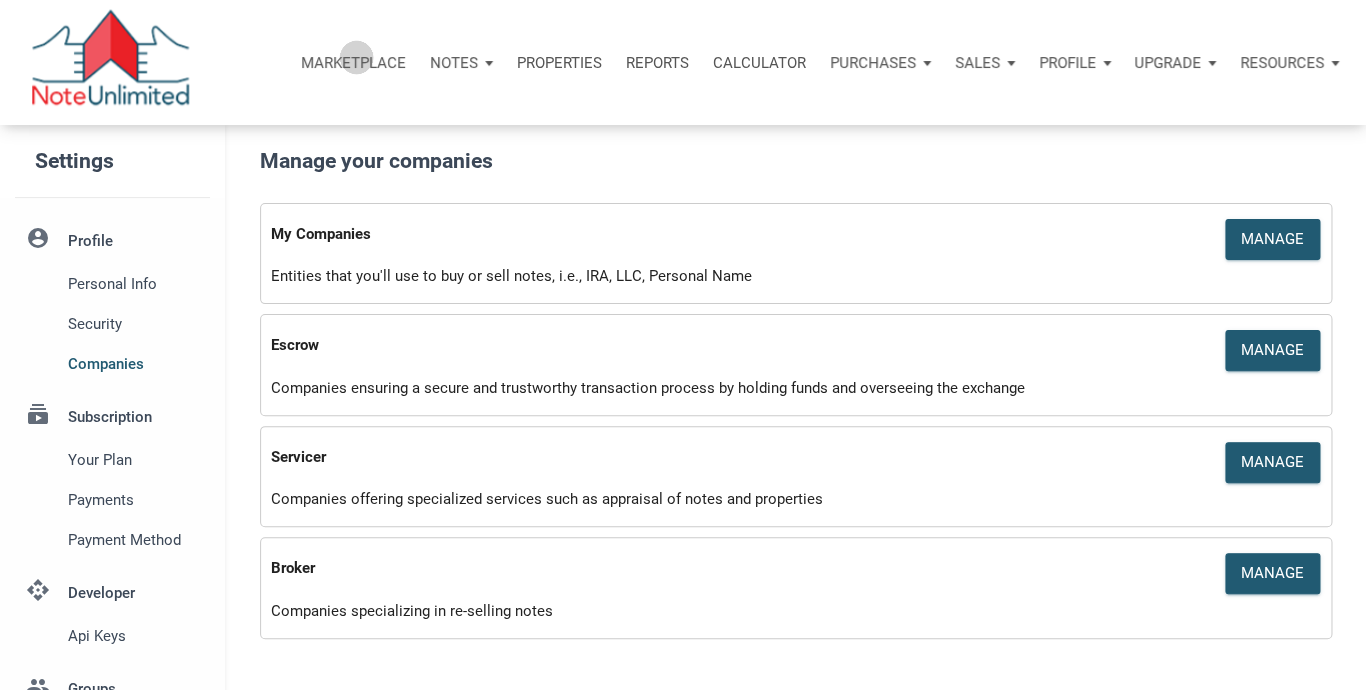 click on "Marketplace" at bounding box center (353, 63) 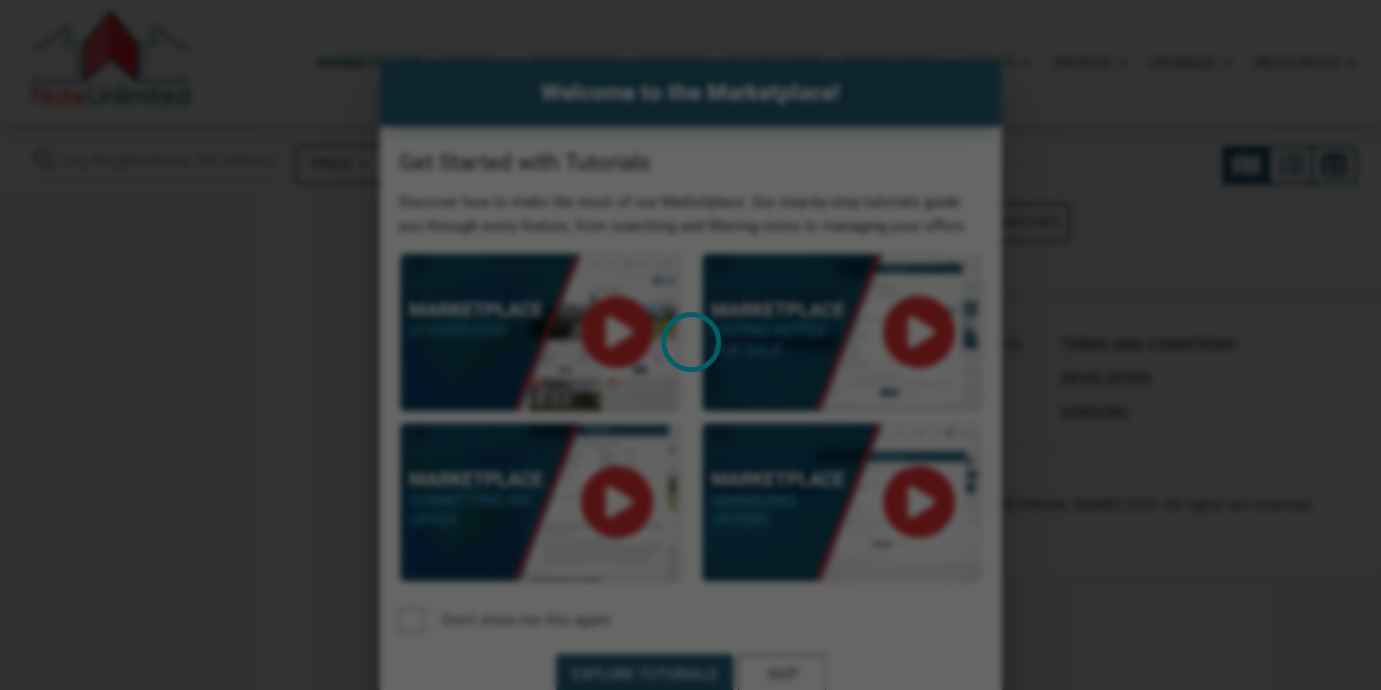 select 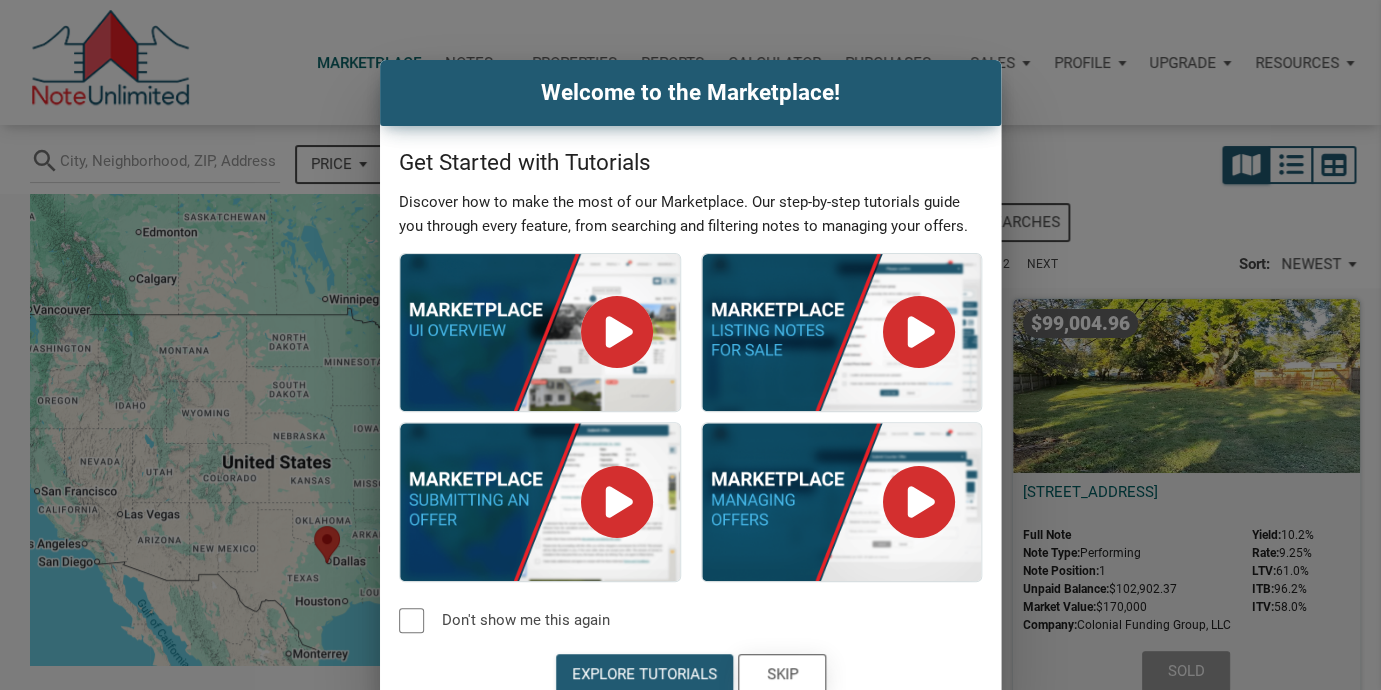 click on "Skip" at bounding box center (781, 674) 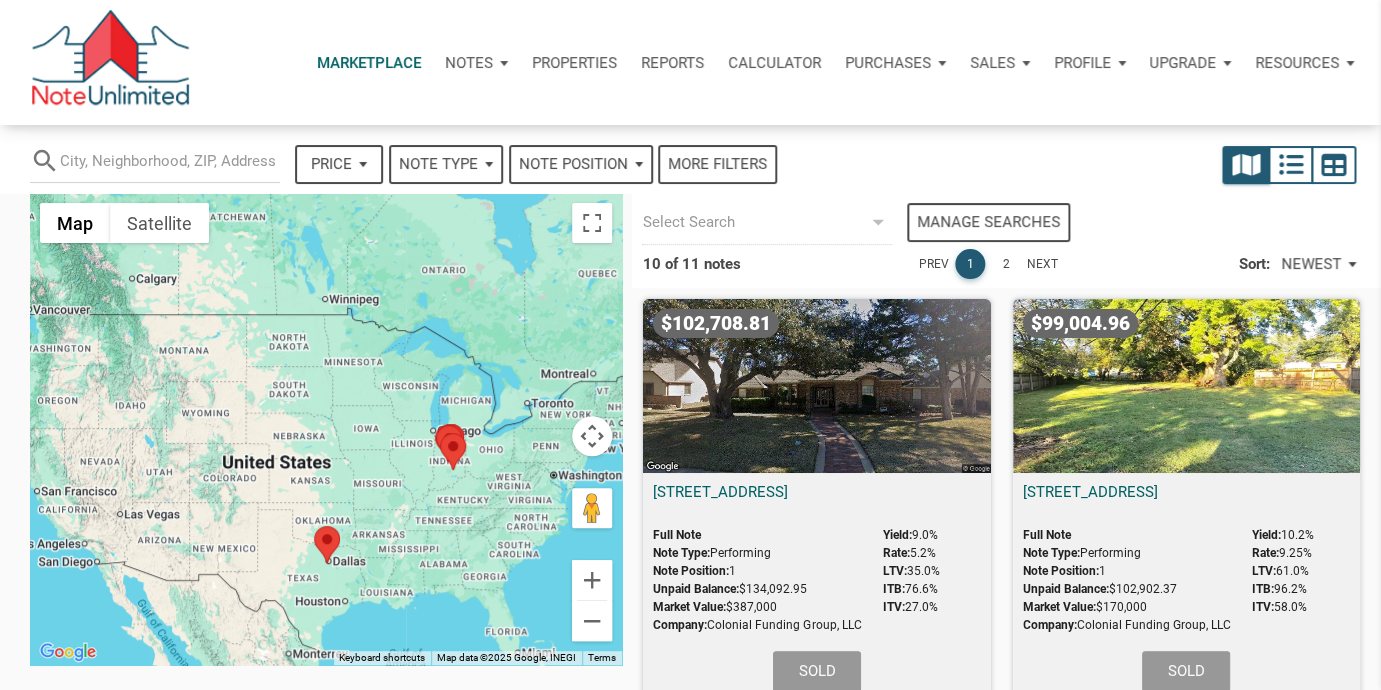 click on "Notes" at bounding box center [469, 63] 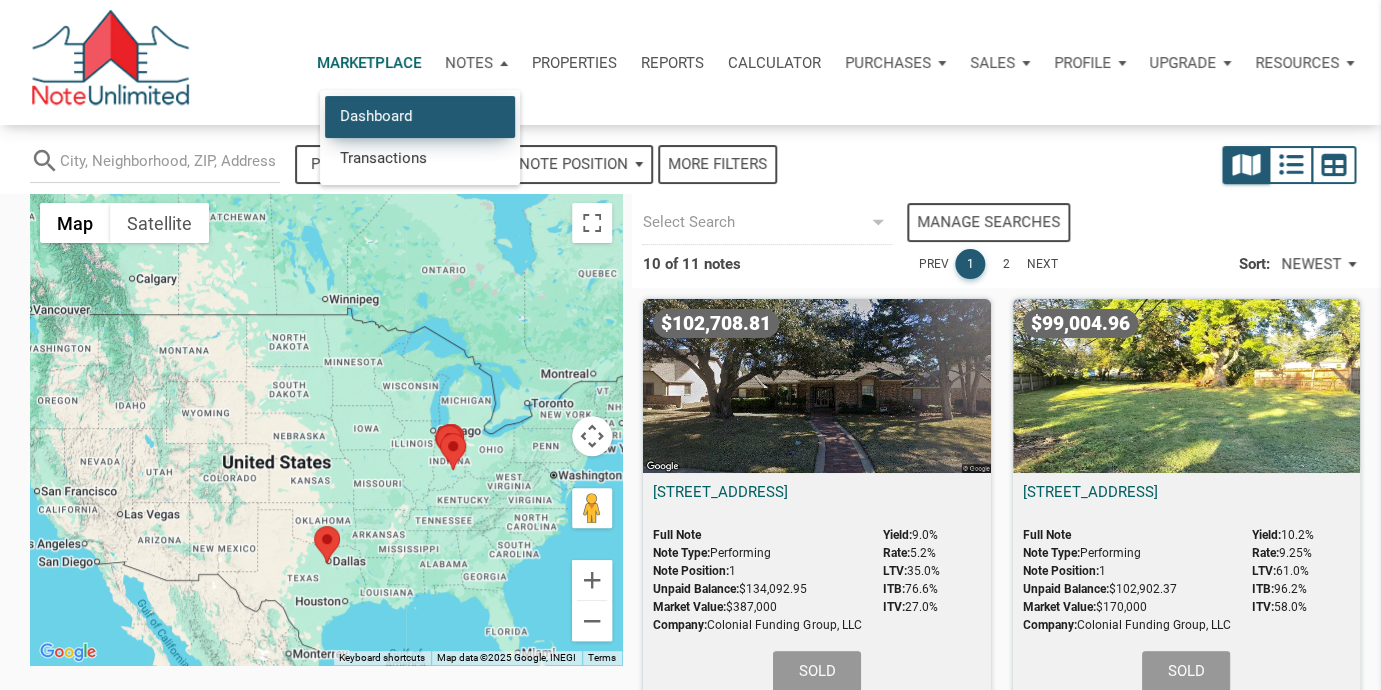 click on "Dashboard" at bounding box center (420, 116) 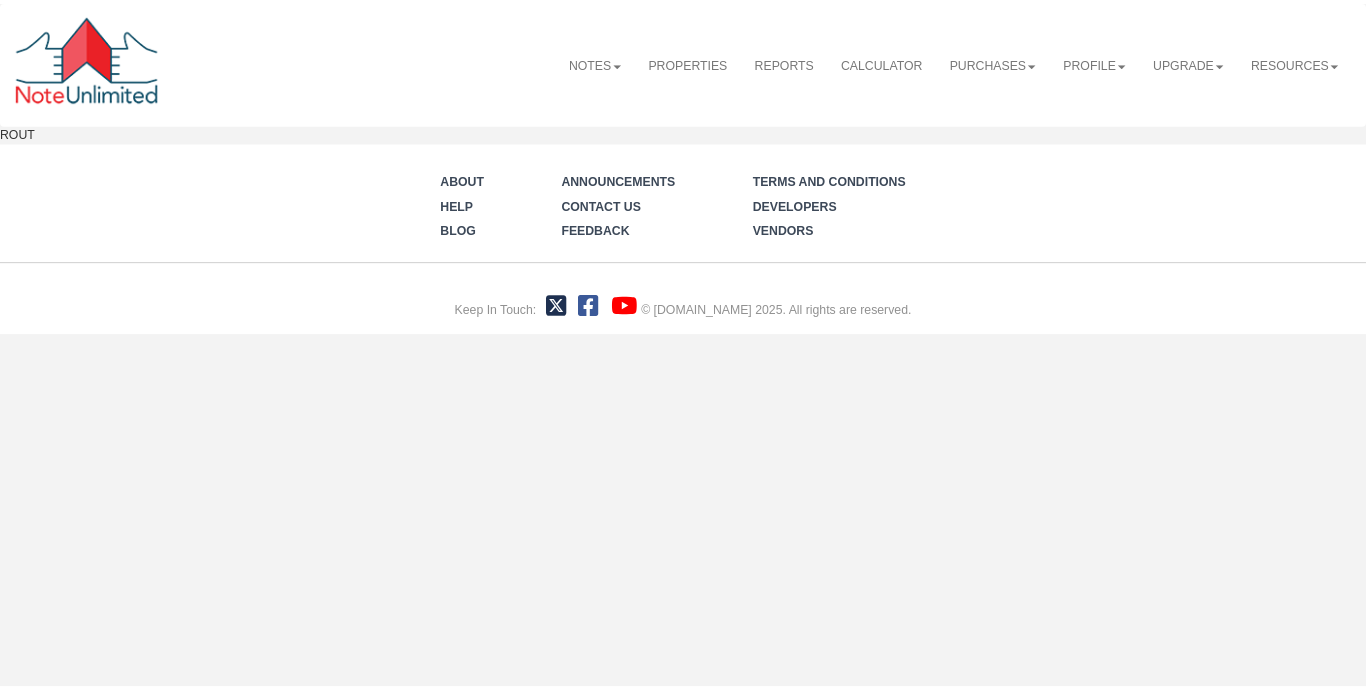 scroll, scrollTop: 0, scrollLeft: 0, axis: both 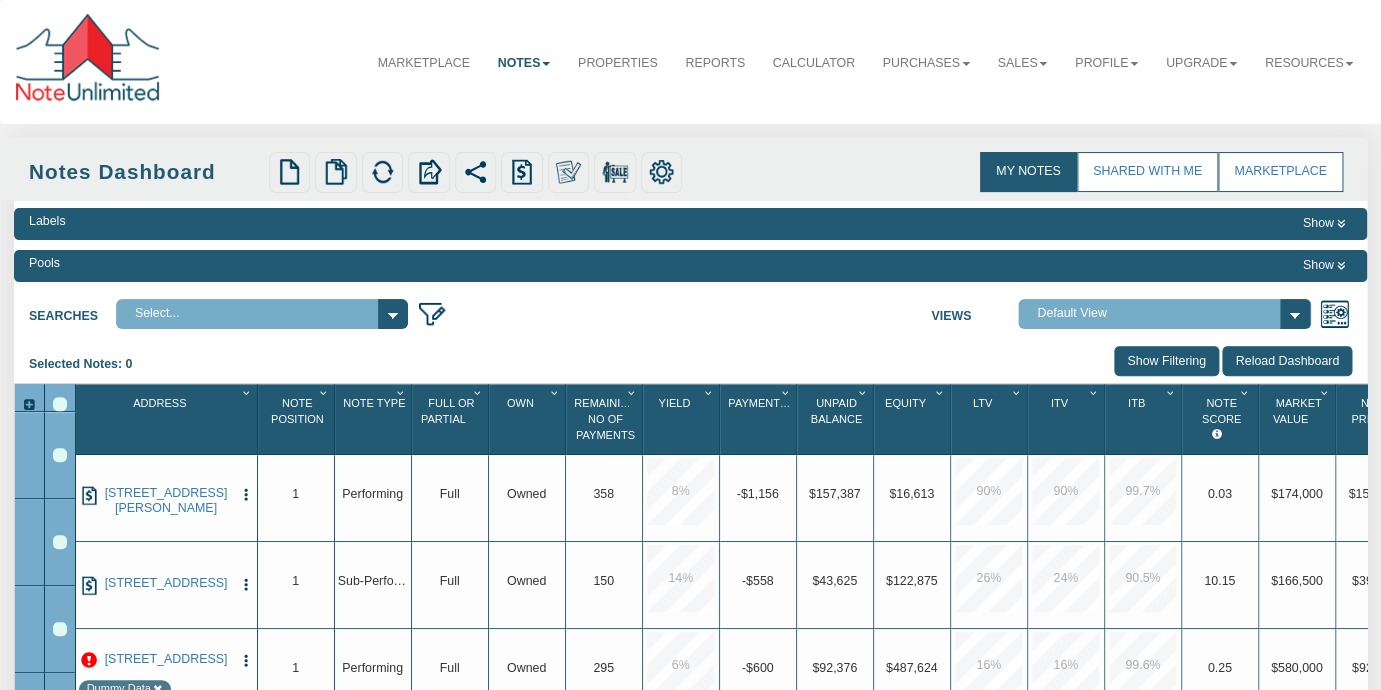 select on "3" 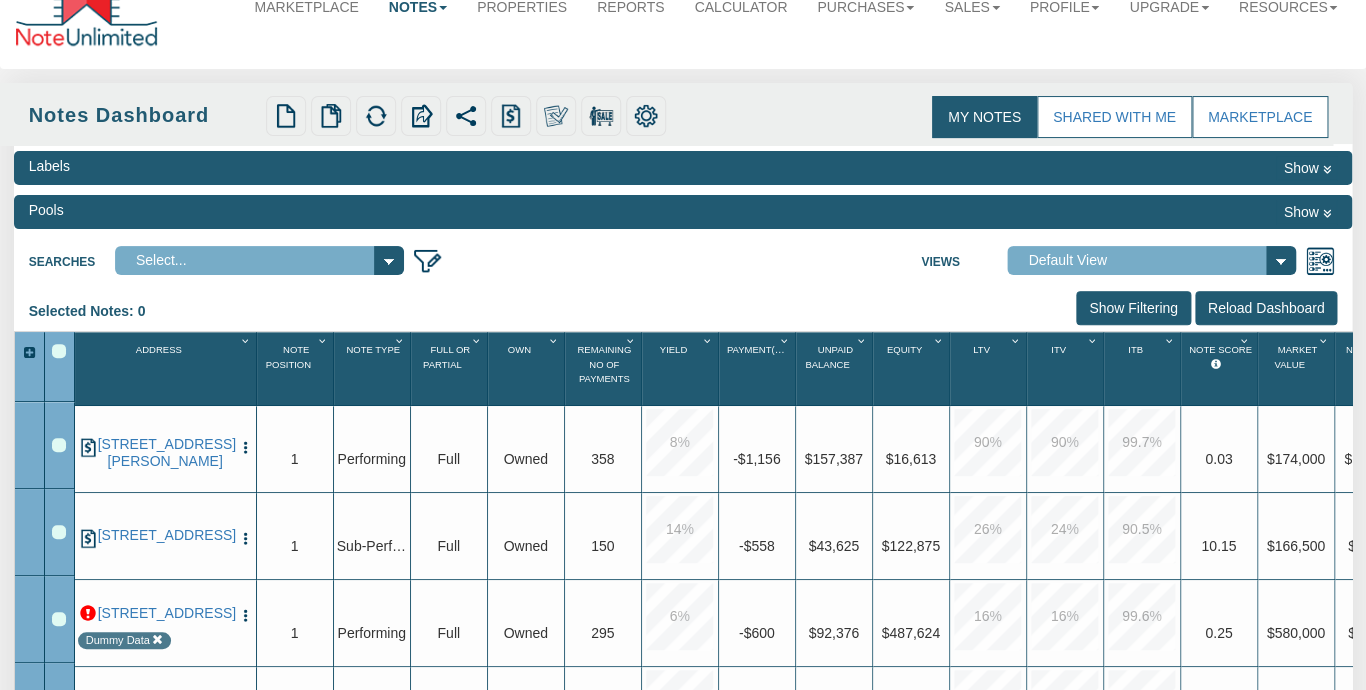 scroll, scrollTop: 64, scrollLeft: 0, axis: vertical 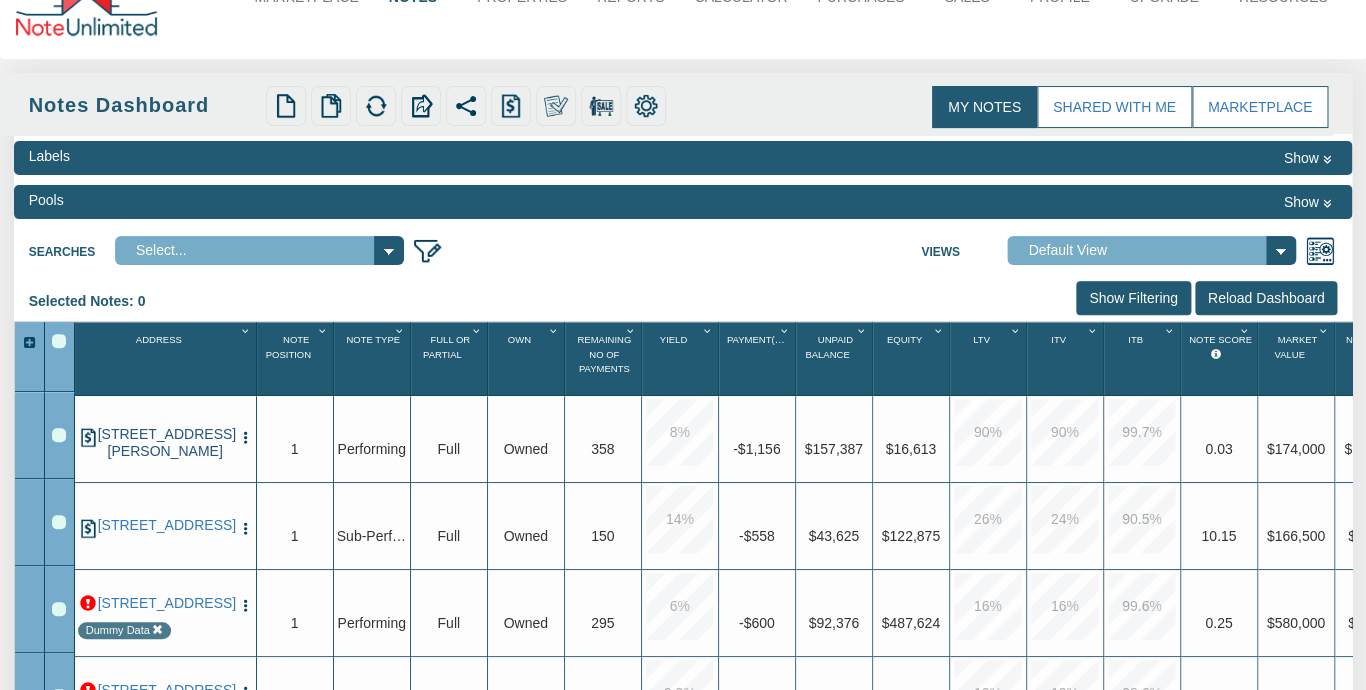 click on "[STREET_ADDRESS][PERSON_NAME]" at bounding box center (165, 443) 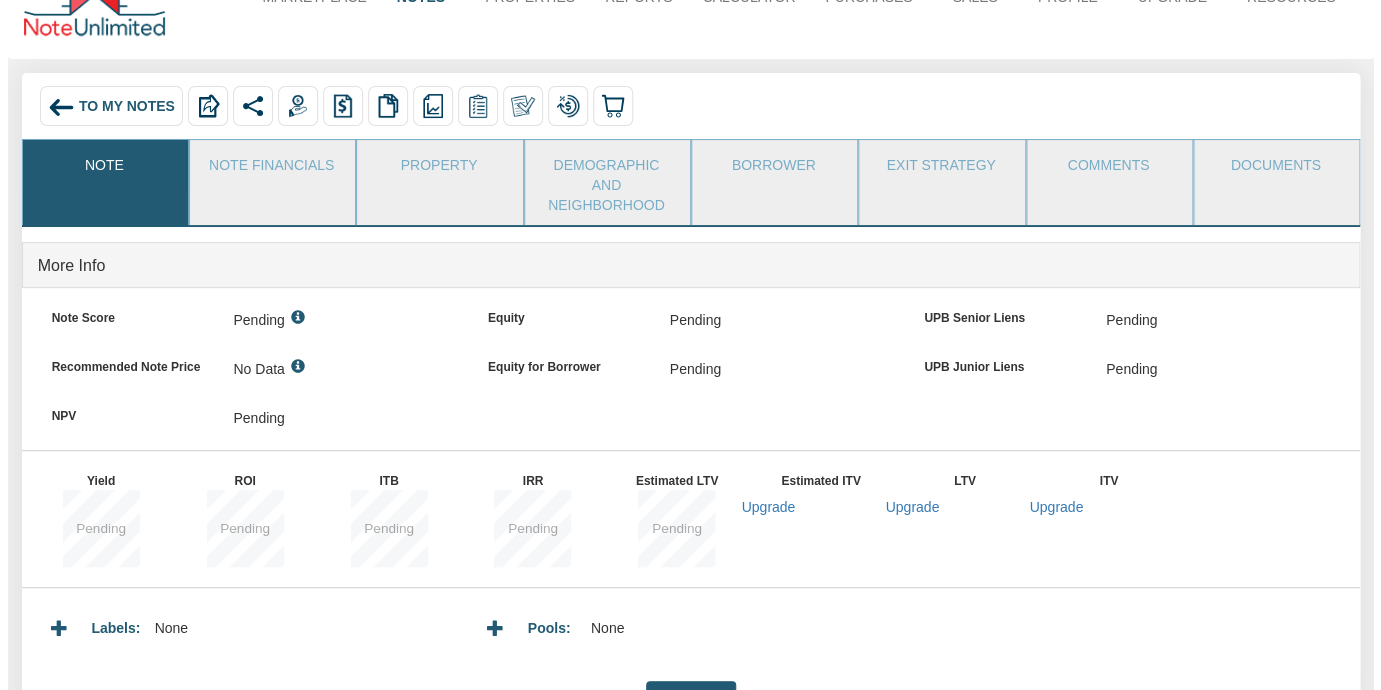scroll, scrollTop: 0, scrollLeft: 0, axis: both 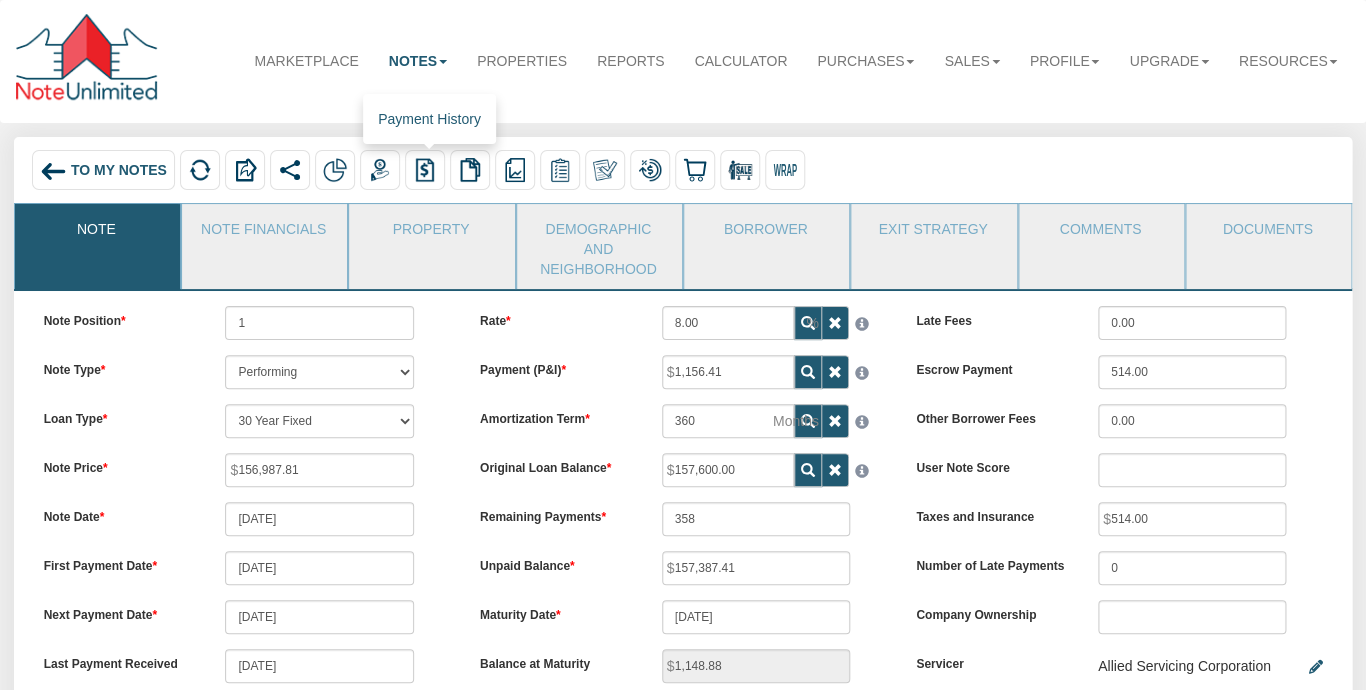 click at bounding box center (425, 170) 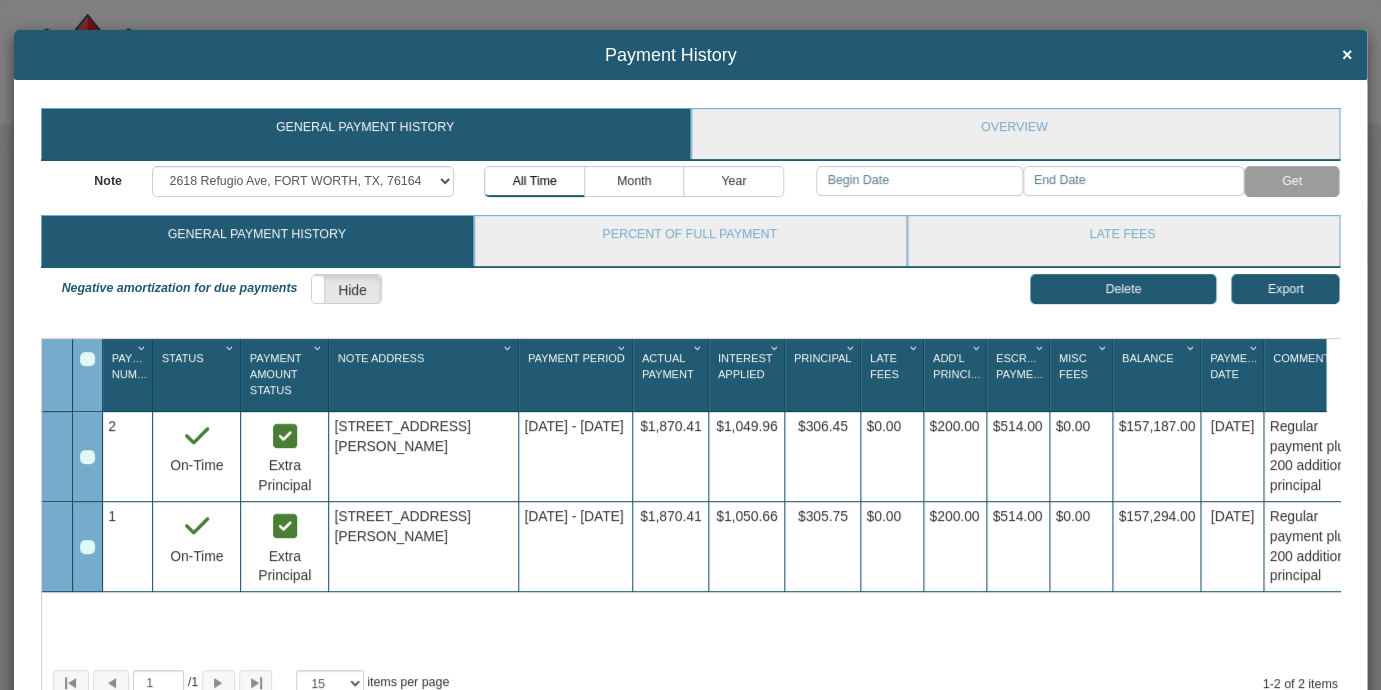 scroll, scrollTop: 0, scrollLeft: 55, axis: horizontal 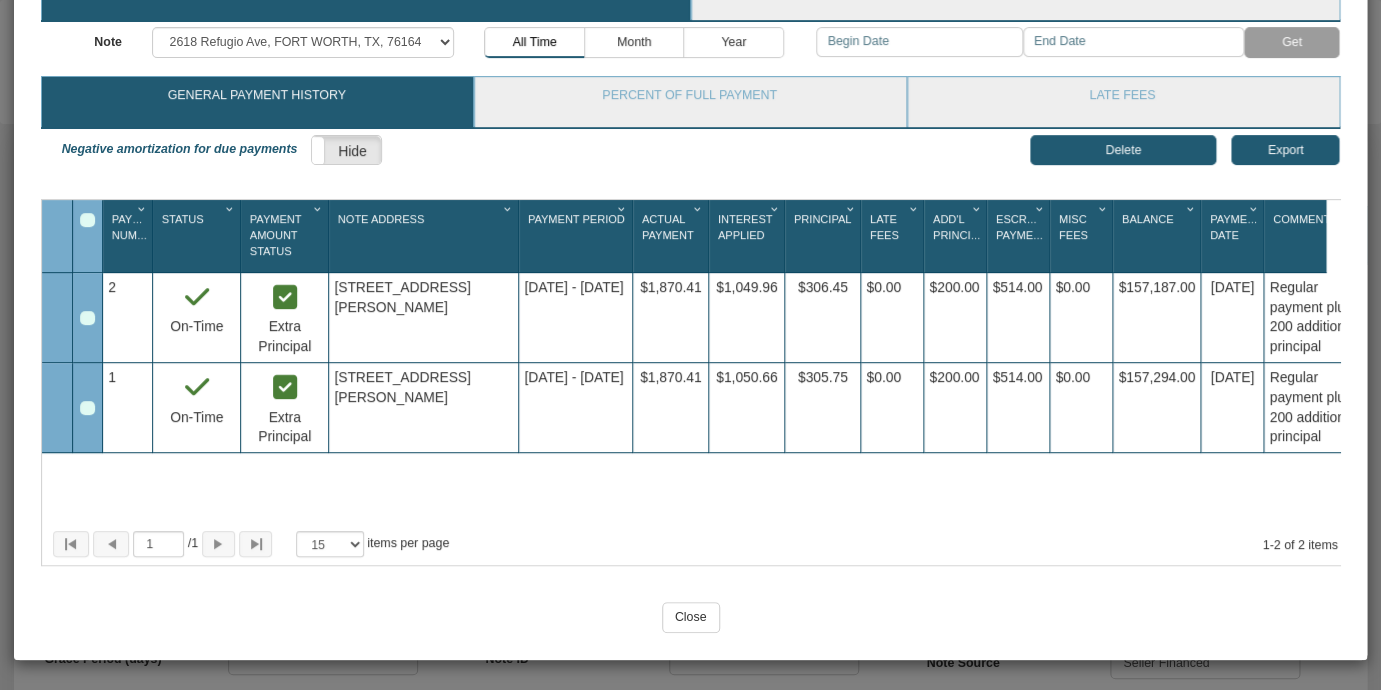 click on "Close" at bounding box center [691, 617] 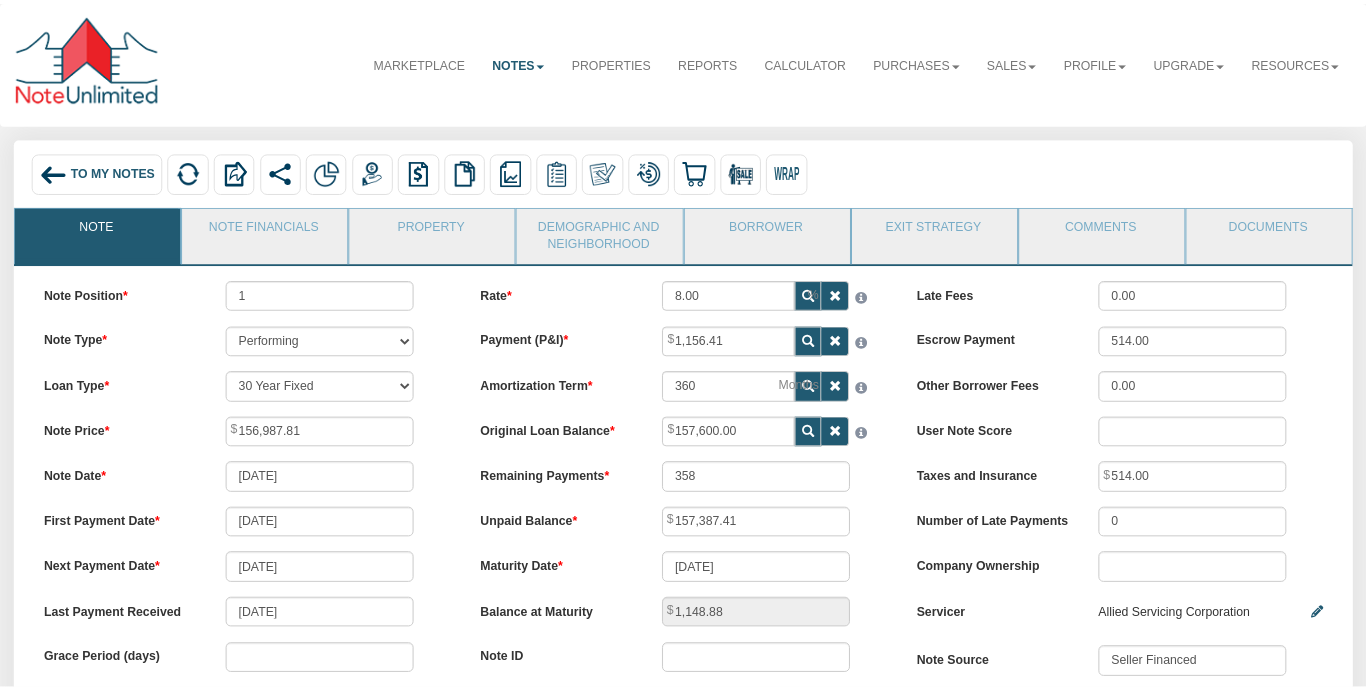 scroll, scrollTop: 0, scrollLeft: 0, axis: both 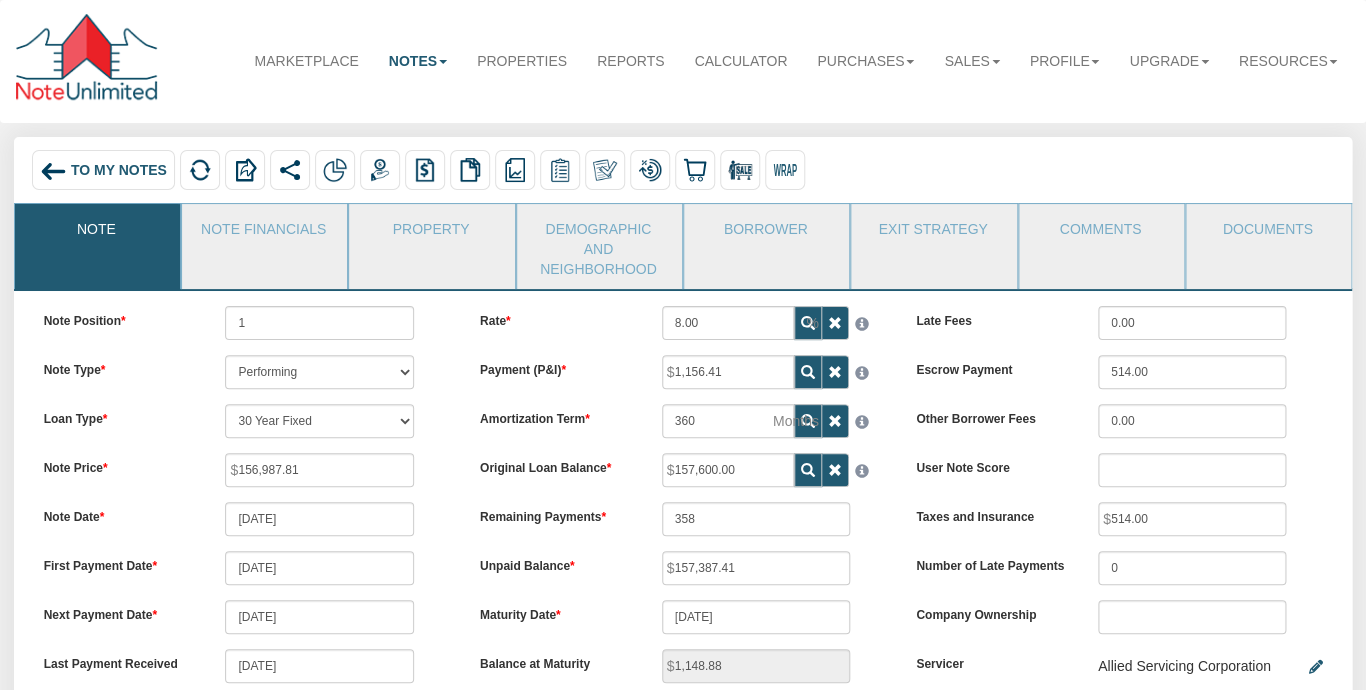click on "To My Notes" at bounding box center (119, 170) 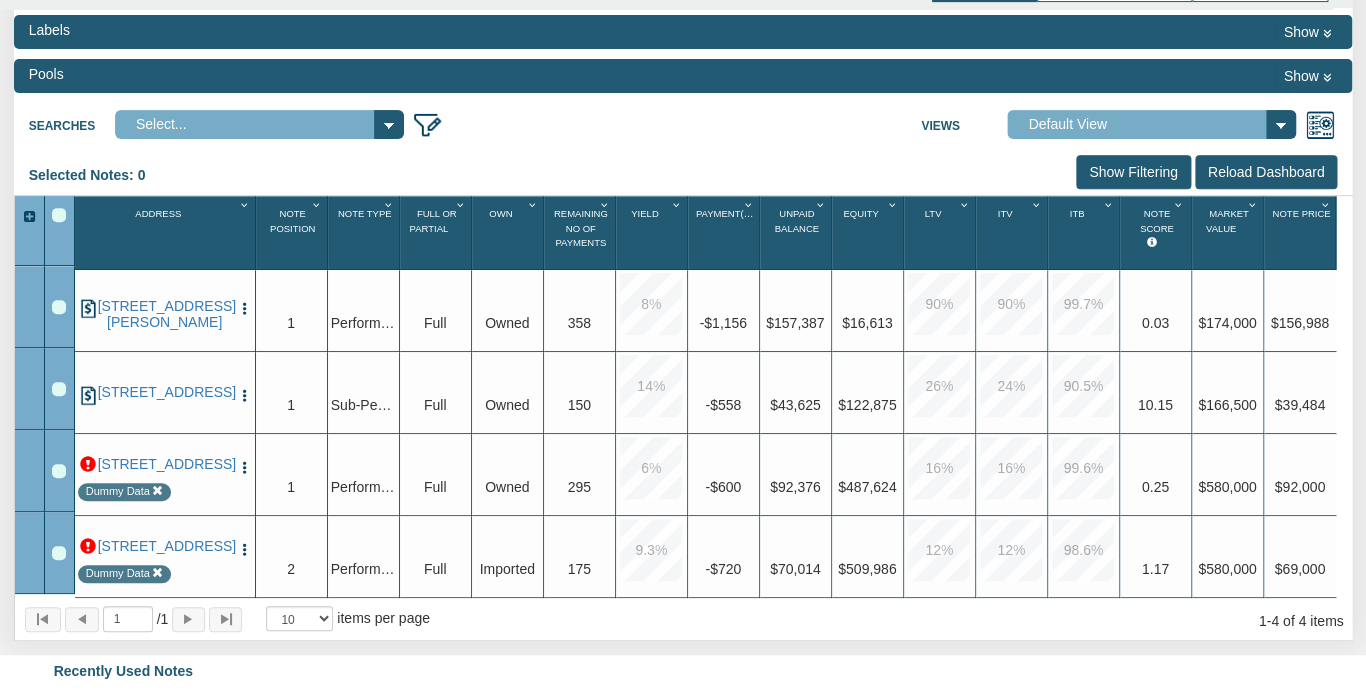 scroll, scrollTop: 197, scrollLeft: 0, axis: vertical 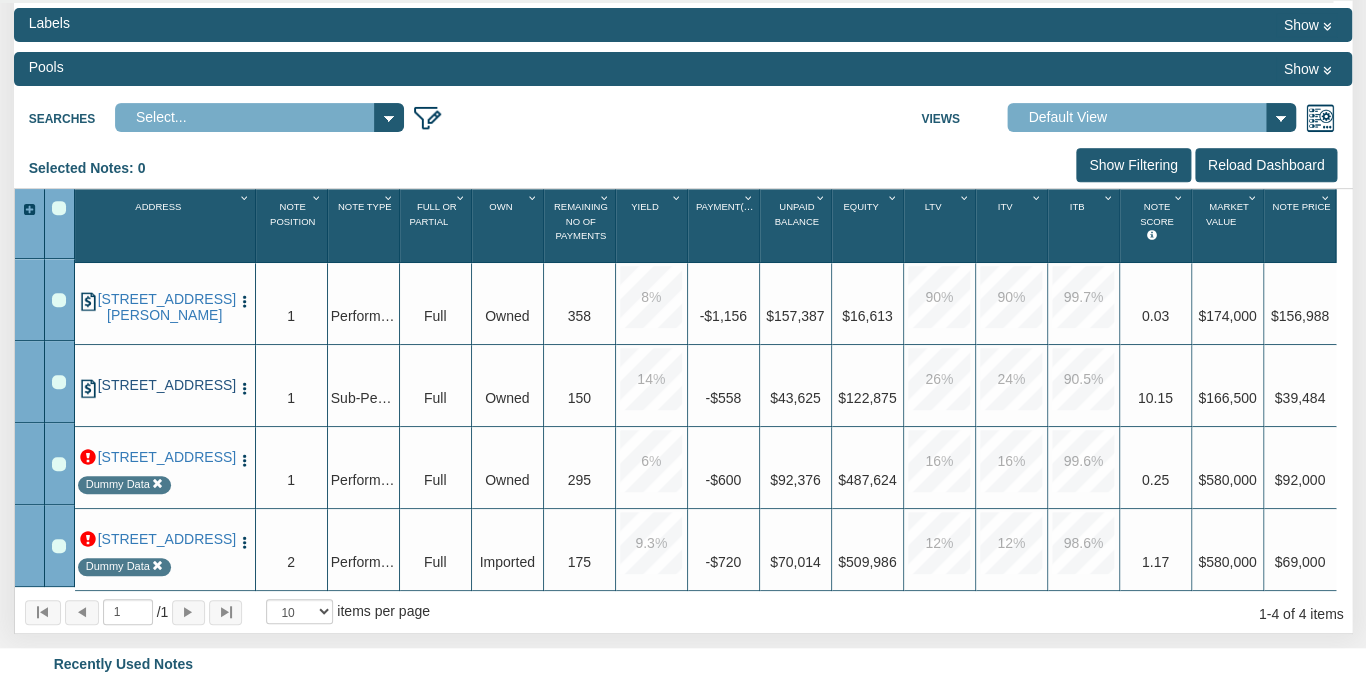 click on "[STREET_ADDRESS]" at bounding box center [165, 385] 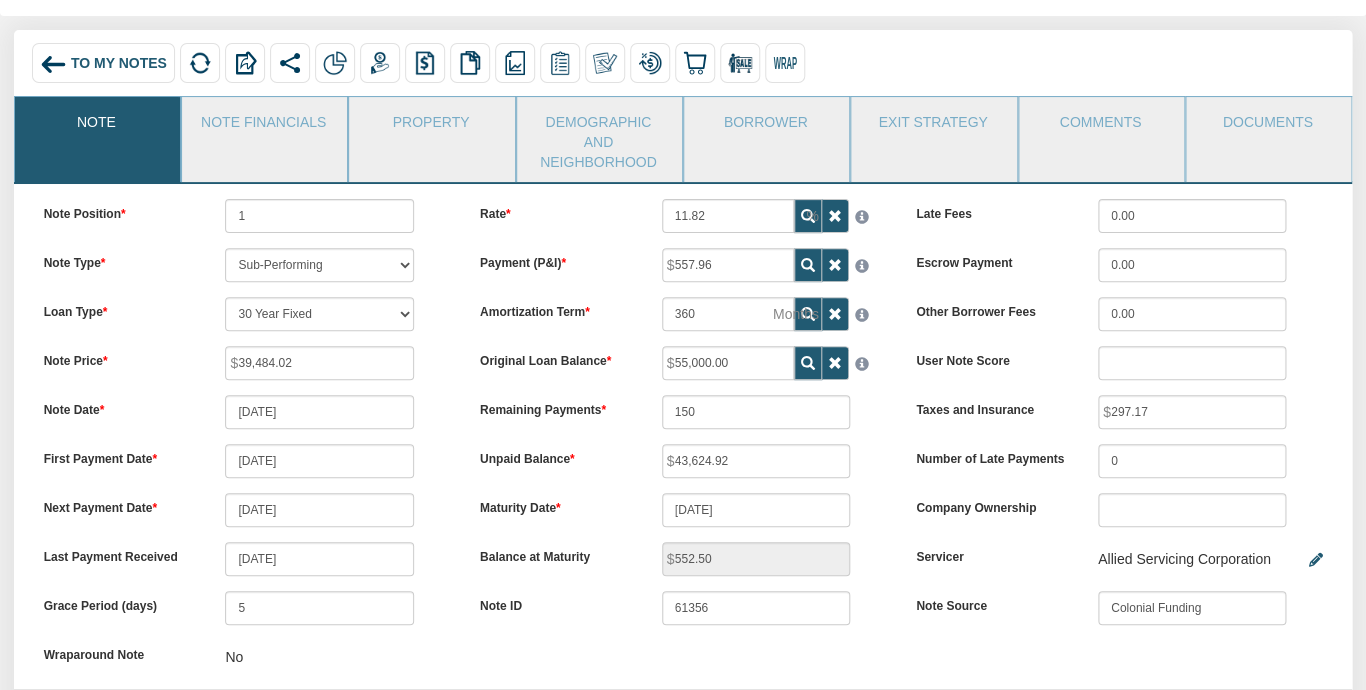 scroll, scrollTop: 0, scrollLeft: 0, axis: both 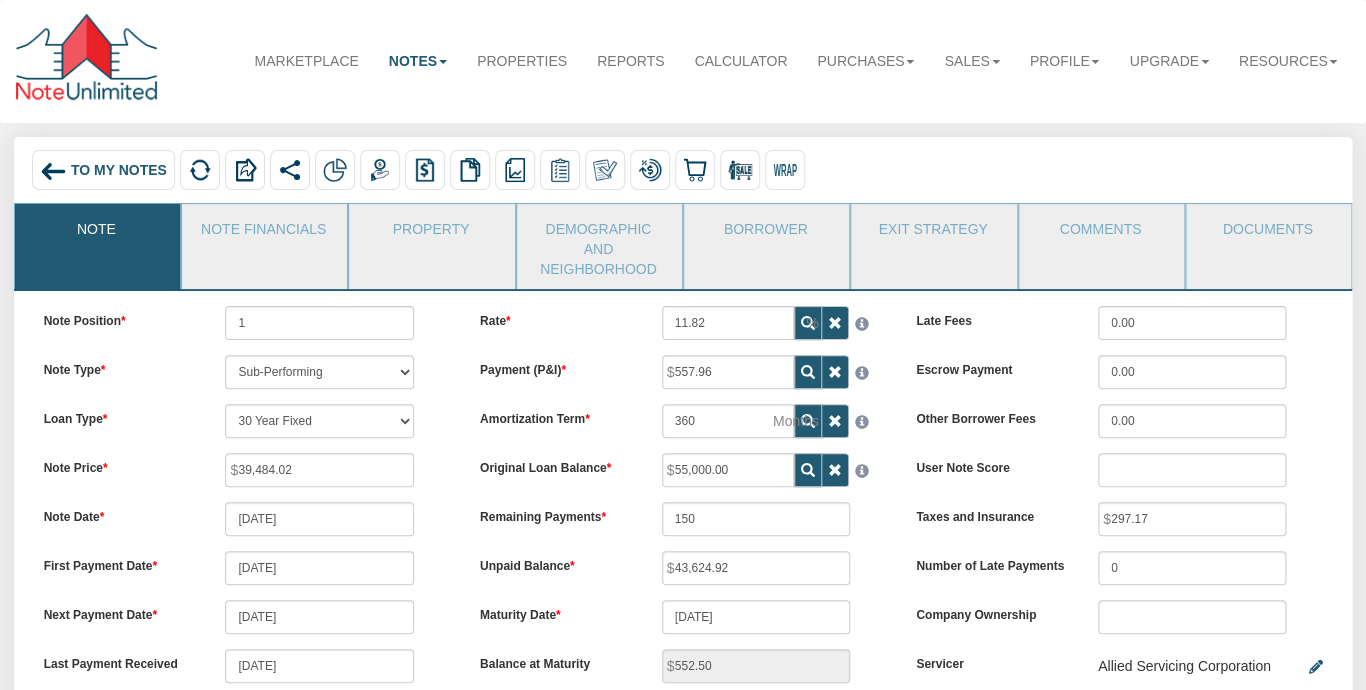 click on "To My Notes" at bounding box center [119, 170] 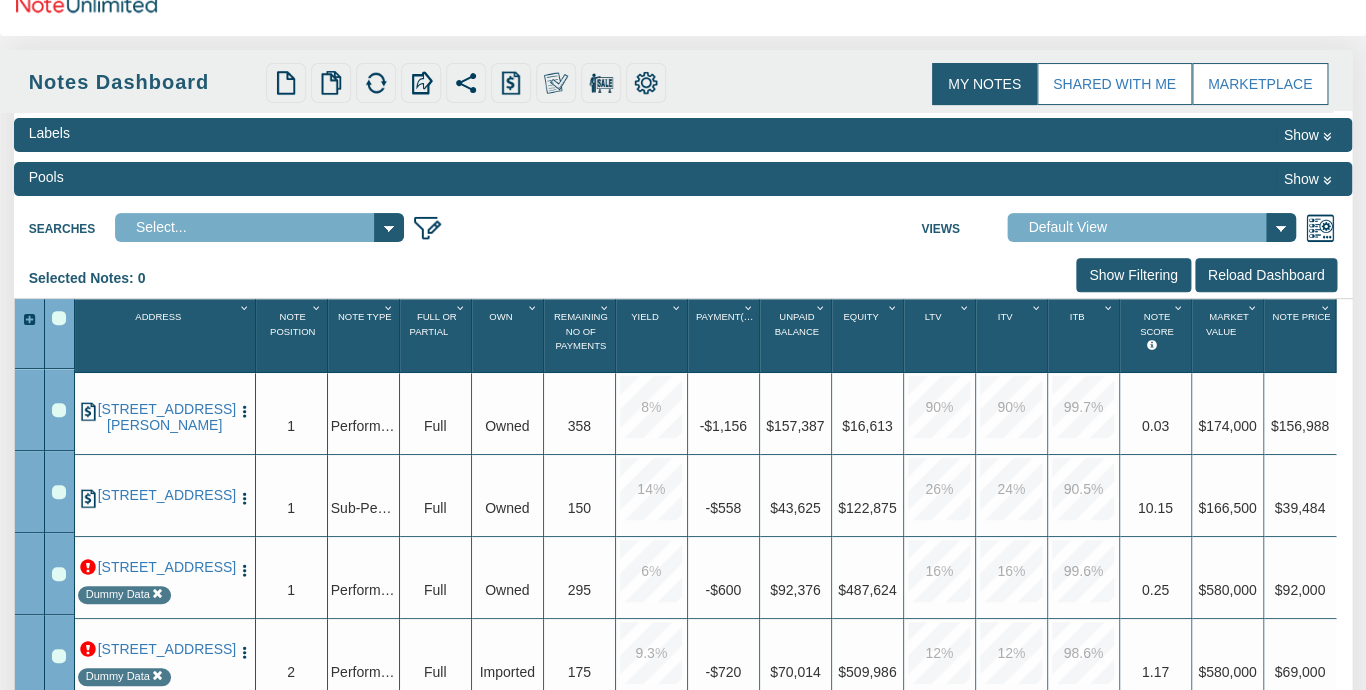 scroll, scrollTop: 194, scrollLeft: 0, axis: vertical 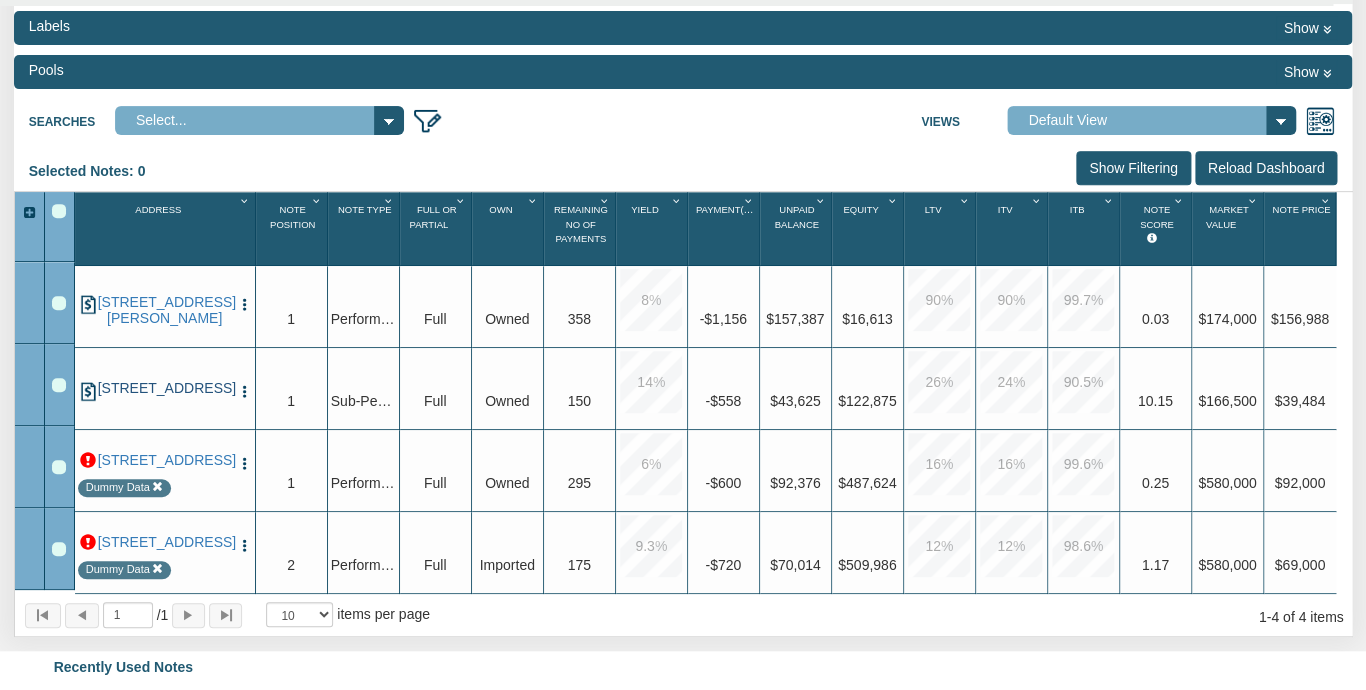 click on "[STREET_ADDRESS]" at bounding box center (165, 388) 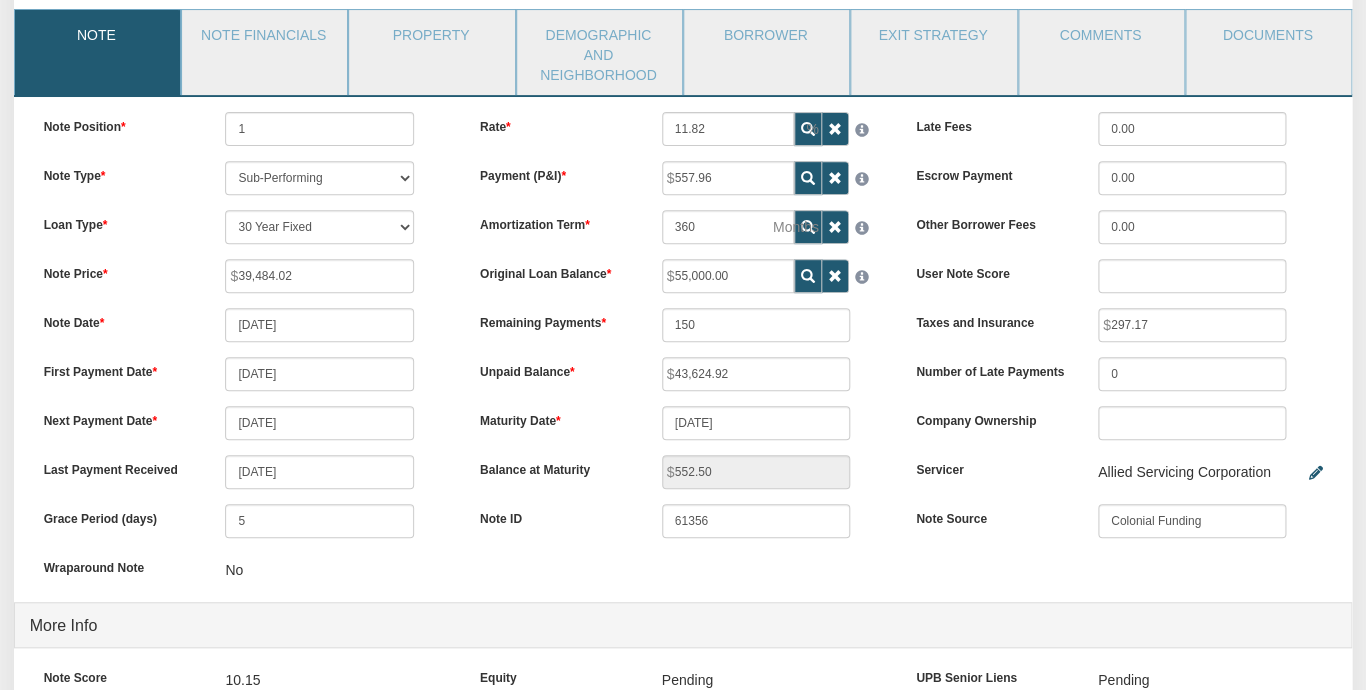 scroll, scrollTop: 0, scrollLeft: 0, axis: both 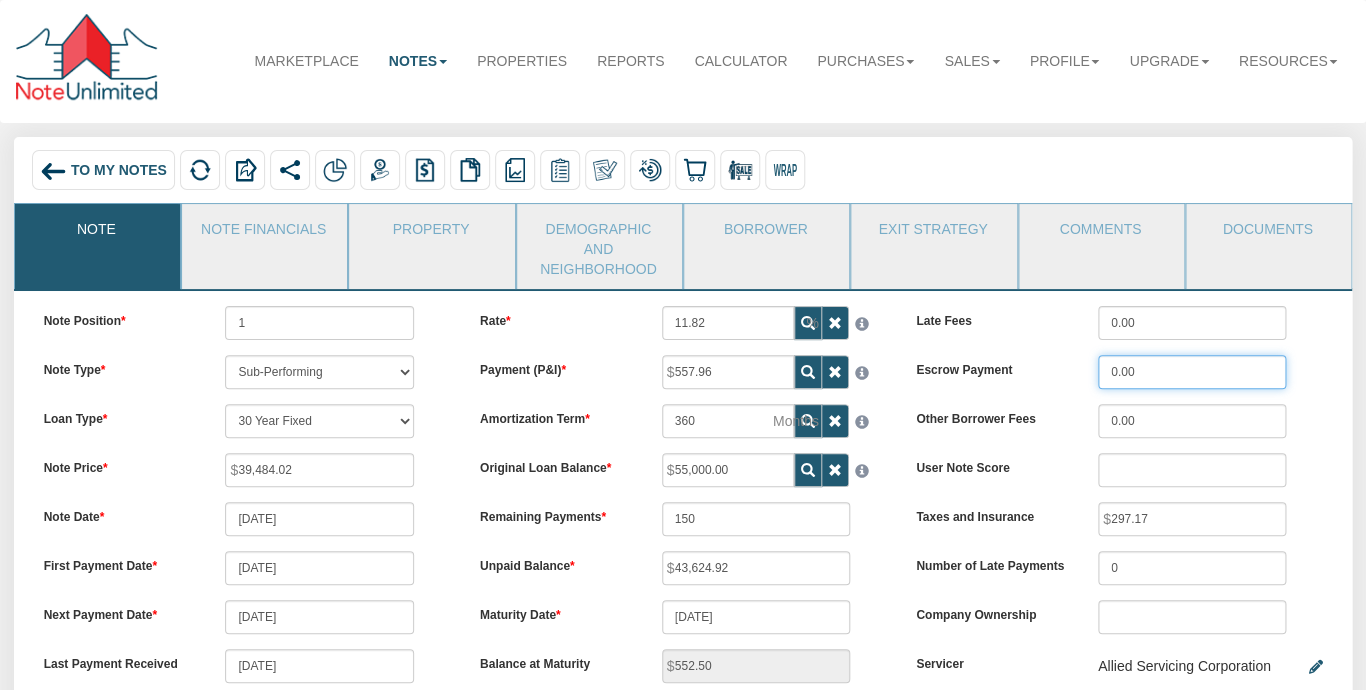 click on "0.00" at bounding box center [1192, 372] 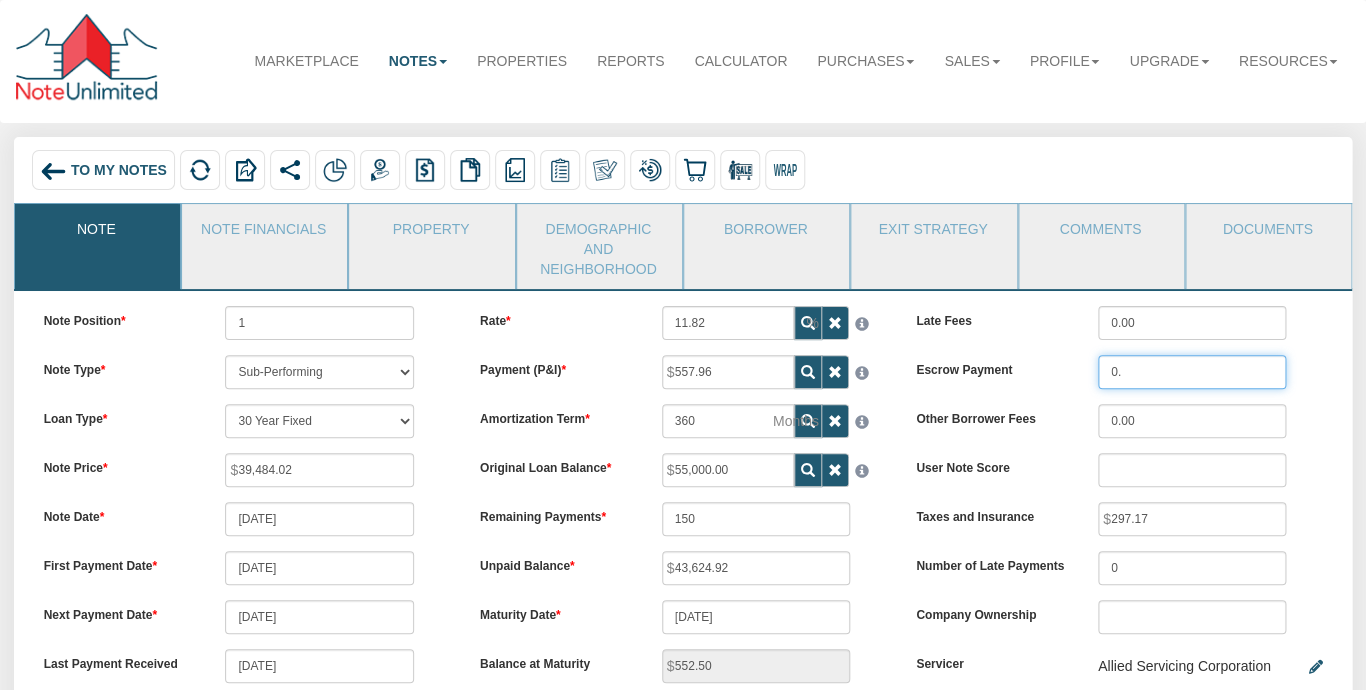 type on "0" 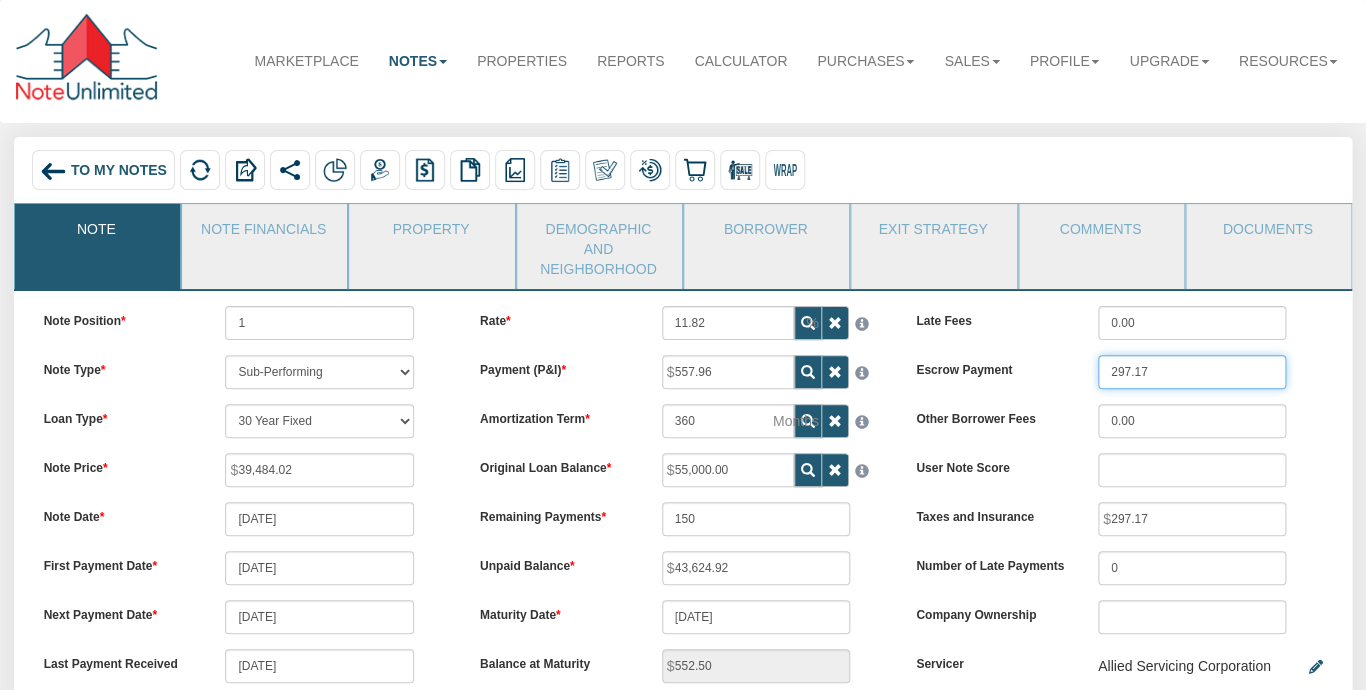 type on "297.17" 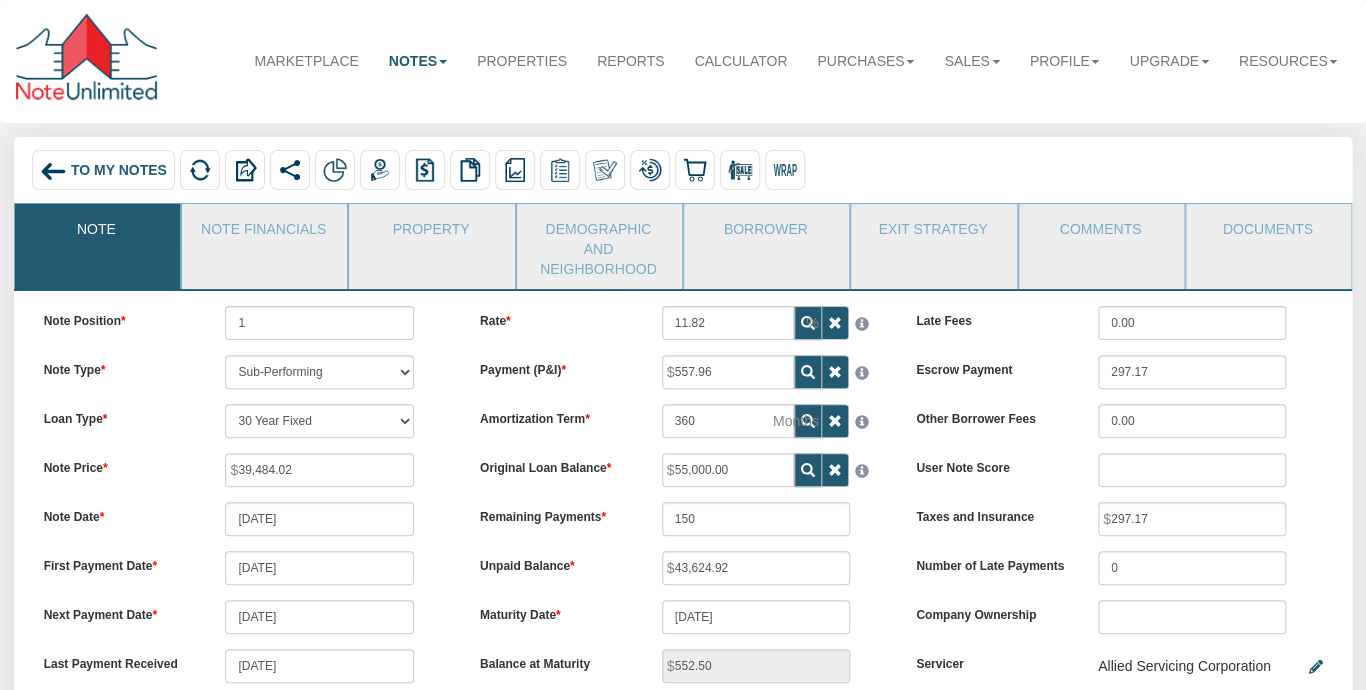 click on "Taxes and Insurance
297.17" at bounding box center (1119, 519) 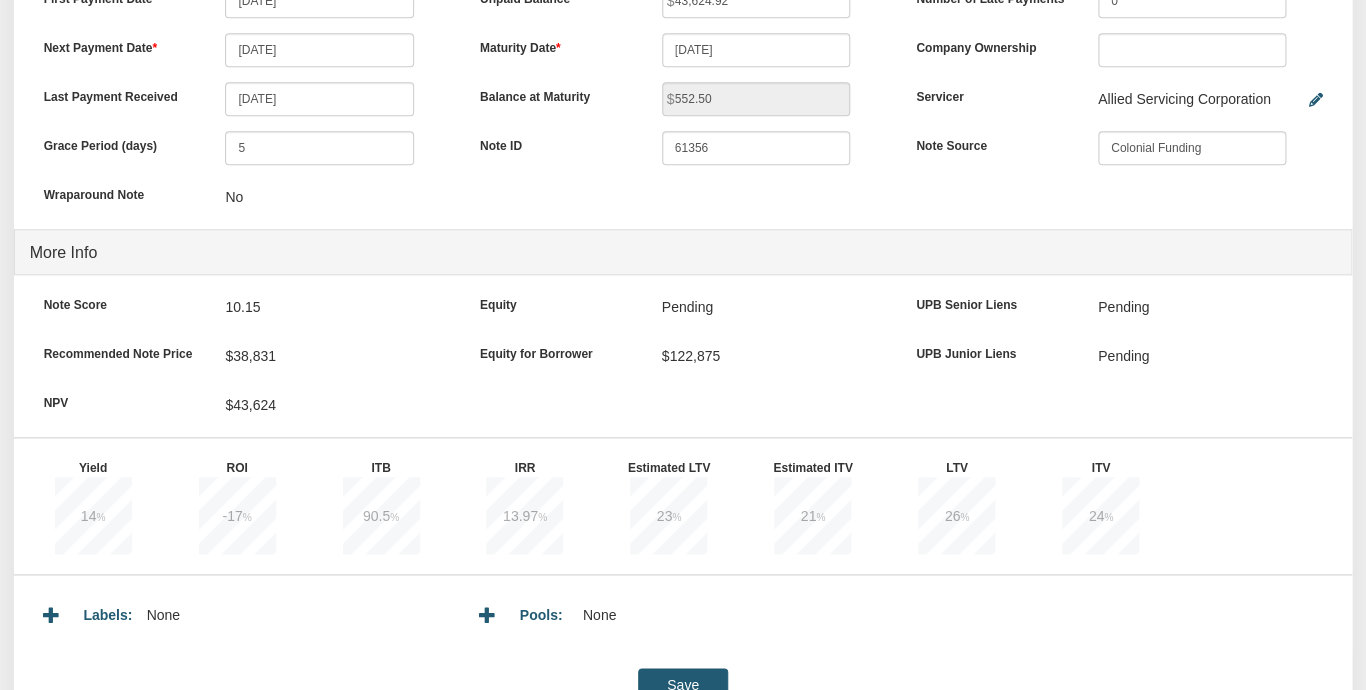scroll, scrollTop: 636, scrollLeft: 0, axis: vertical 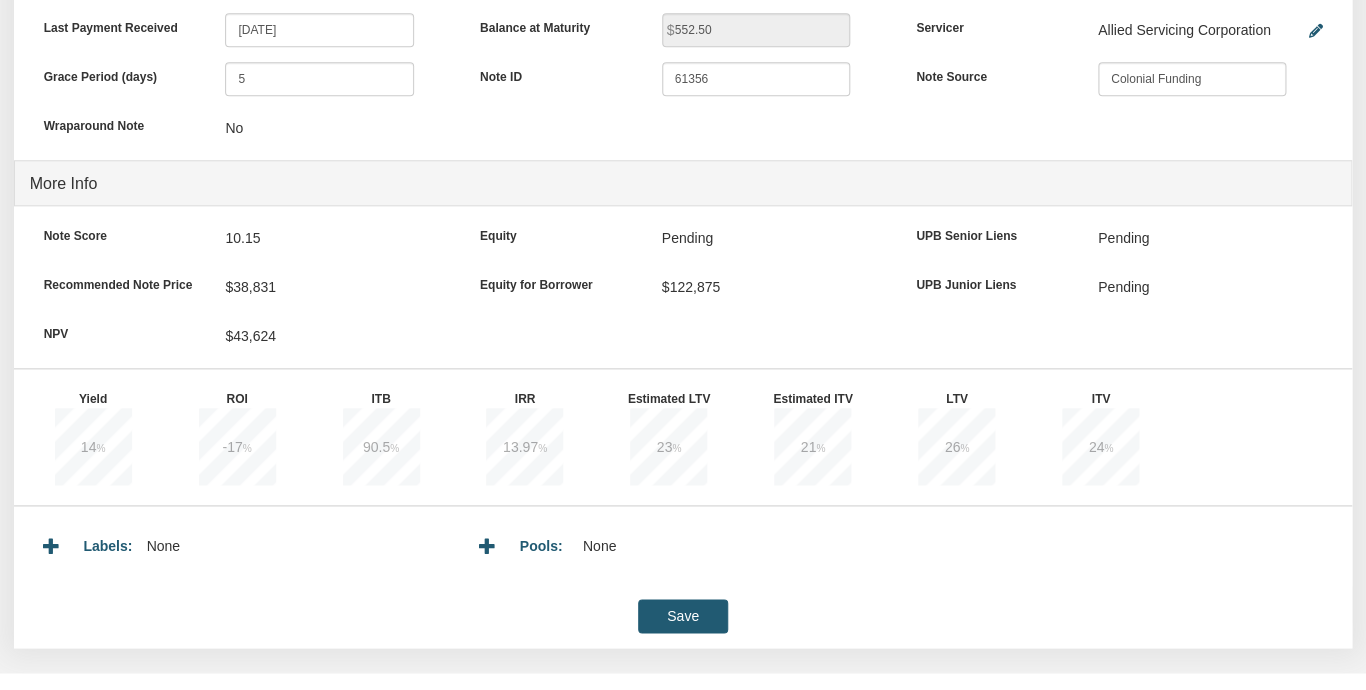 click on "Save" at bounding box center (683, 616) 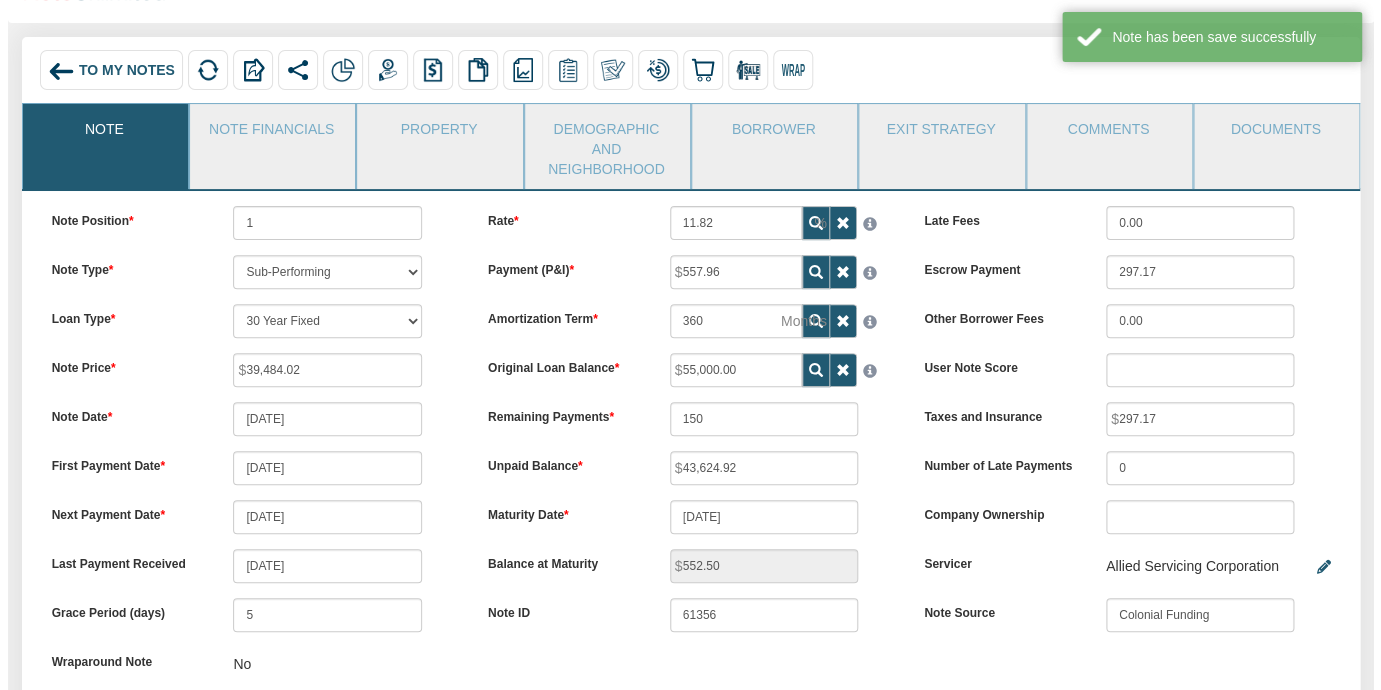 scroll, scrollTop: 0, scrollLeft: 0, axis: both 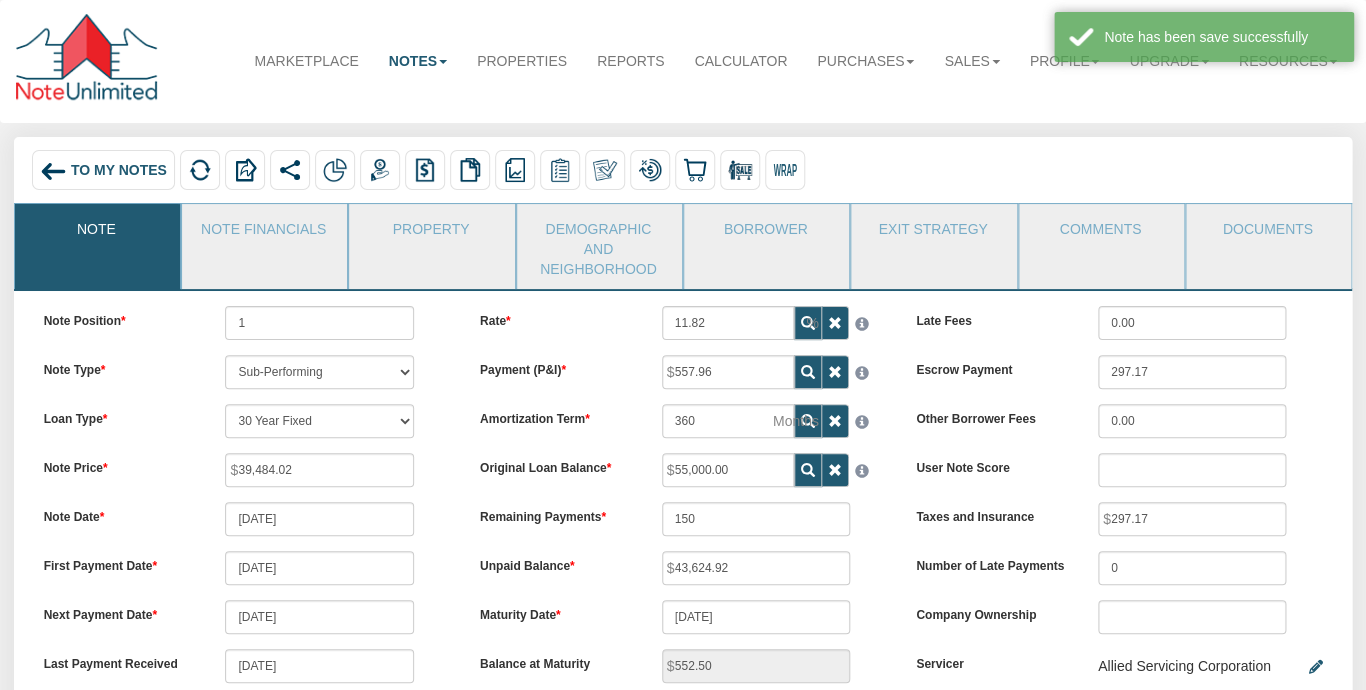 click on "To My Notes" at bounding box center [119, 170] 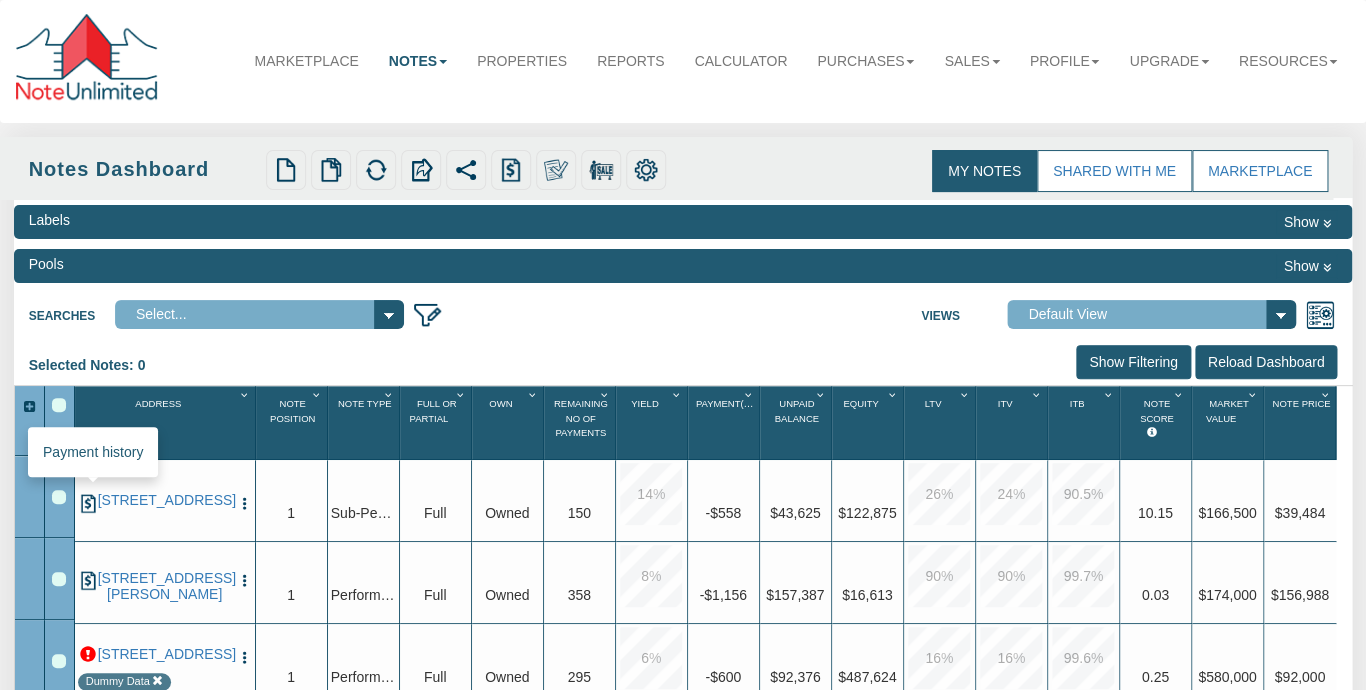 click at bounding box center (88, 503) 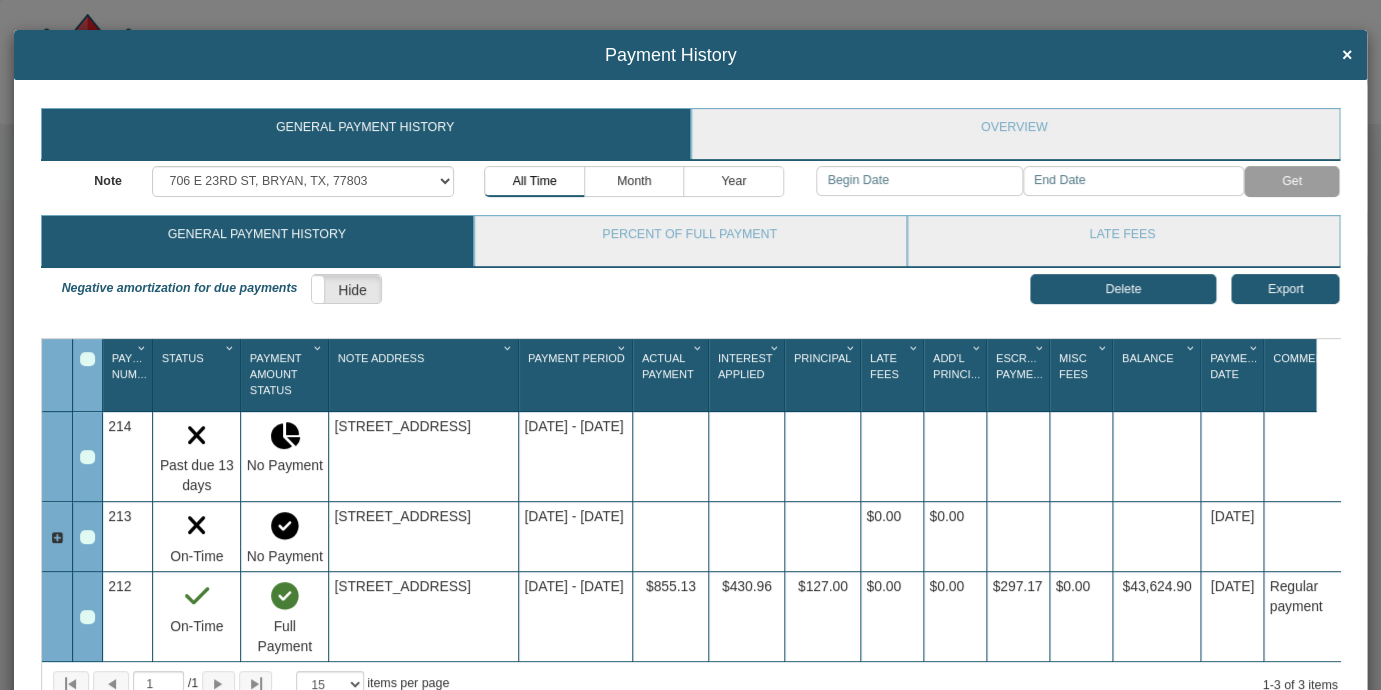 scroll, scrollTop: 0, scrollLeft: 55, axis: horizontal 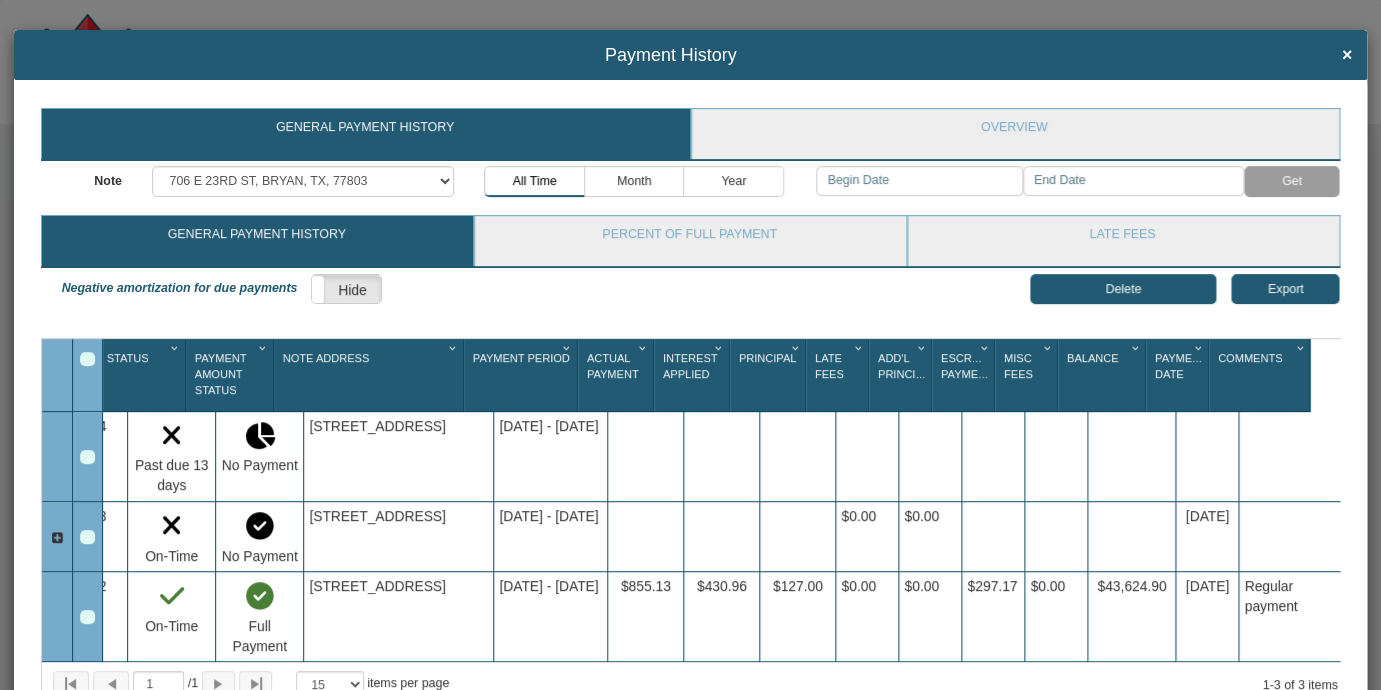click at bounding box center (57, 538) 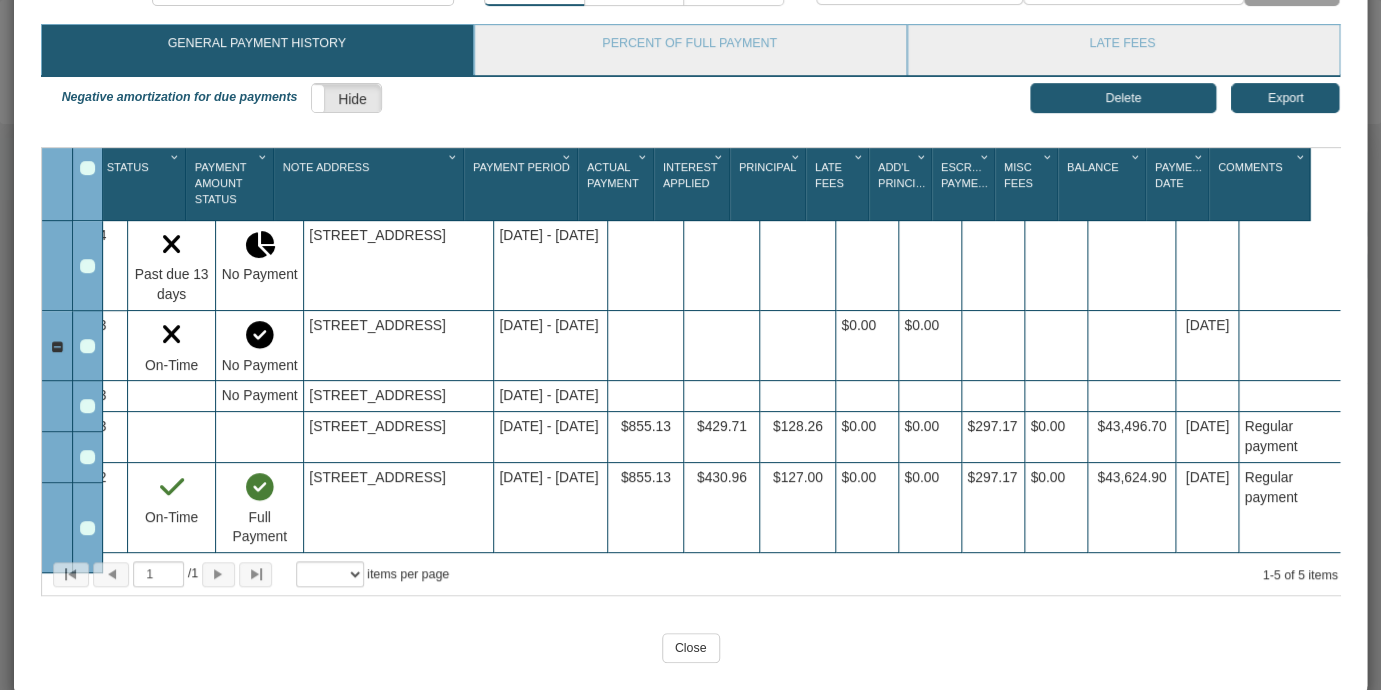 scroll, scrollTop: 195, scrollLeft: 0, axis: vertical 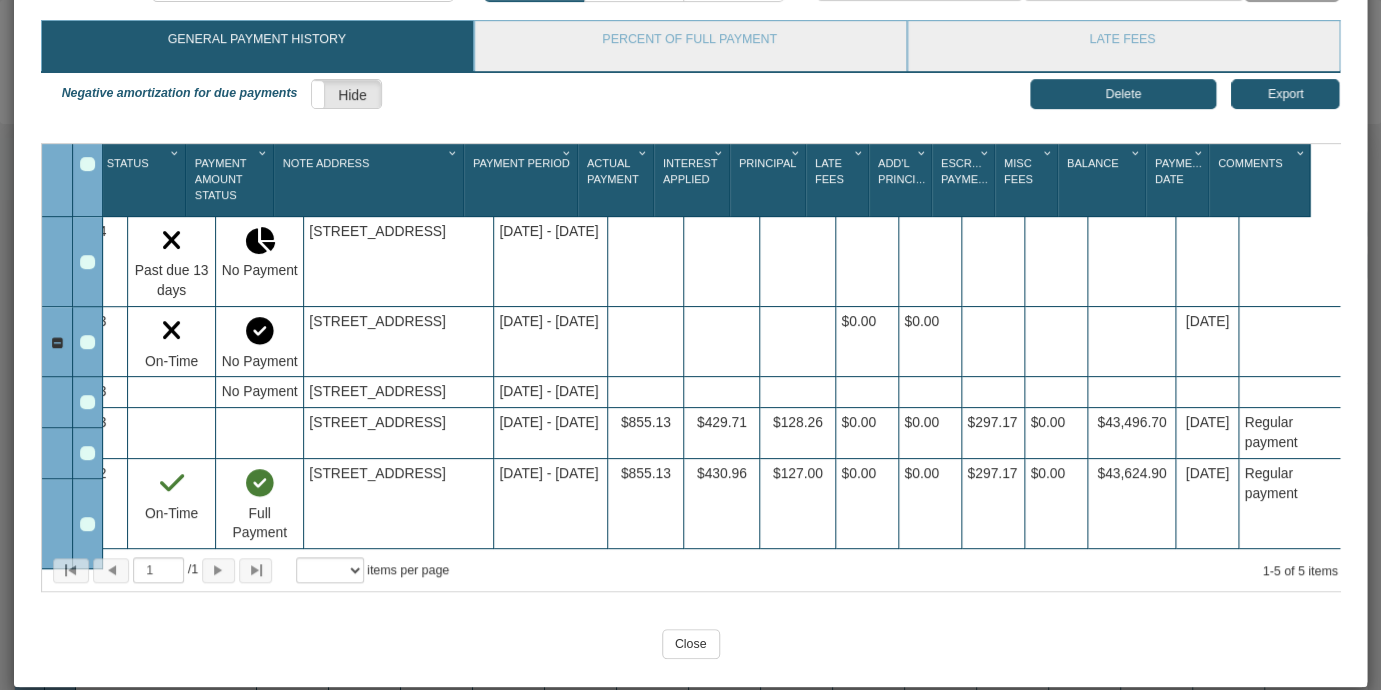 click at bounding box center [87, 402] 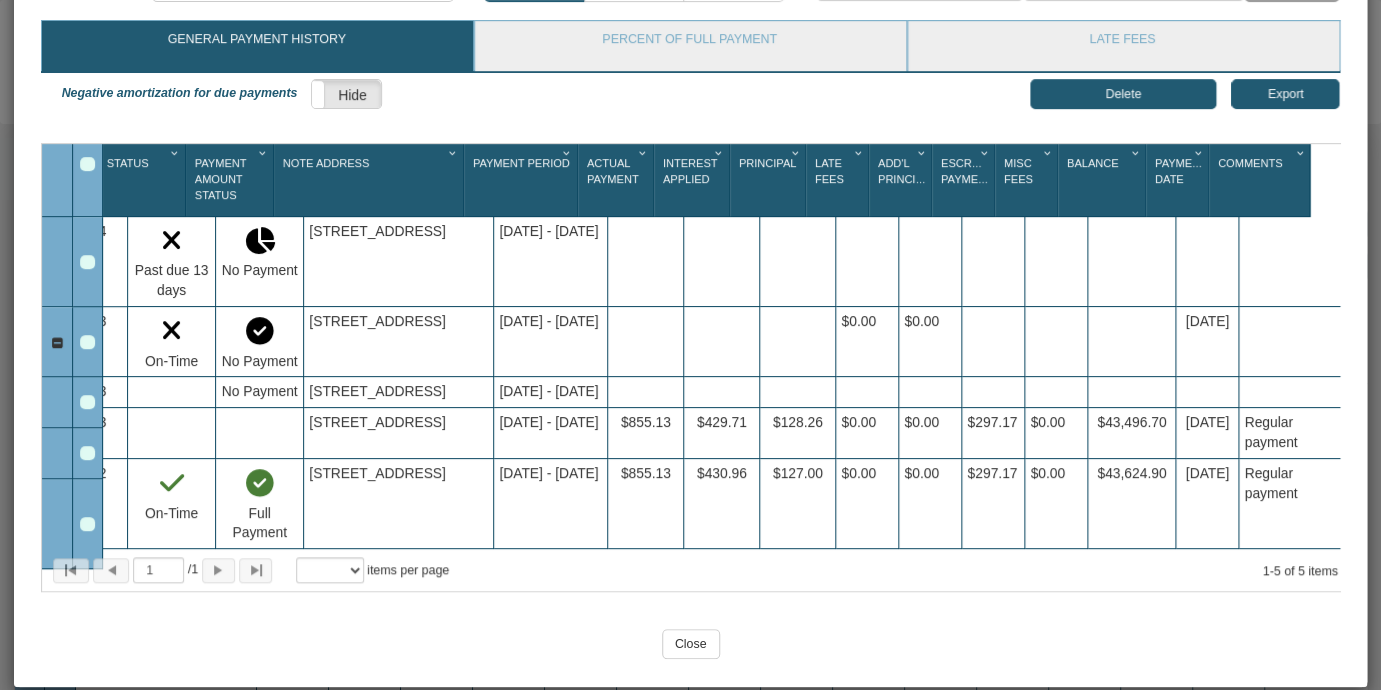 click at bounding box center (88, 402) 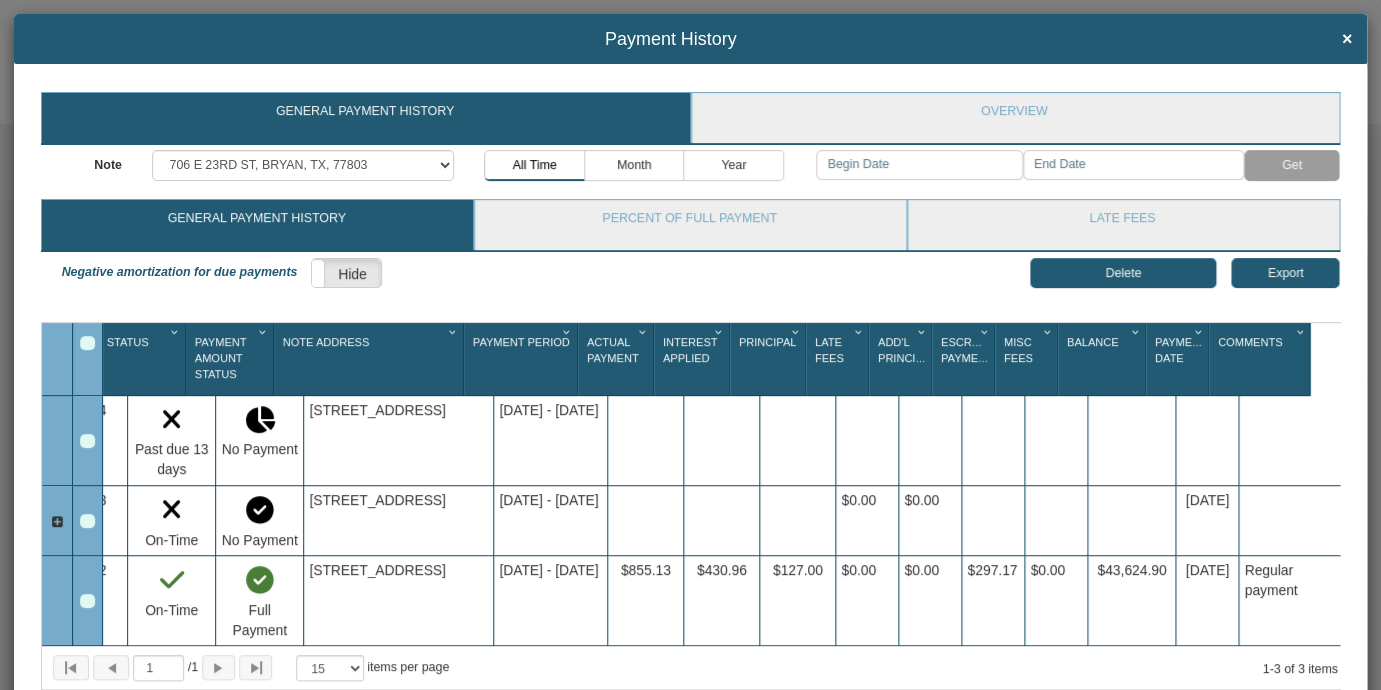scroll, scrollTop: 0, scrollLeft: 0, axis: both 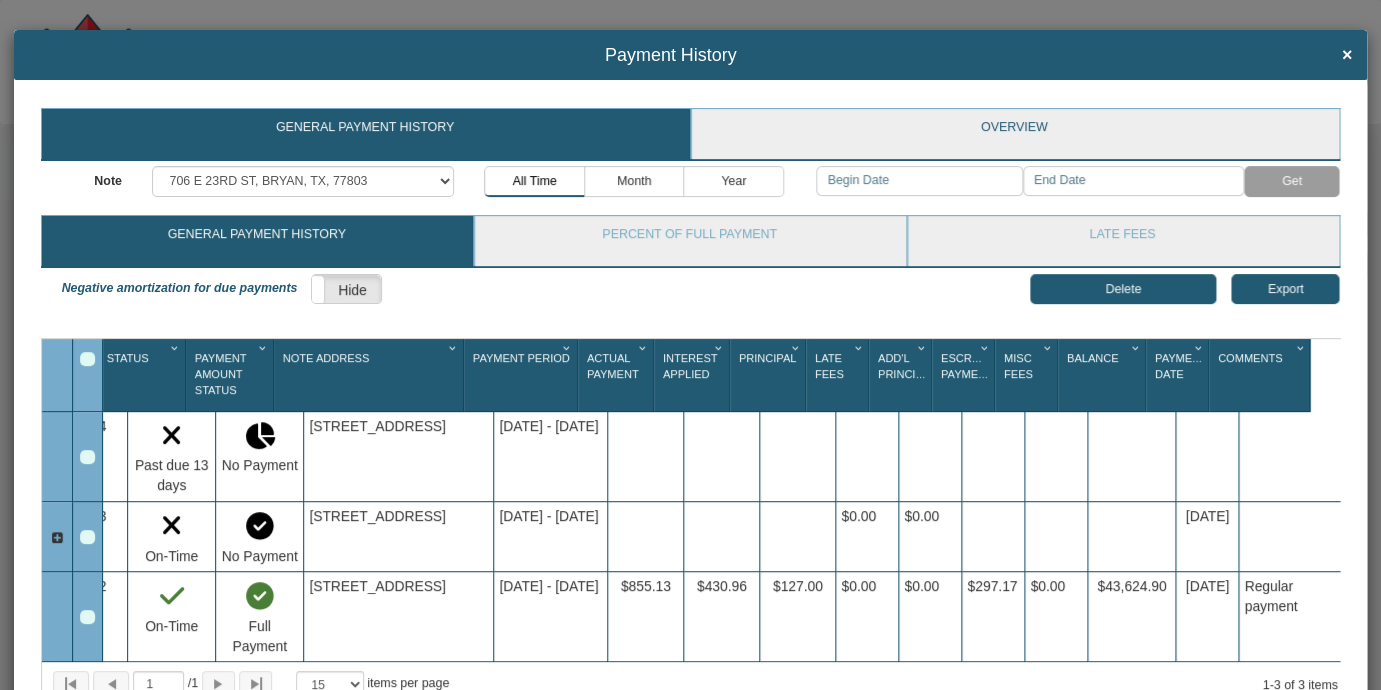 click on "Overview" at bounding box center [1014, 134] 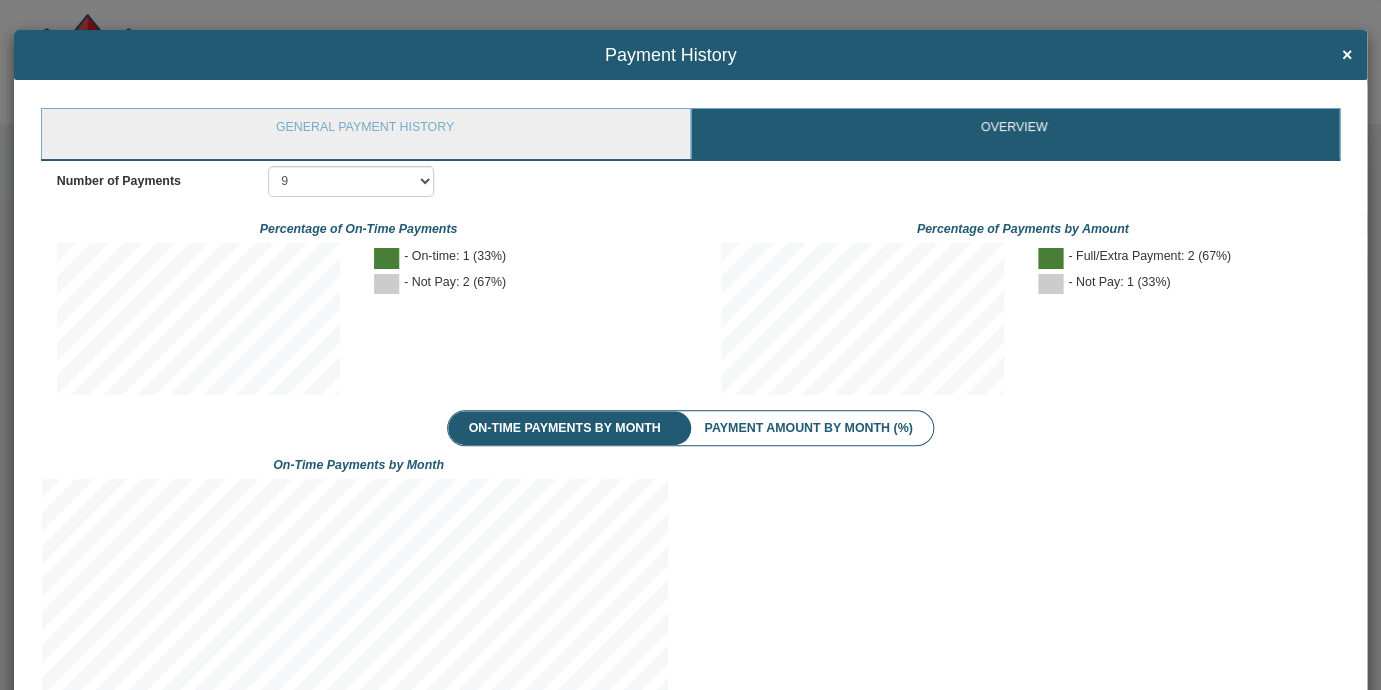 scroll, scrollTop: 999848, scrollLeft: 999687, axis: both 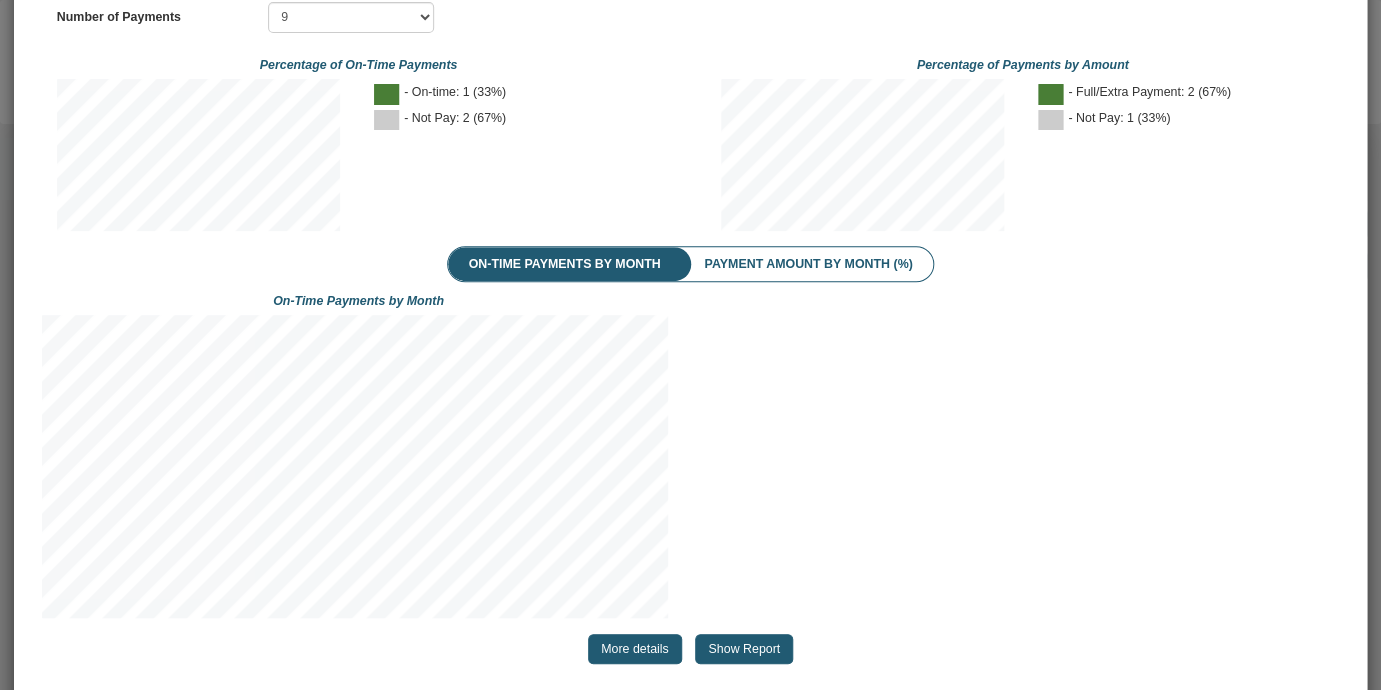 click on "Payment Amount by Month (%)" at bounding box center [808, 264] 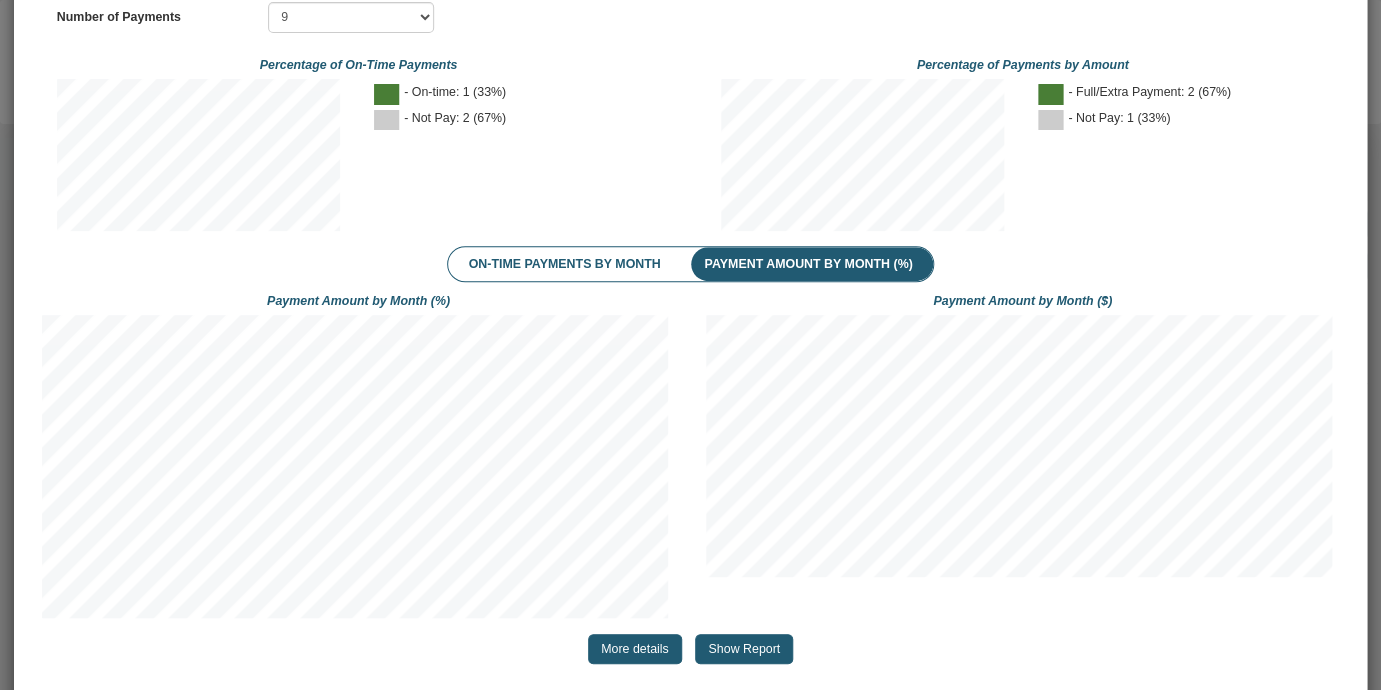 scroll, scrollTop: 331, scrollLeft: 657, axis: both 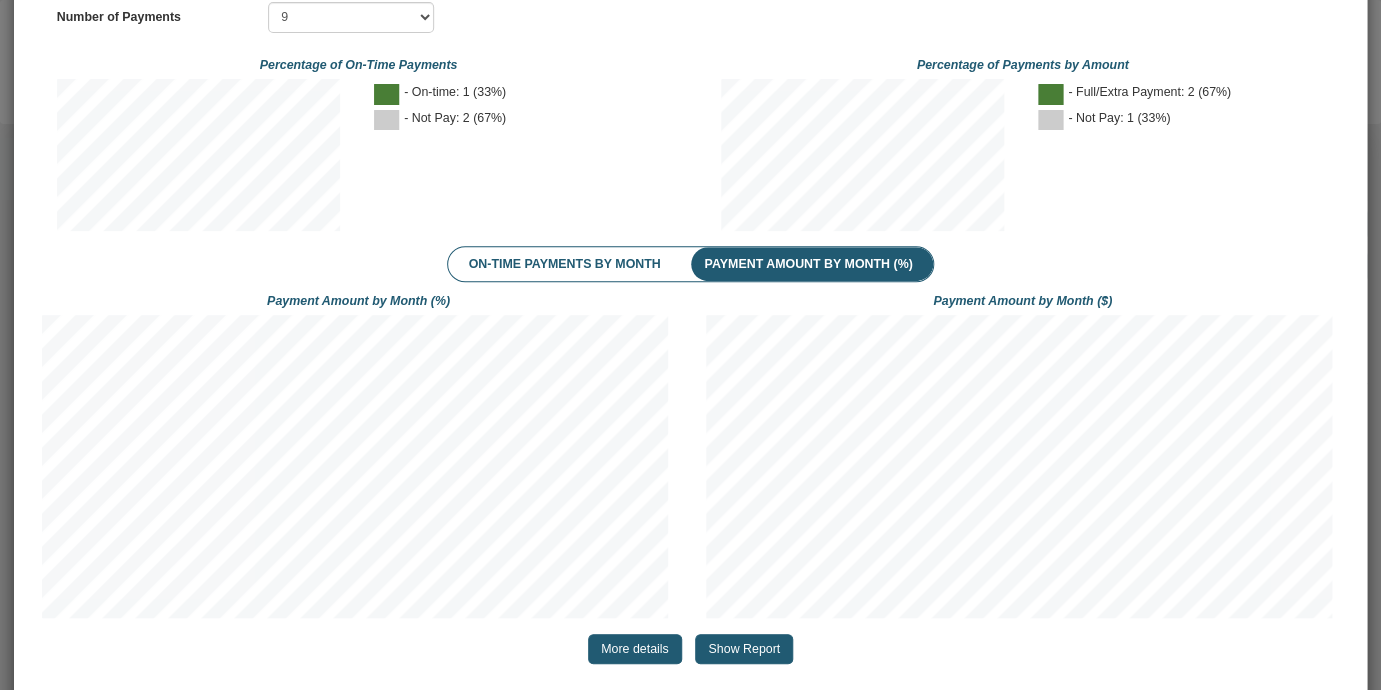 click on "On-Time Payments by Month" at bounding box center [564, 264] 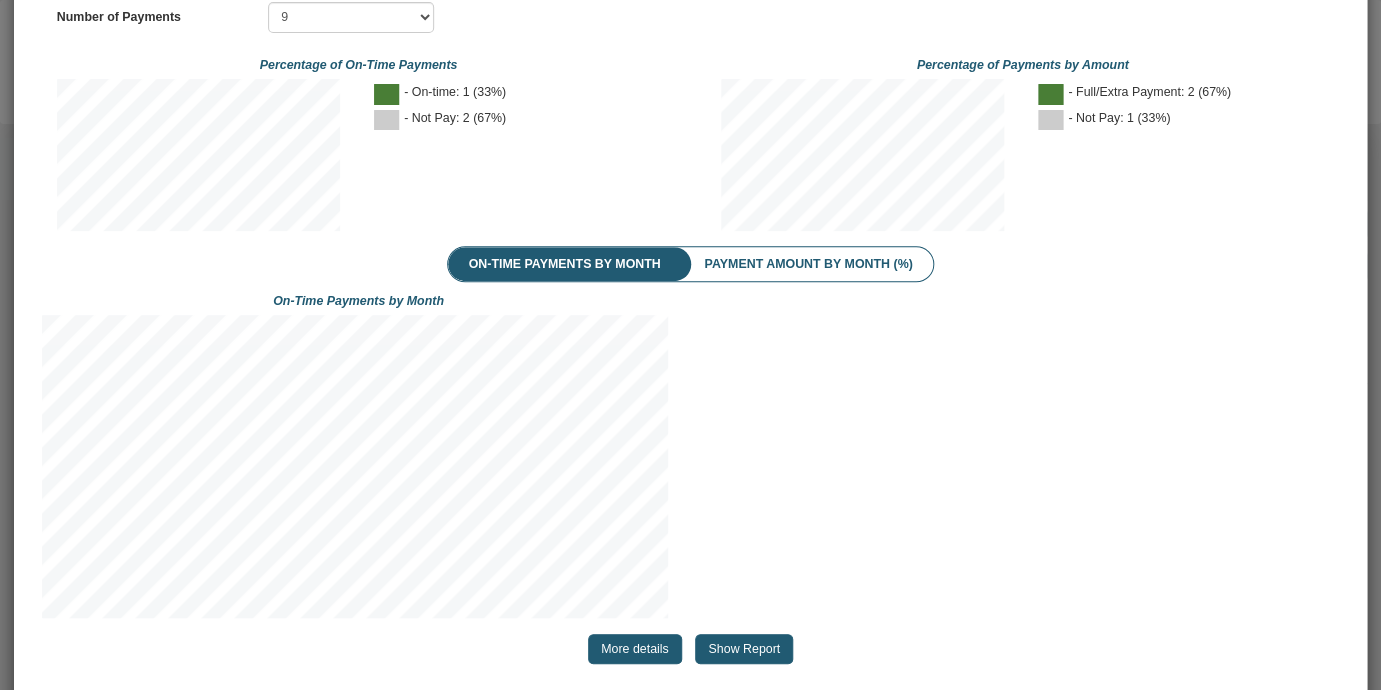 scroll, scrollTop: 121, scrollLeft: 0, axis: vertical 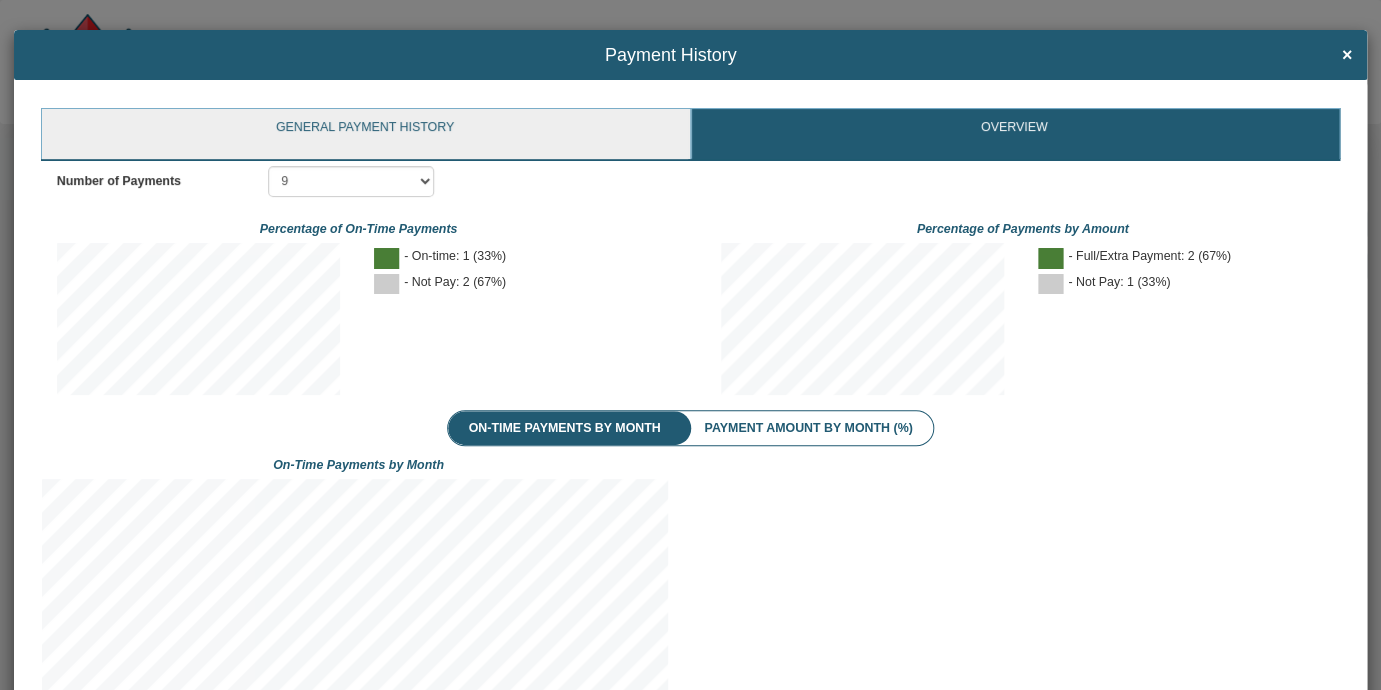 click on "General Payment History" at bounding box center (364, 134) 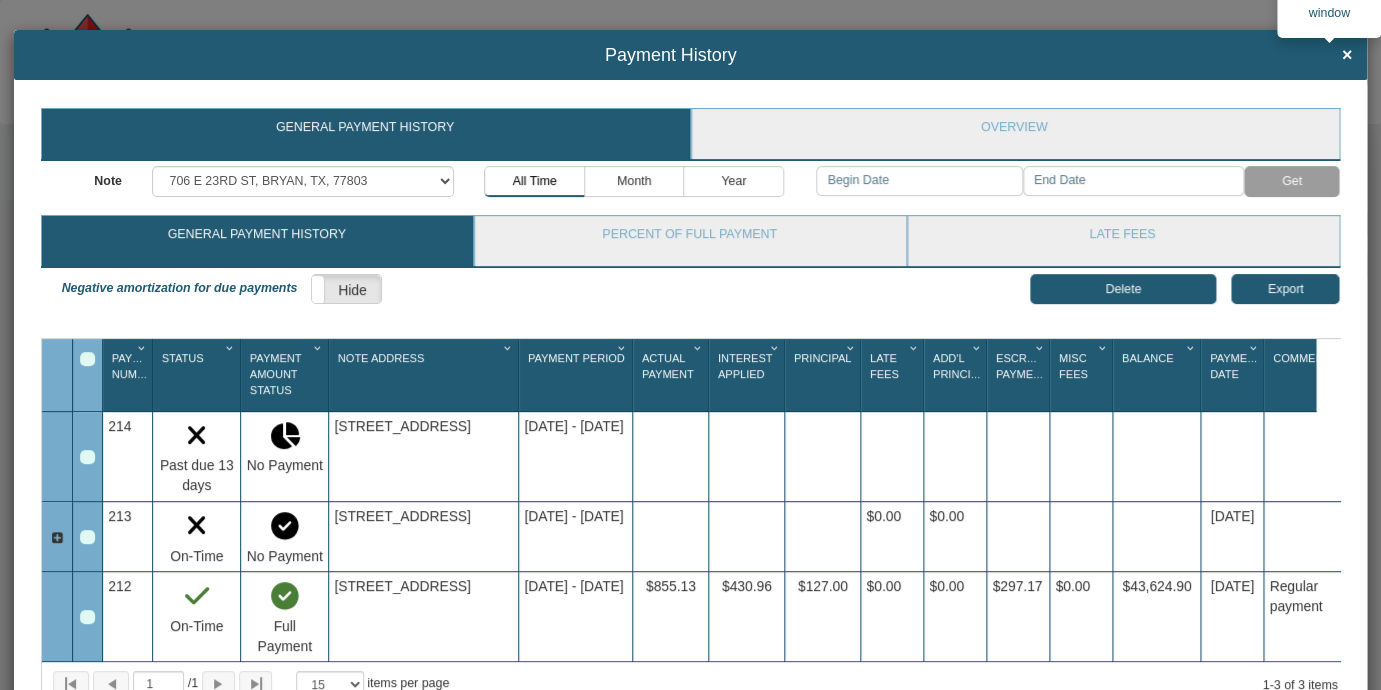 click on "×" at bounding box center [1347, 56] 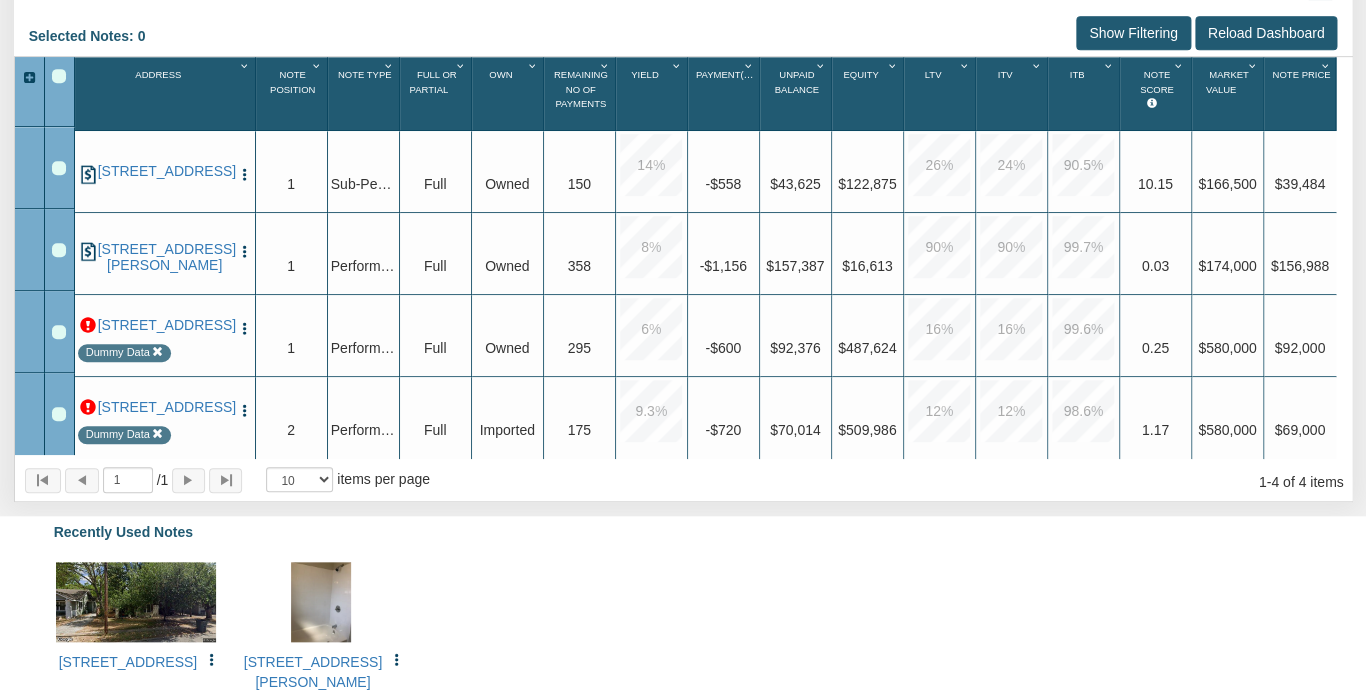 scroll, scrollTop: 332, scrollLeft: 0, axis: vertical 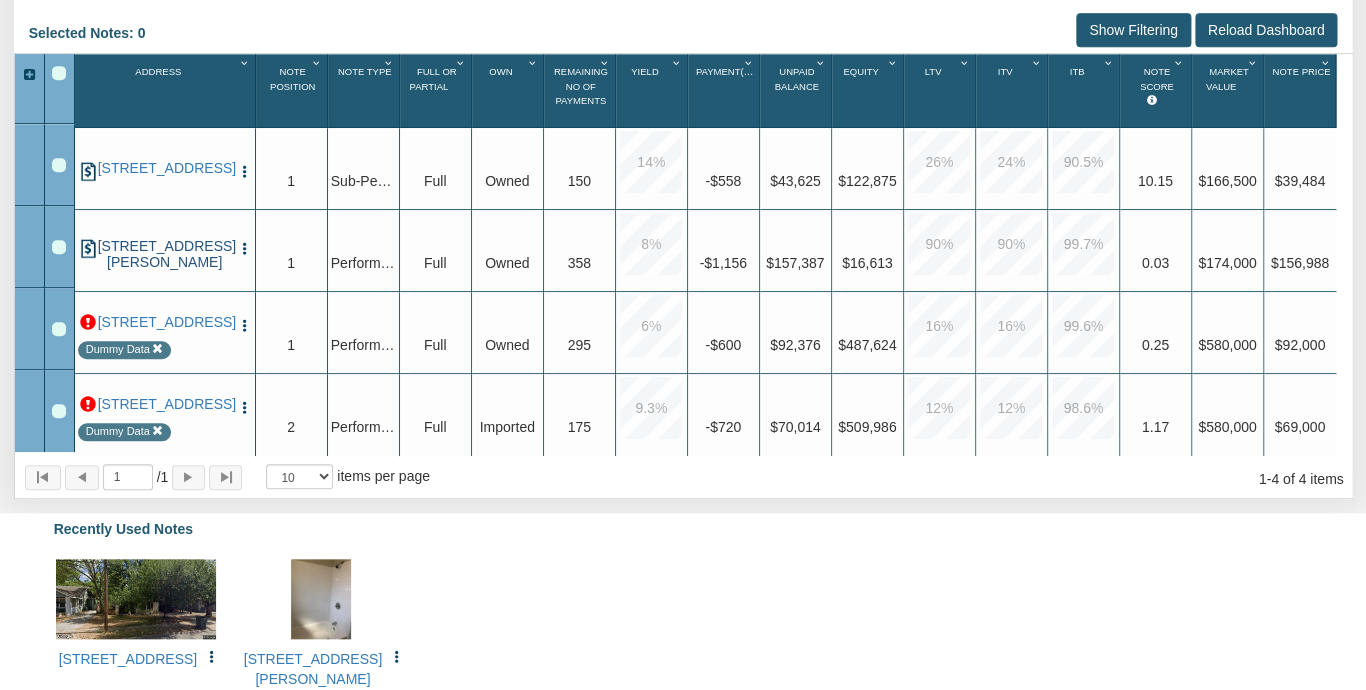 click on "[STREET_ADDRESS][PERSON_NAME]" at bounding box center (165, 255) 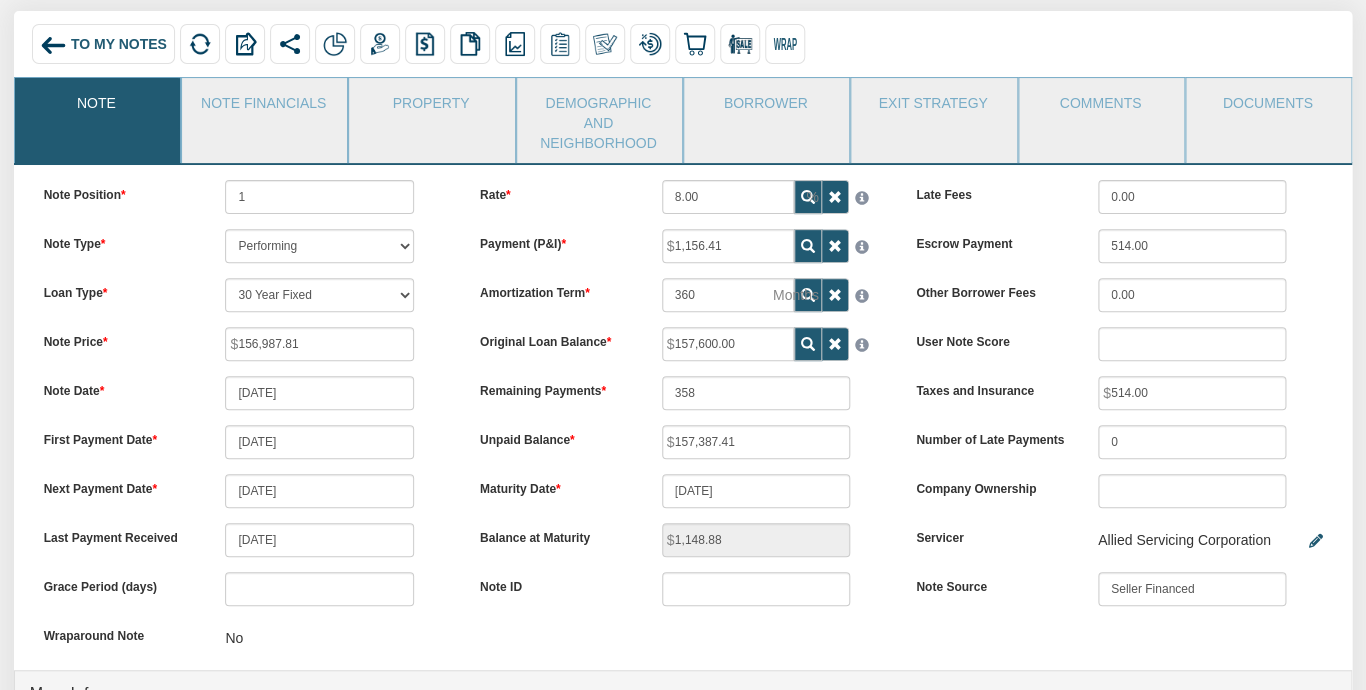 scroll, scrollTop: 104, scrollLeft: 0, axis: vertical 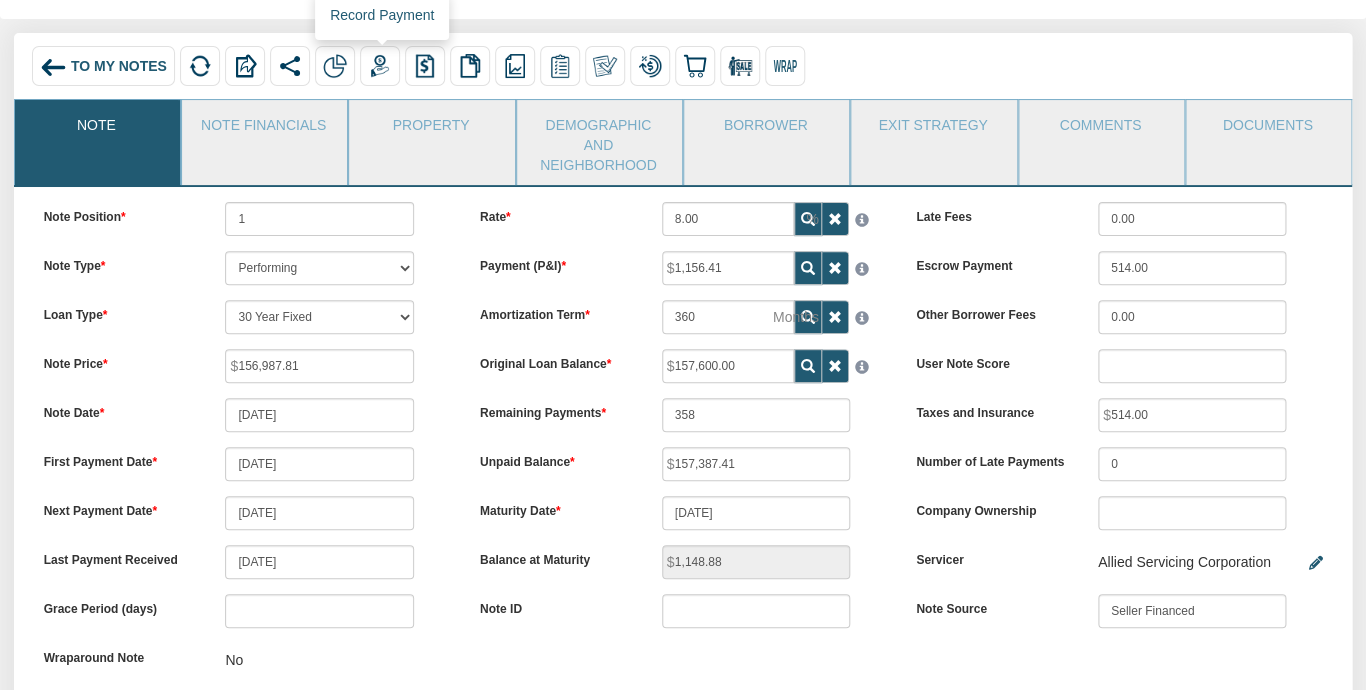 click at bounding box center (380, 66) 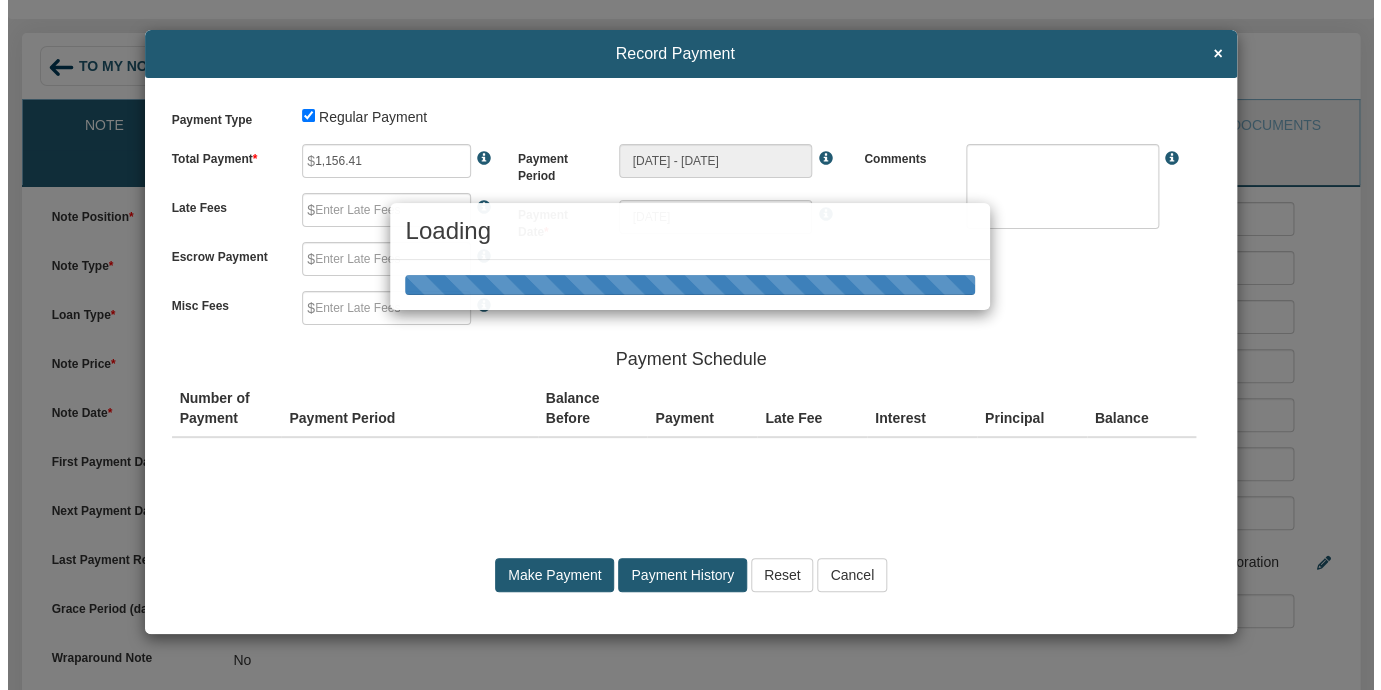 scroll, scrollTop: 104, scrollLeft: 0, axis: vertical 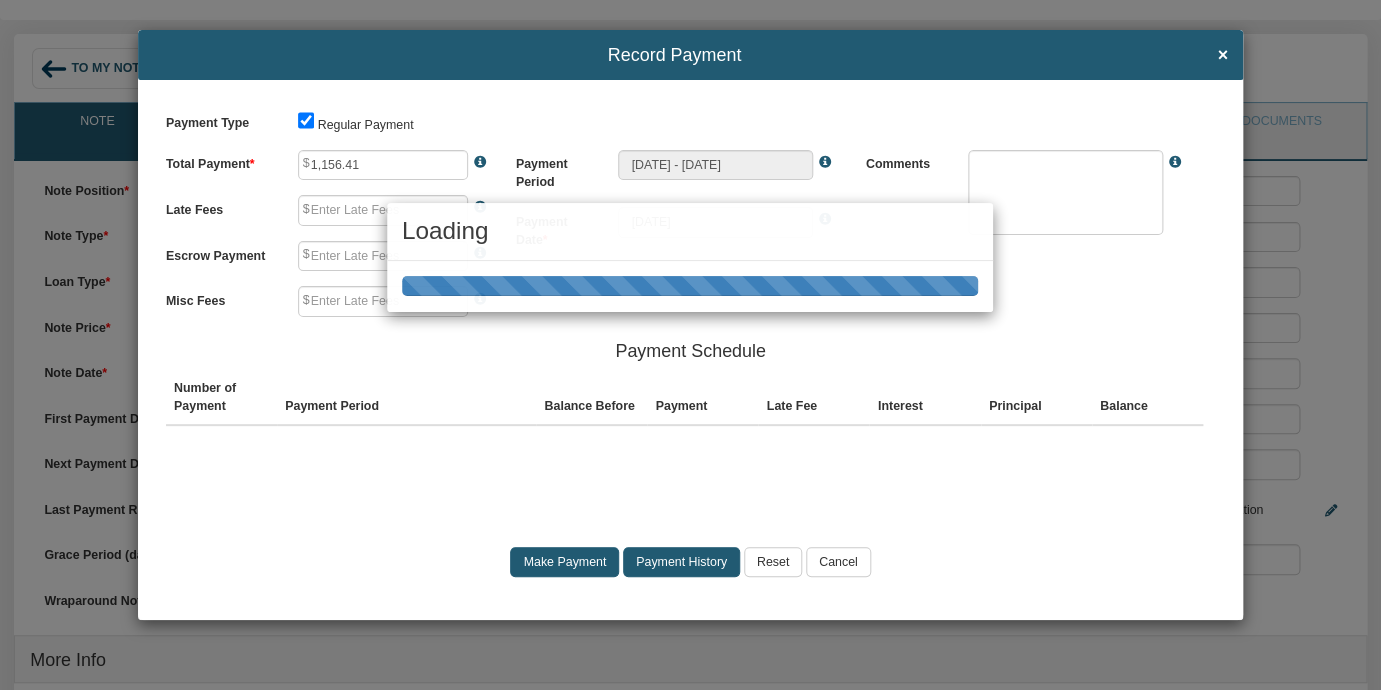type on "0.00" 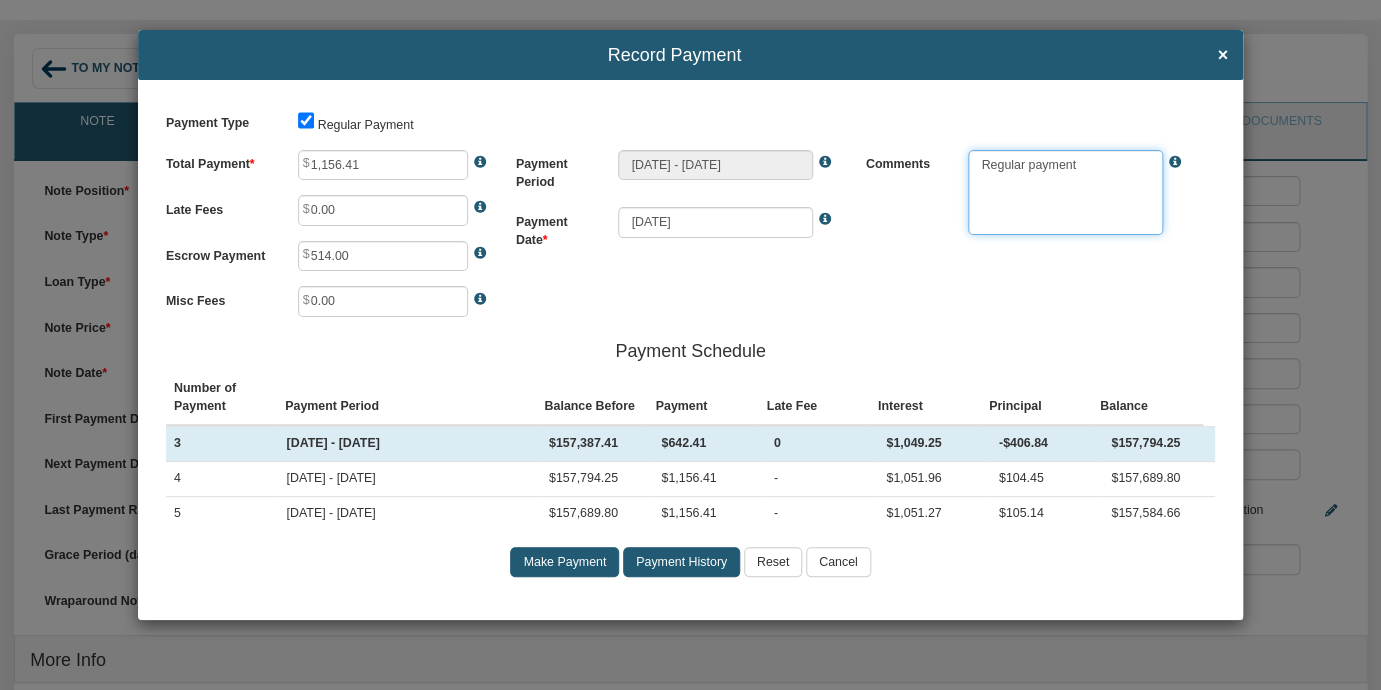 click at bounding box center [1065, 193] 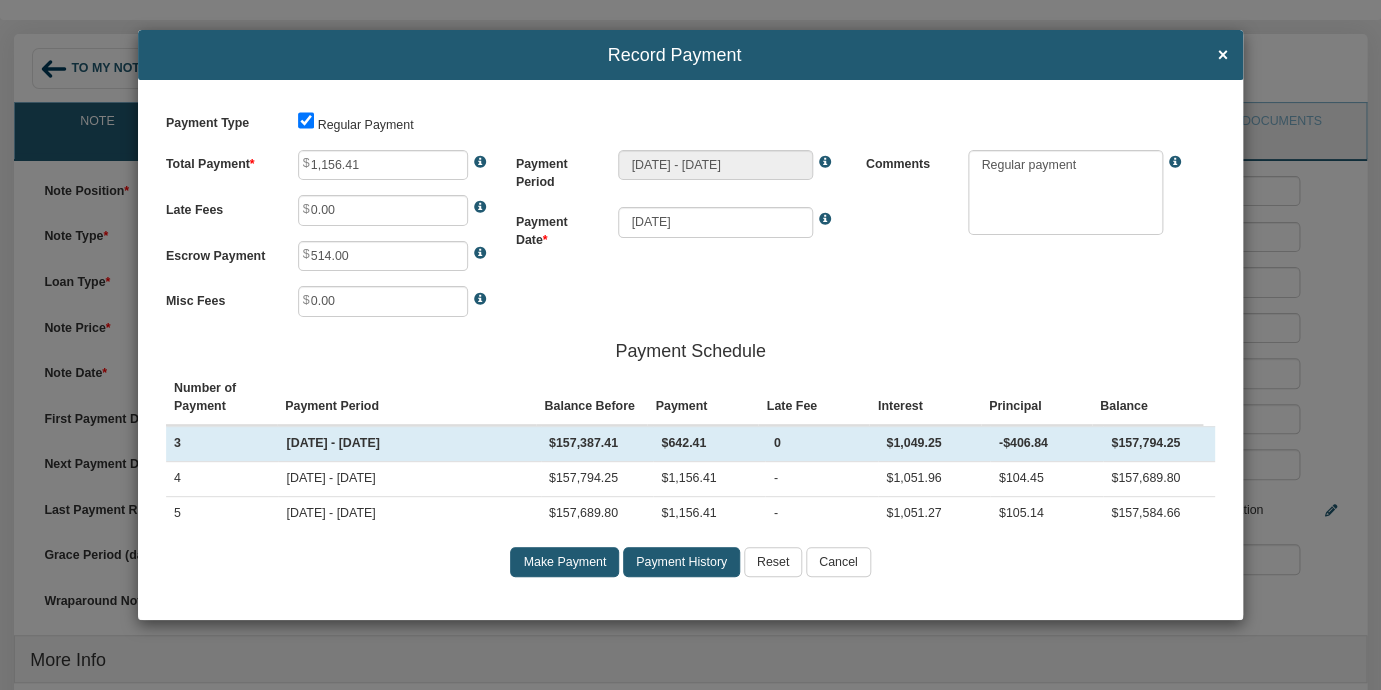 click on "Cancel" at bounding box center (838, 562) 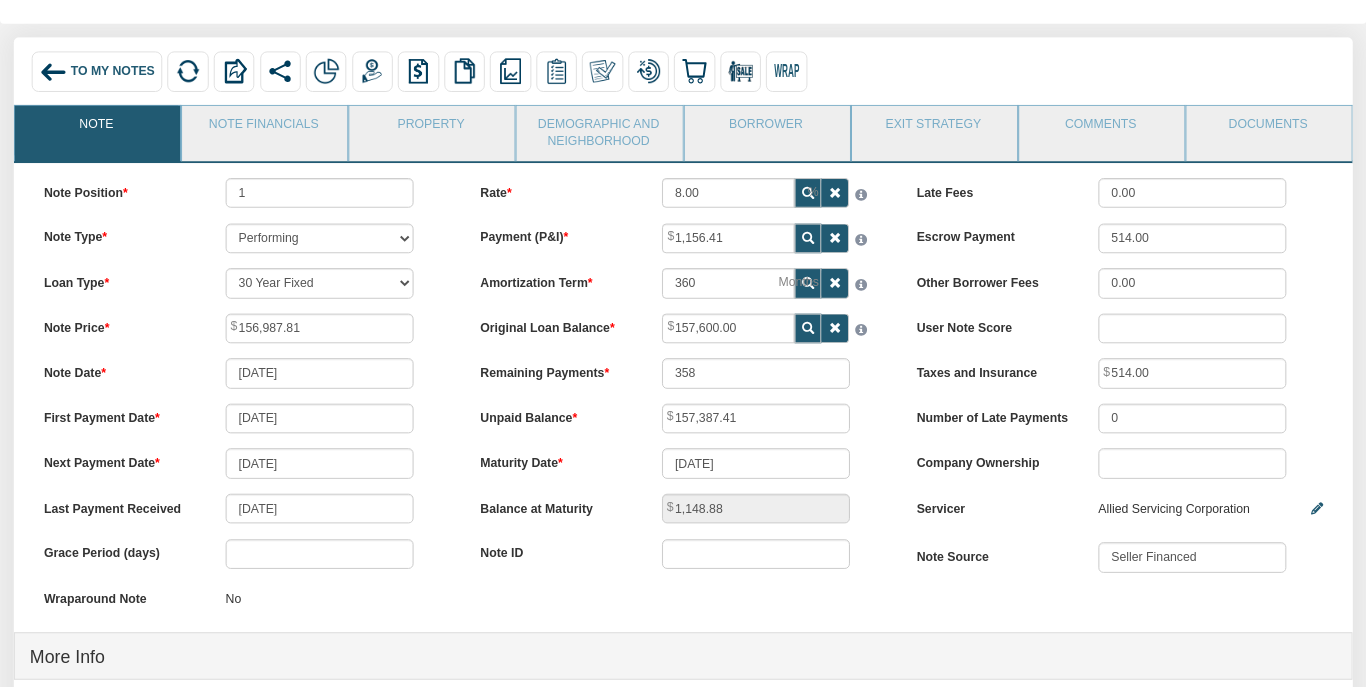 scroll, scrollTop: 104, scrollLeft: 0, axis: vertical 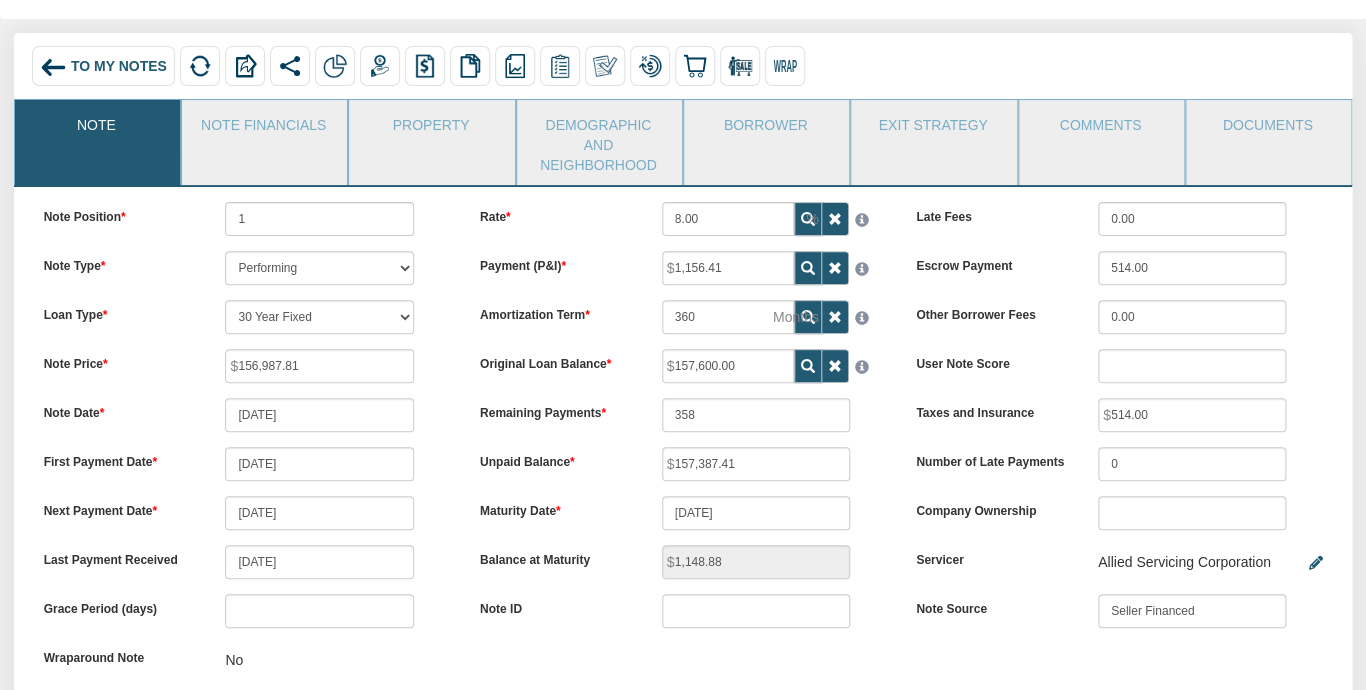 click on "To My Notes" at bounding box center (119, 66) 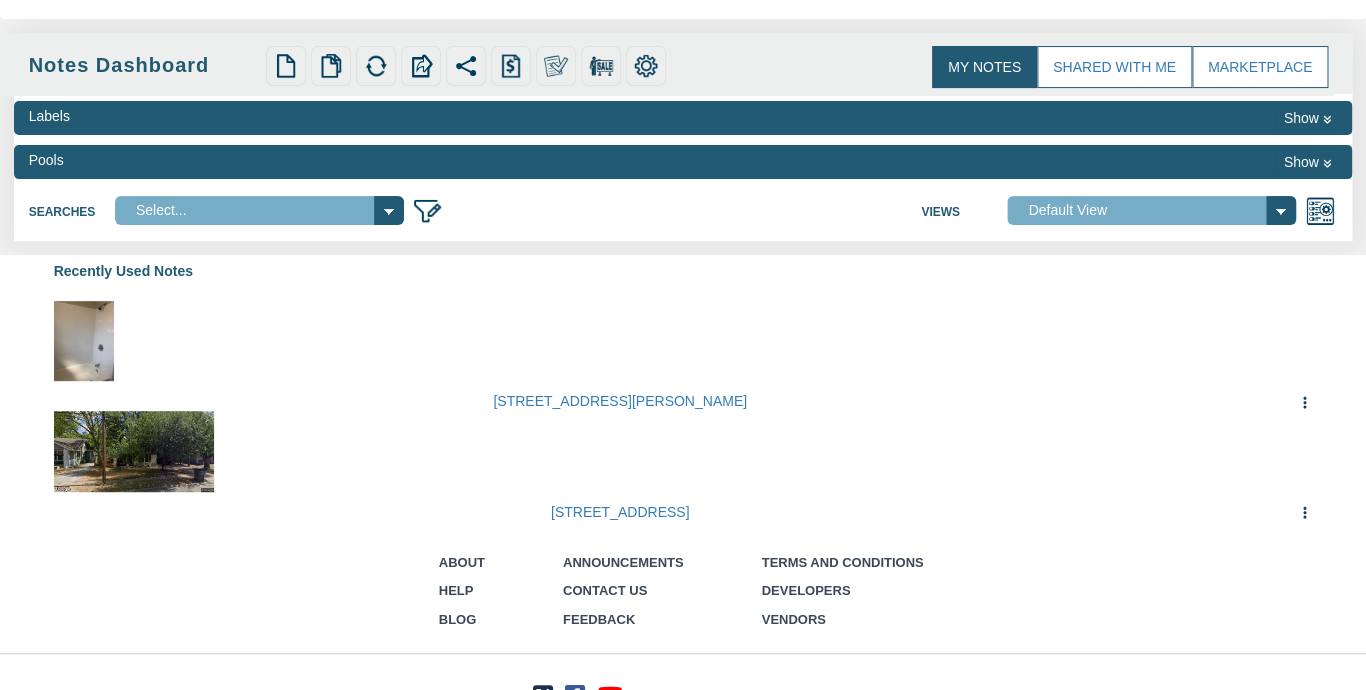 scroll, scrollTop: 0, scrollLeft: 0, axis: both 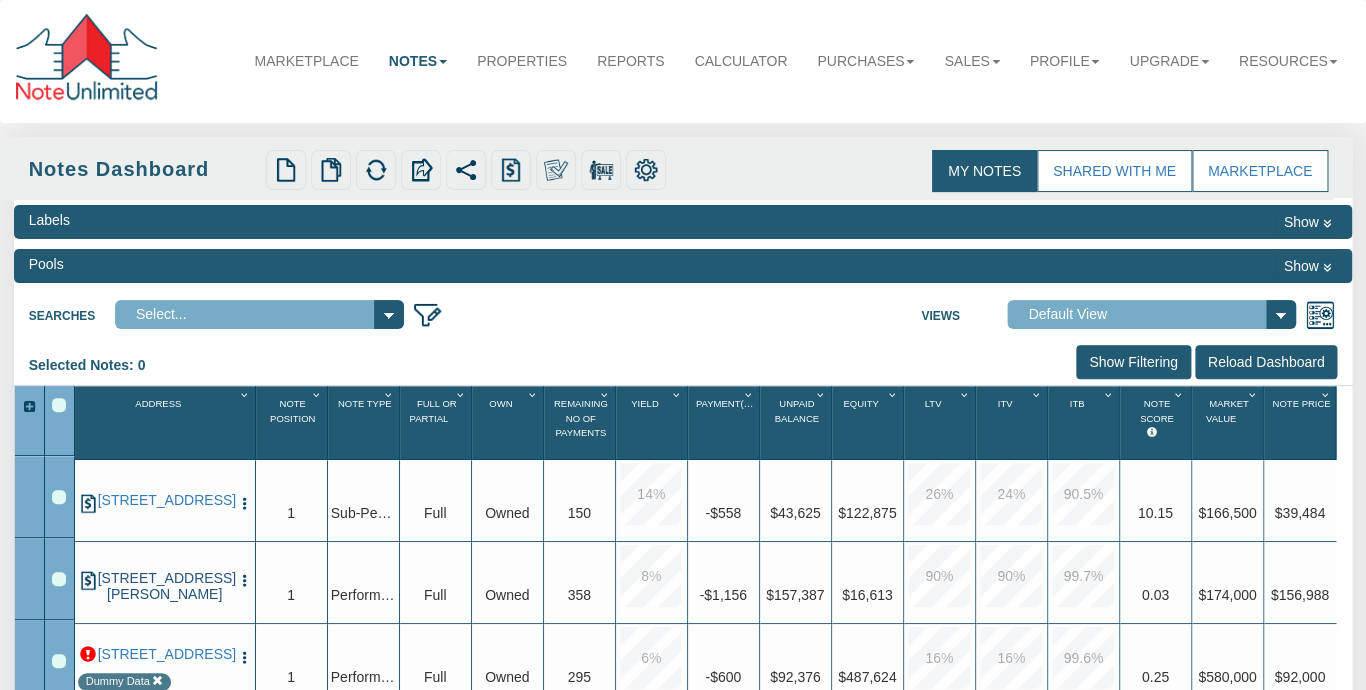 click on "[STREET_ADDRESS][PERSON_NAME]" at bounding box center [165, 587] 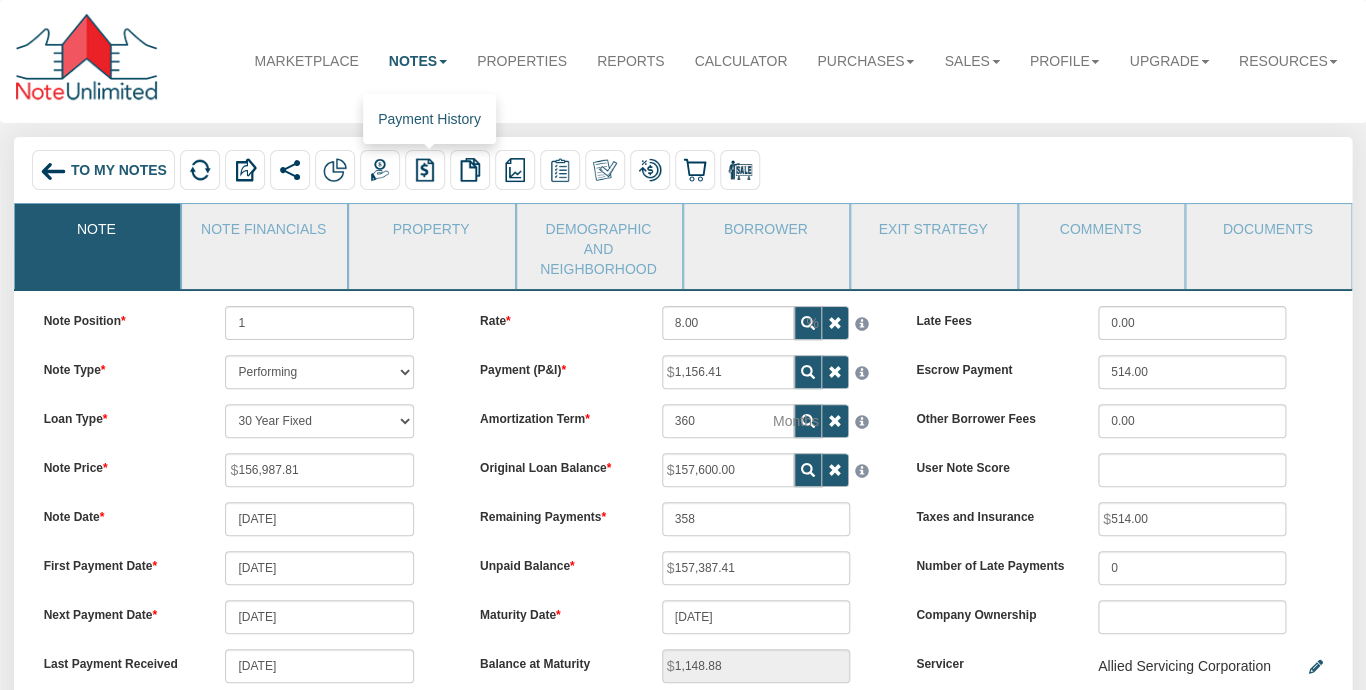 click at bounding box center (425, 170) 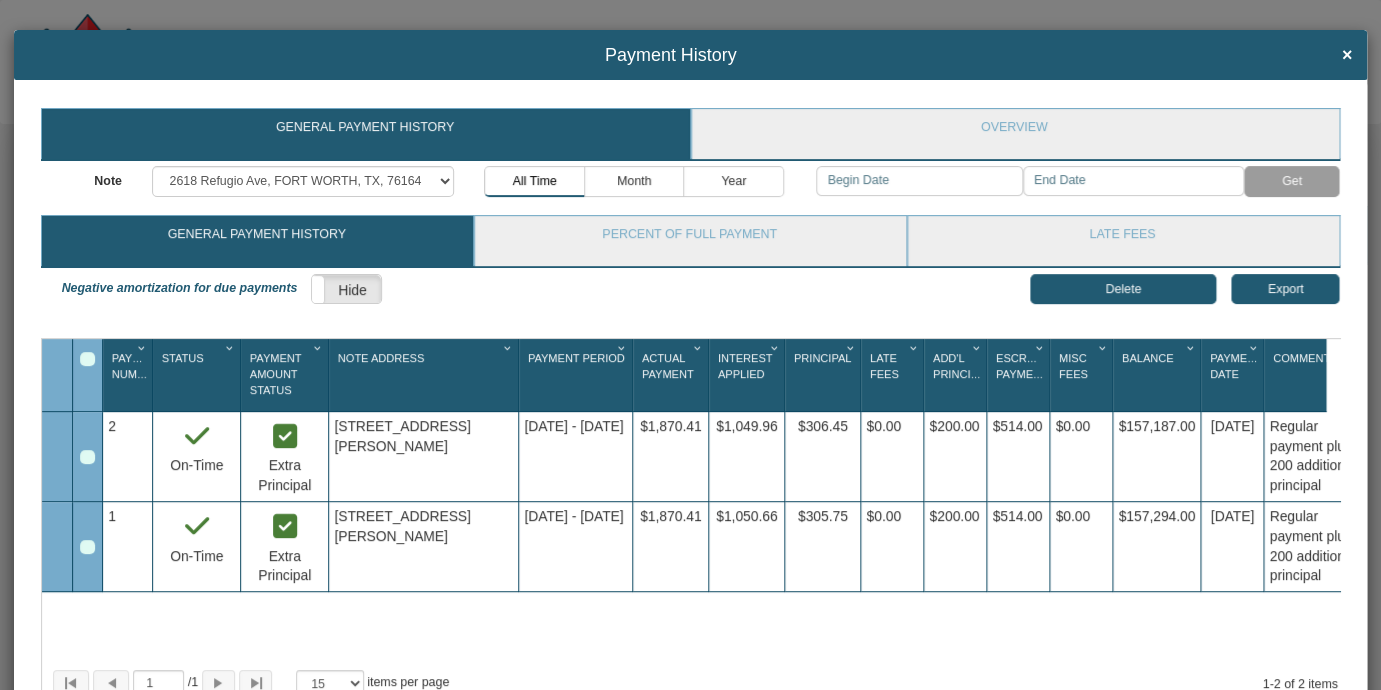 click on "×" at bounding box center [1347, 56] 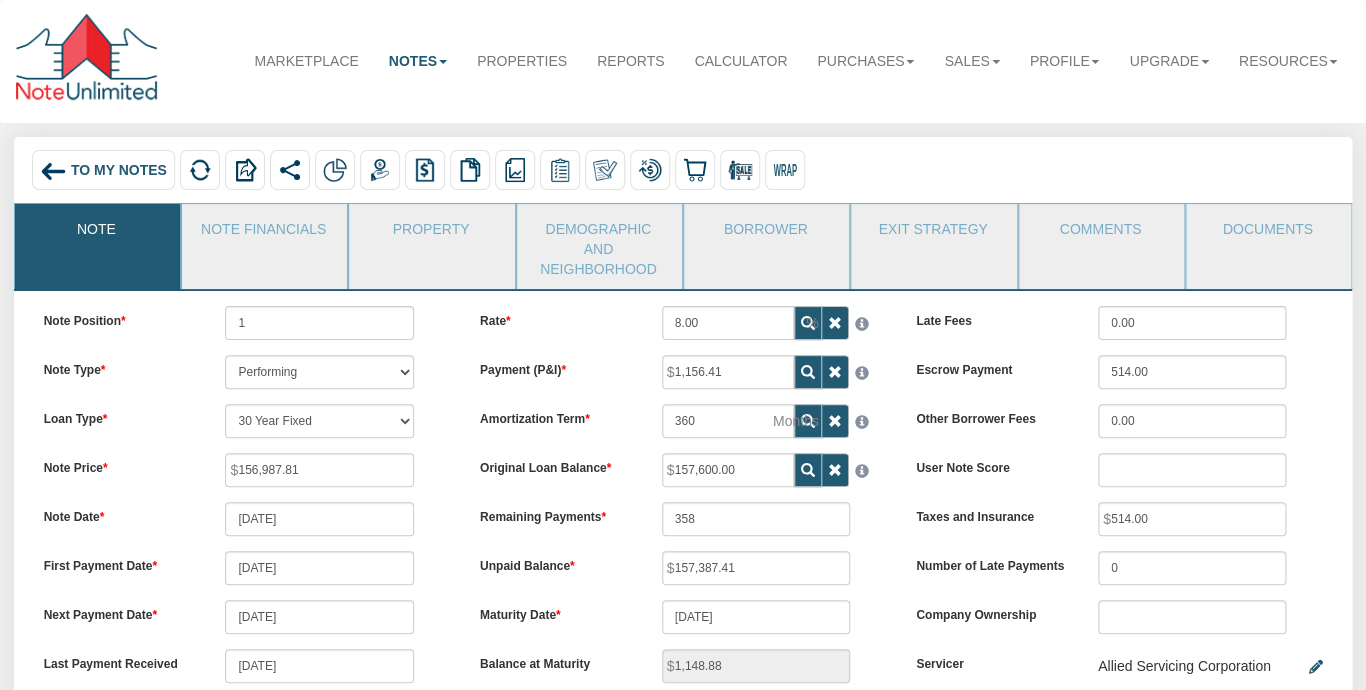 click on "To My Notes
Delete with property
Delete only note
Redeeming and Non-Redeeming
Summary Note" at bounding box center (683, 172) 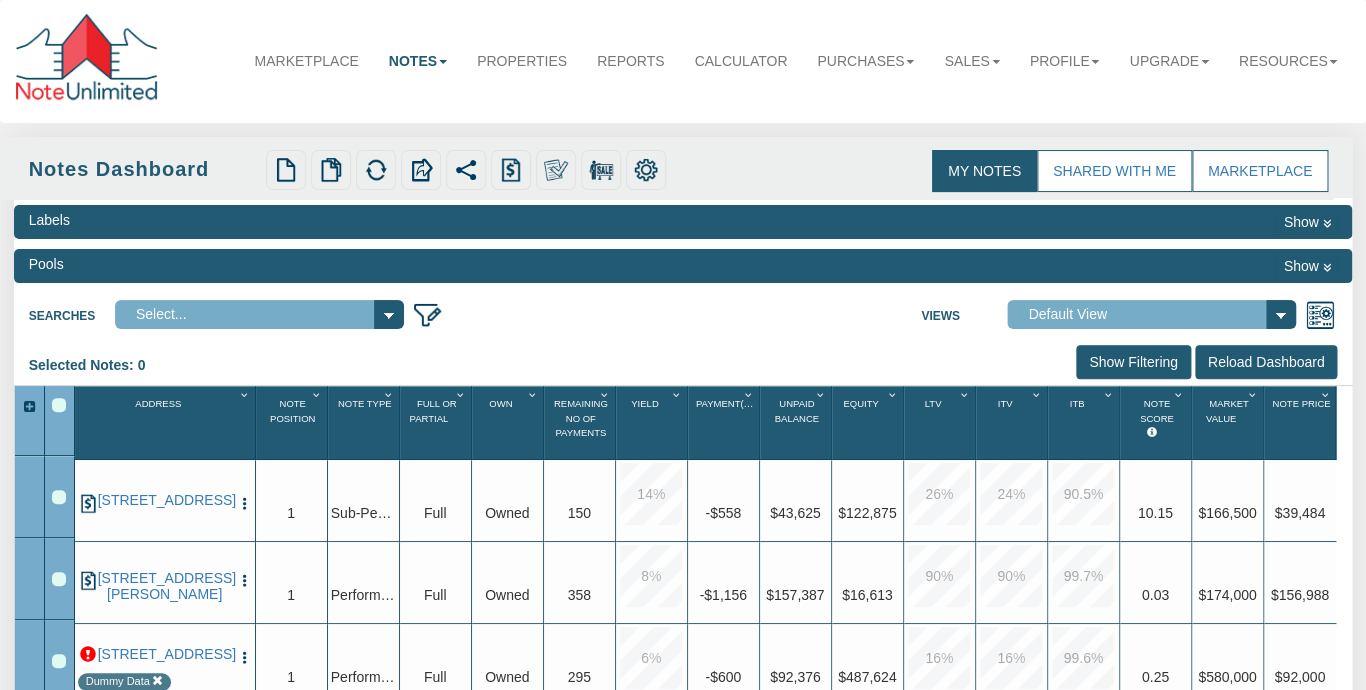 click on "Searches
Select...
Views
Default View NS Default (Colonial Funding Group) (Colonial Funding Group)" at bounding box center [683, 311] 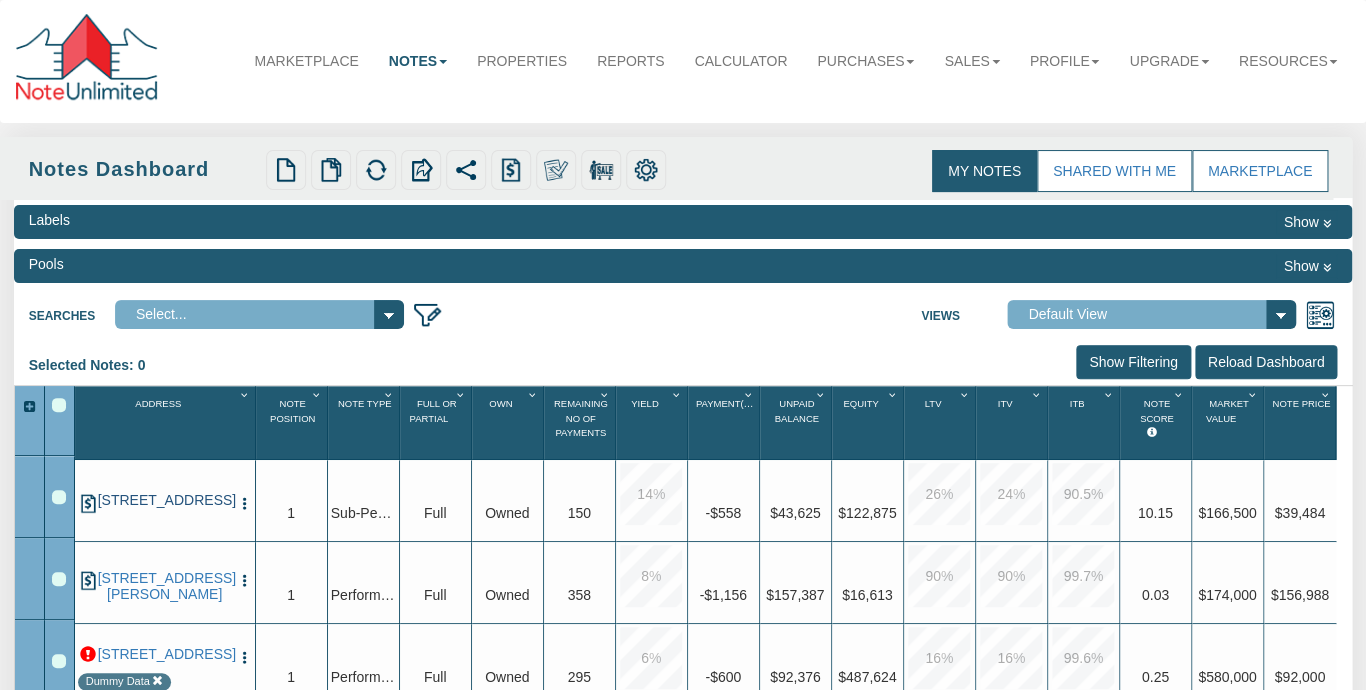 click on "[STREET_ADDRESS]" at bounding box center (165, 500) 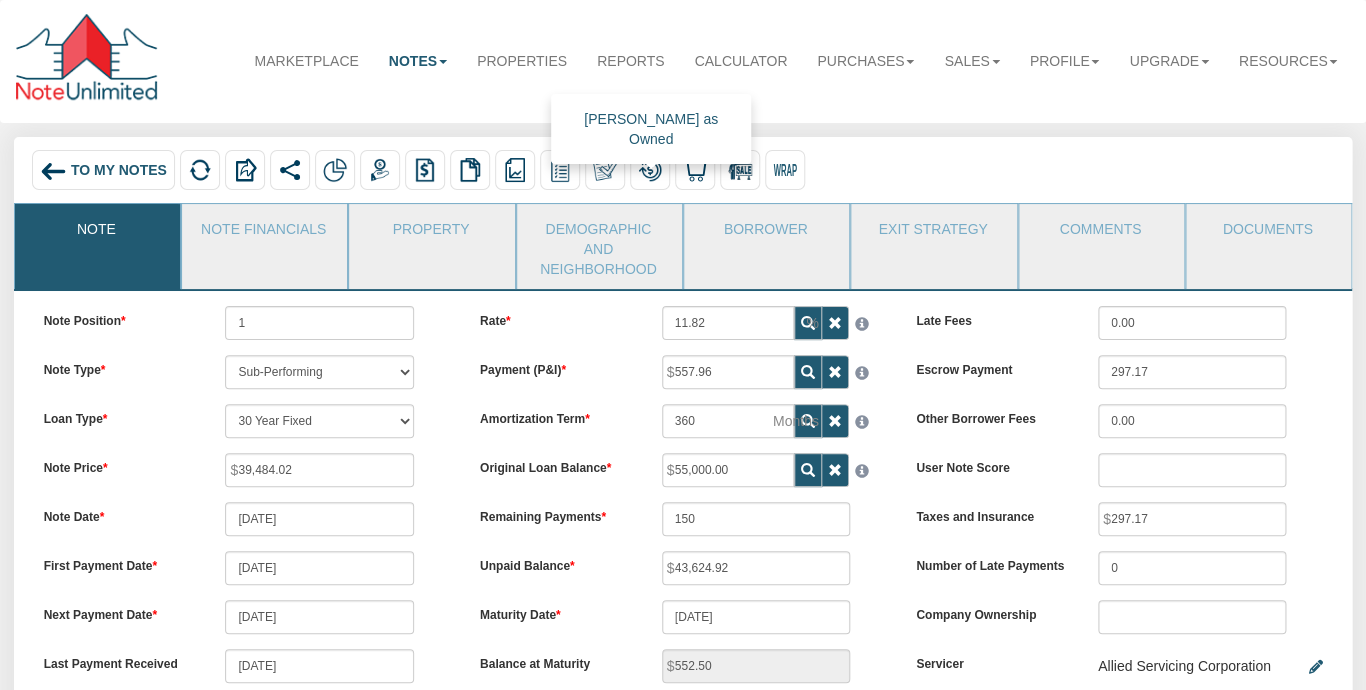click at bounding box center [605, 170] 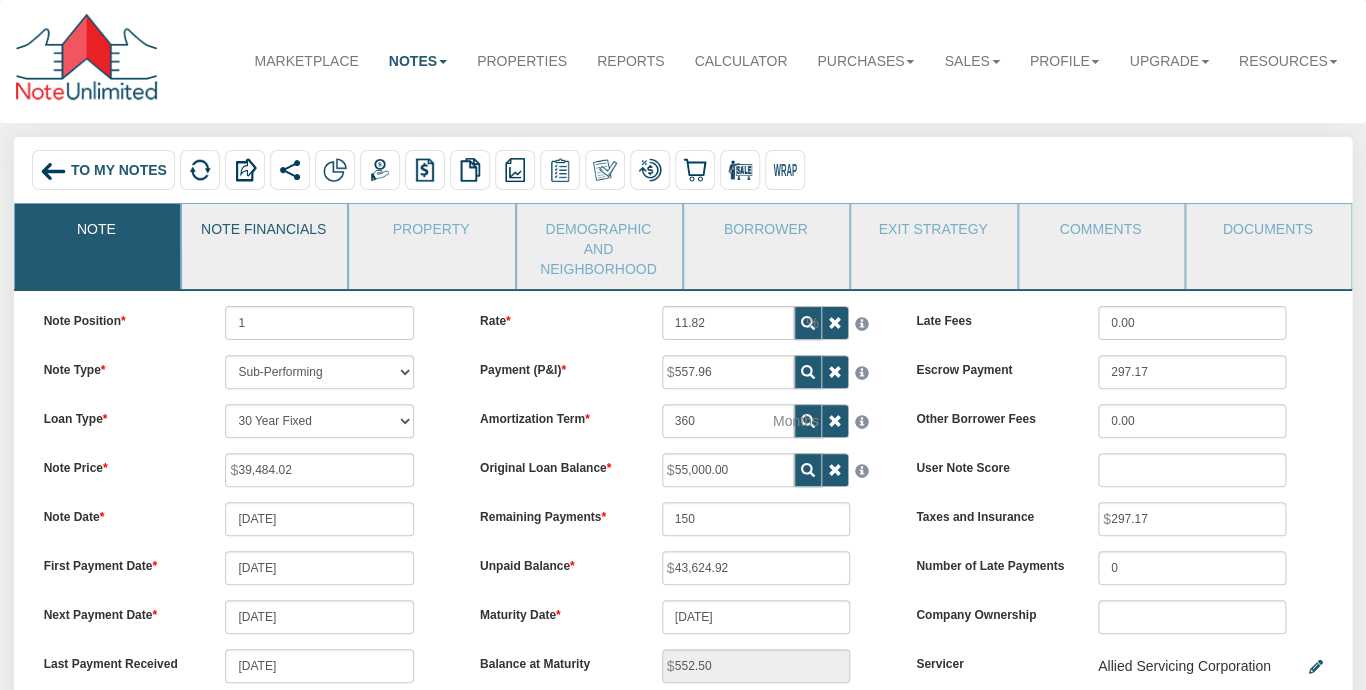 click on "Note Financials" at bounding box center (263, 229) 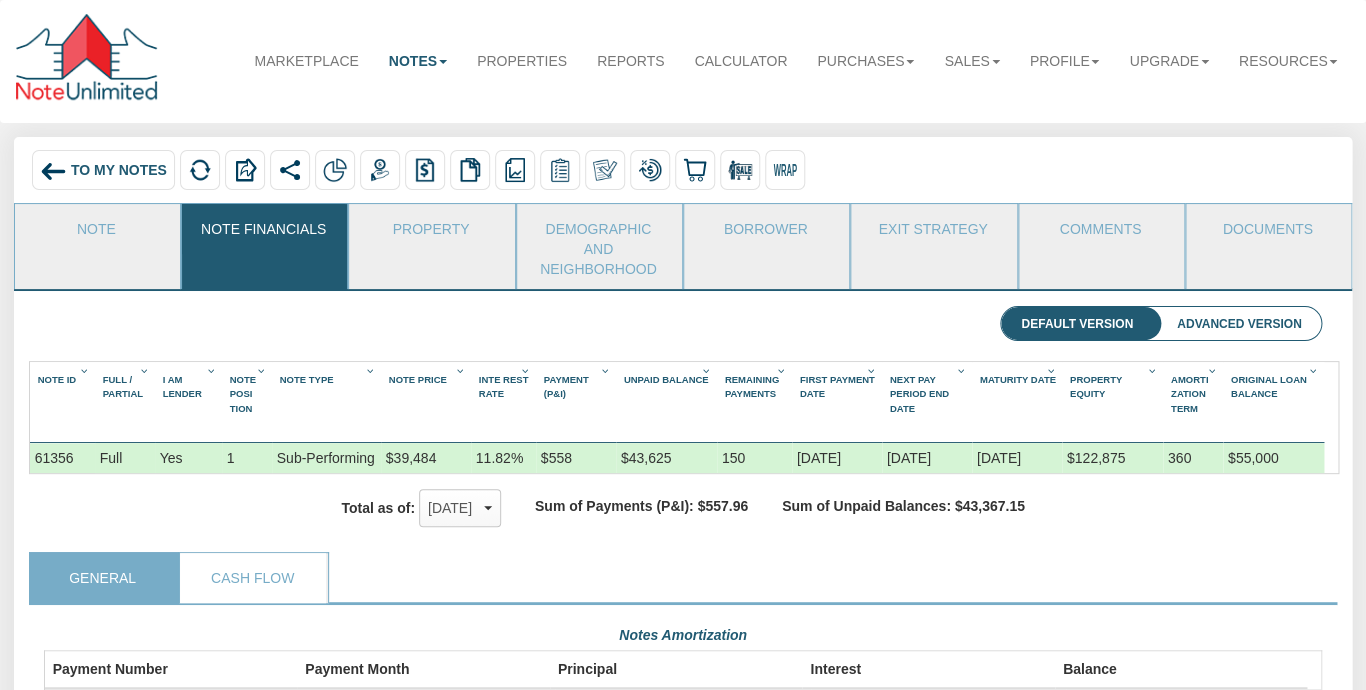 scroll, scrollTop: 999679, scrollLeft: 998723, axis: both 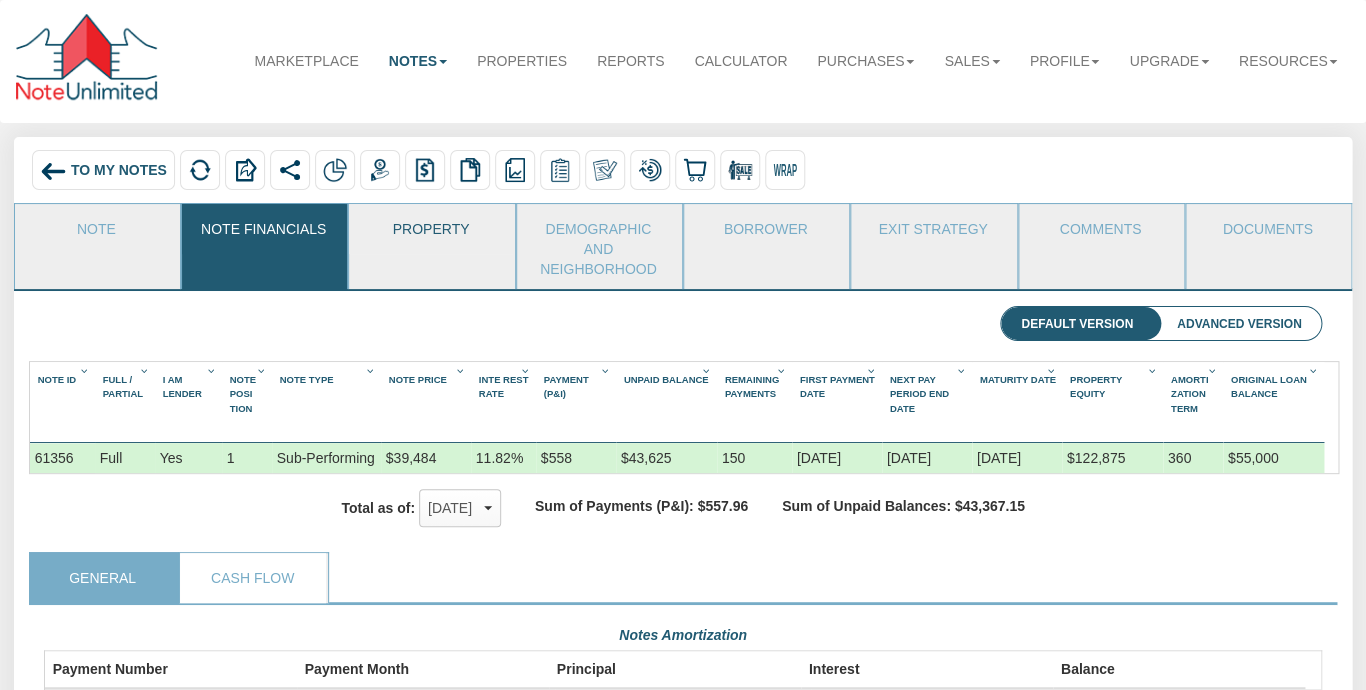 click on "Property" at bounding box center [430, 229] 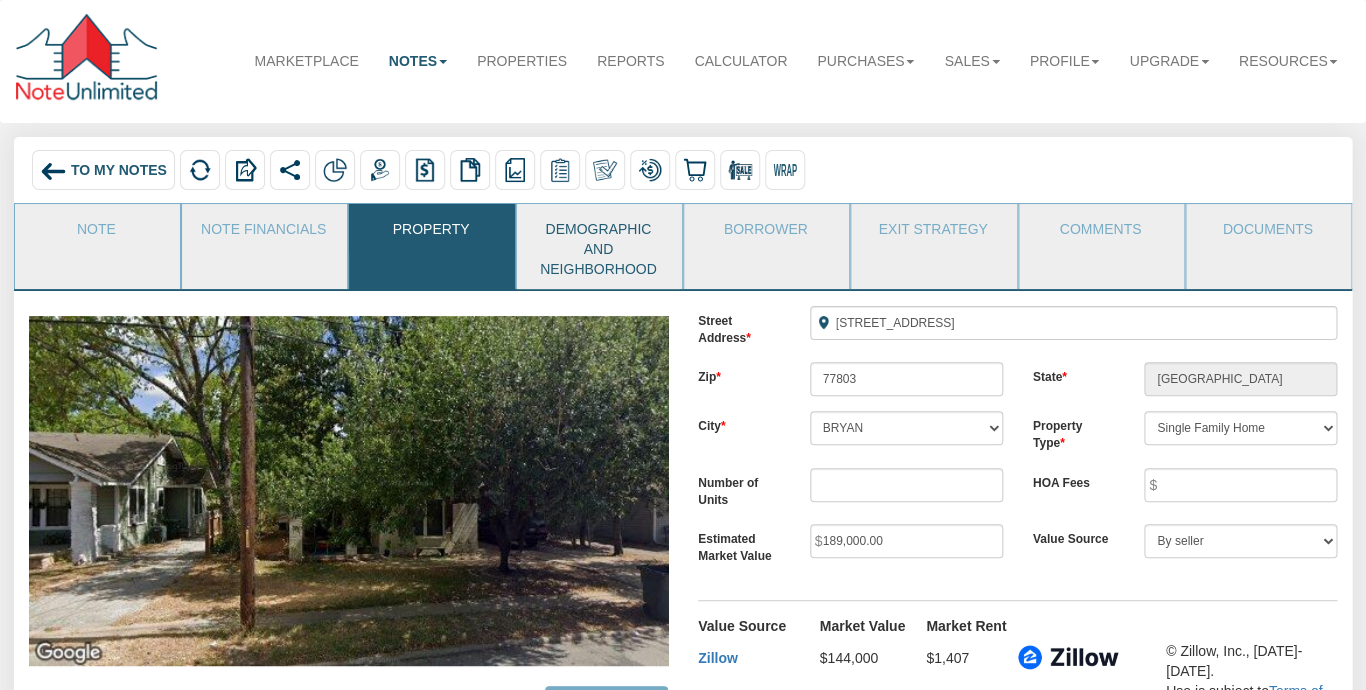 click on "Demographic and Neighborhood" at bounding box center [598, 246] 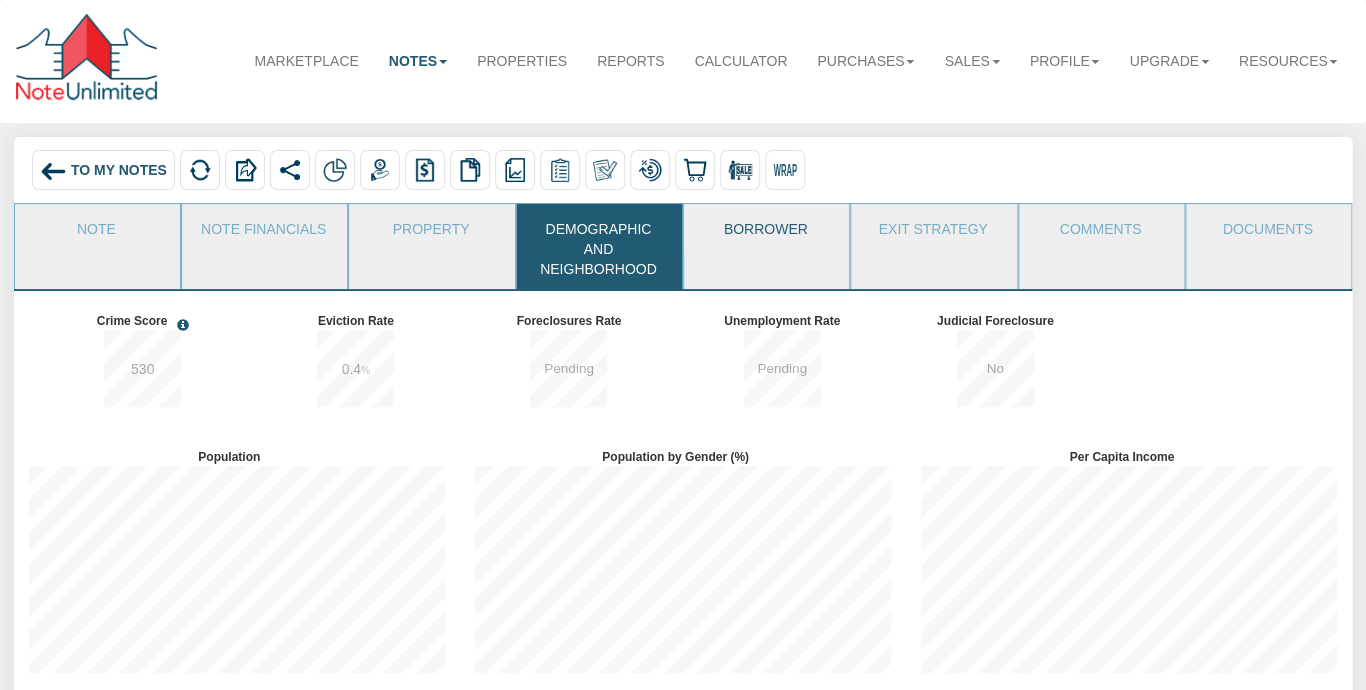 scroll, scrollTop: 999753, scrollLeft: 999554, axis: both 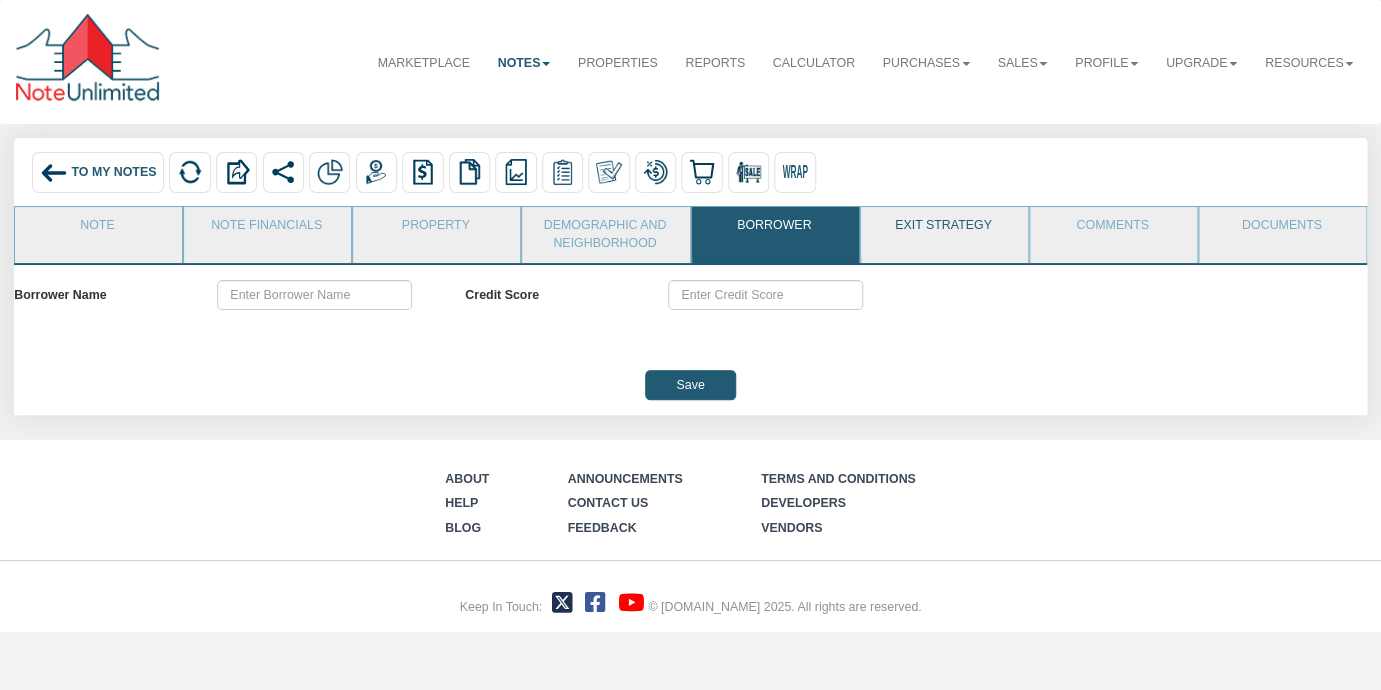 click on "Exit Strategy" at bounding box center [943, 232] 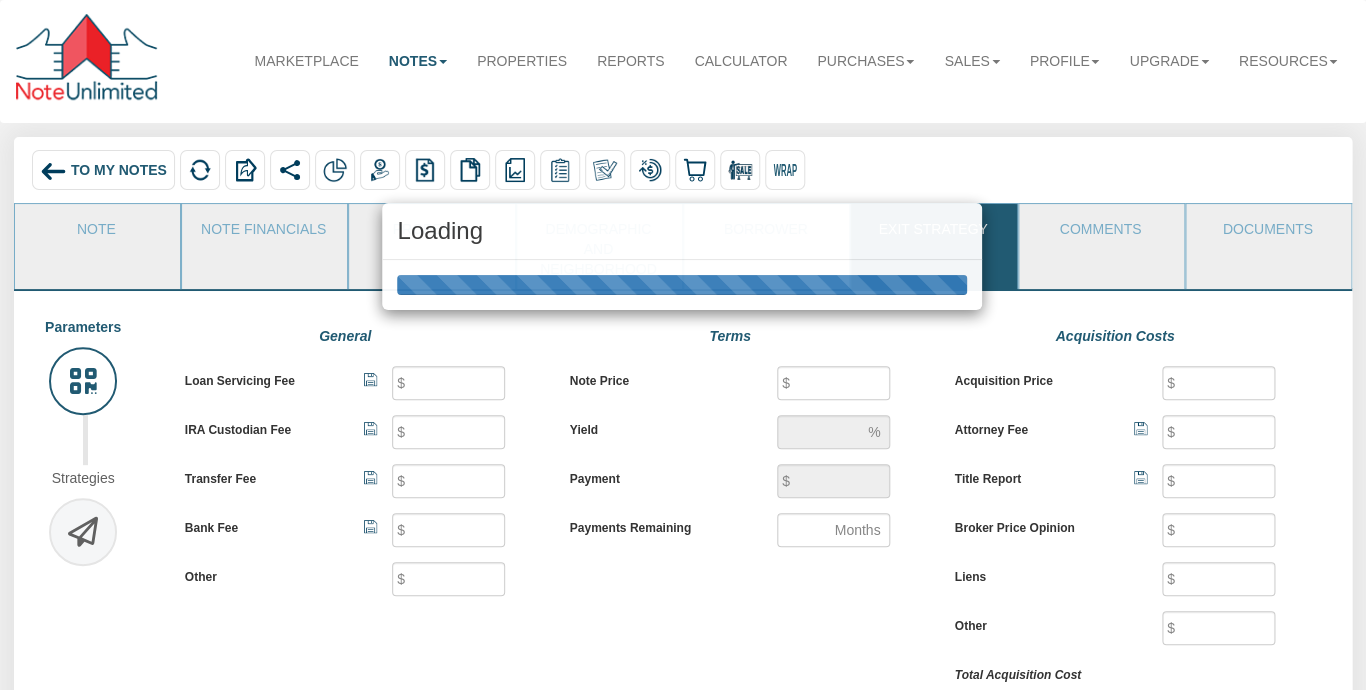type on "40" 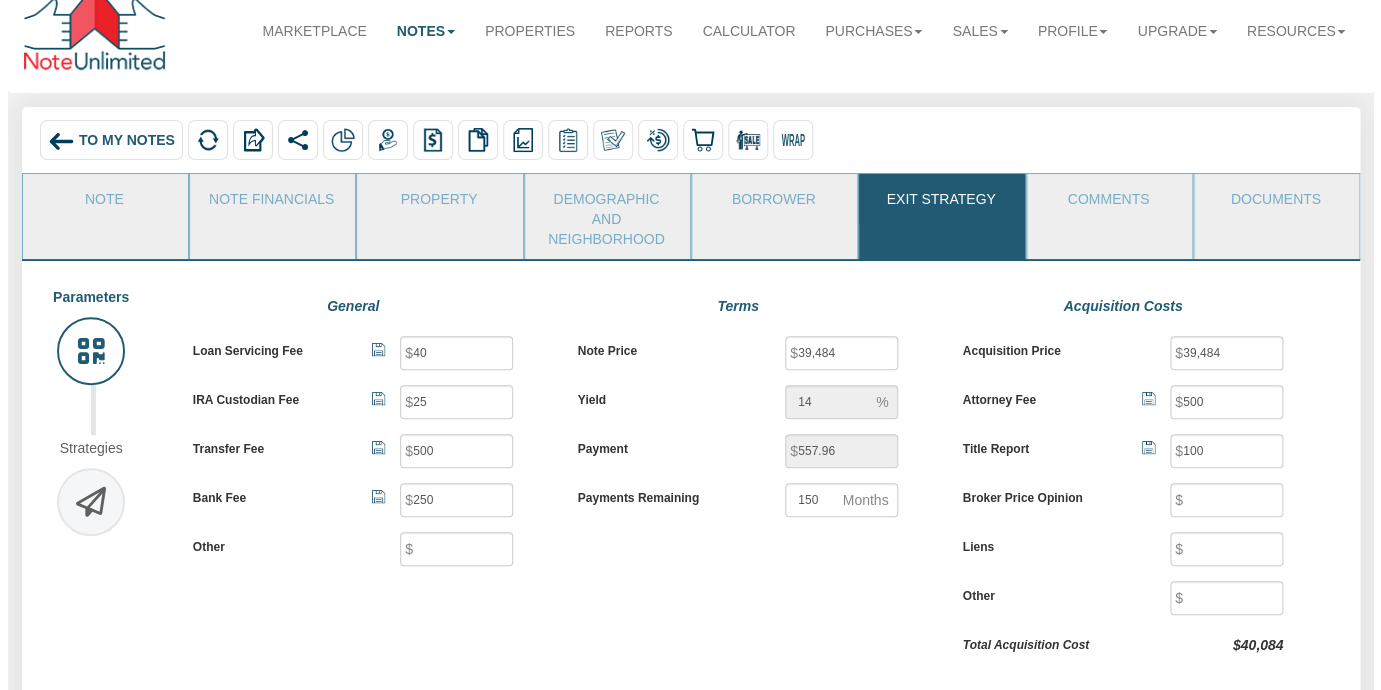 scroll, scrollTop: 0, scrollLeft: 0, axis: both 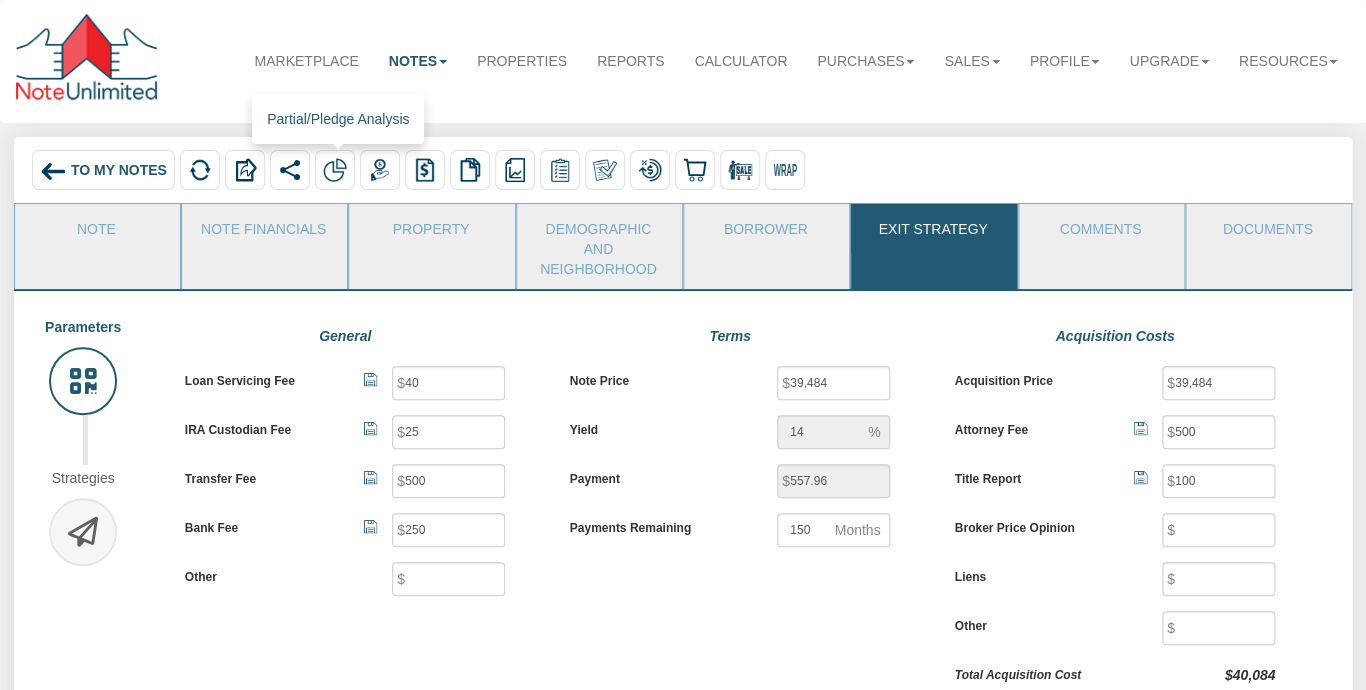 click at bounding box center [335, 170] 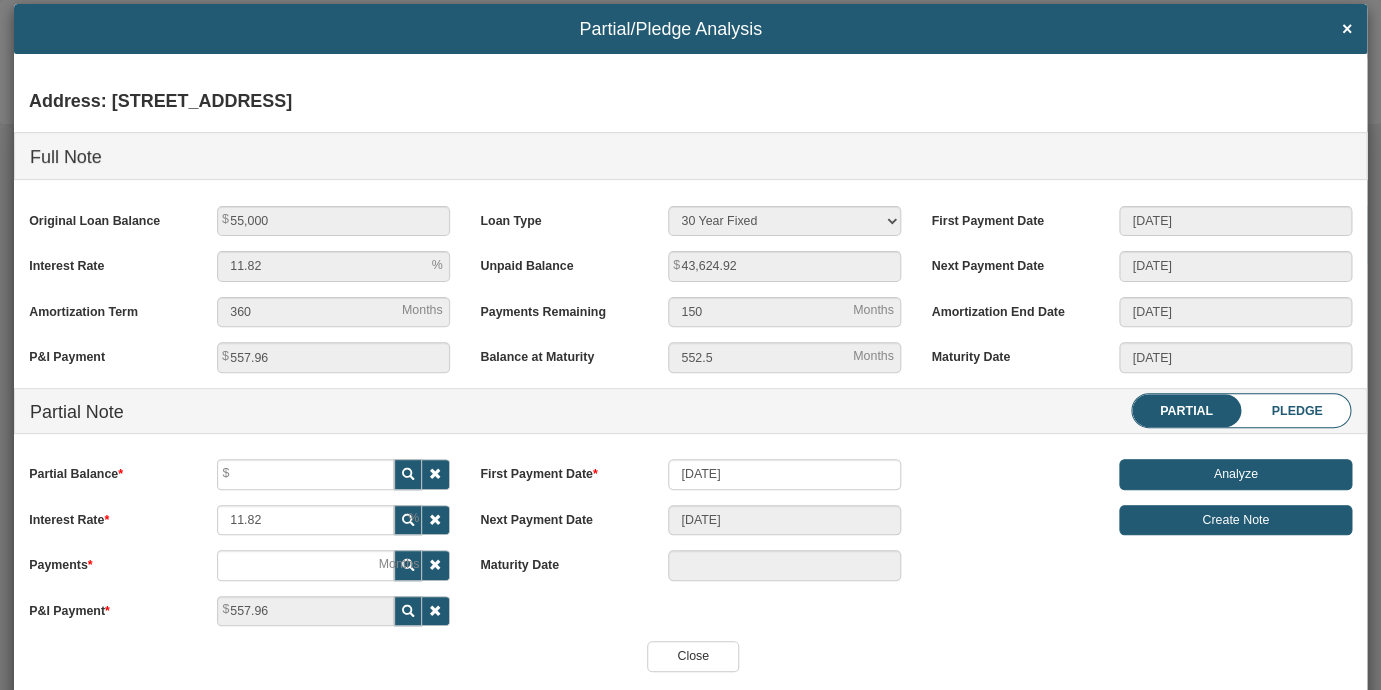 scroll, scrollTop: 66, scrollLeft: 0, axis: vertical 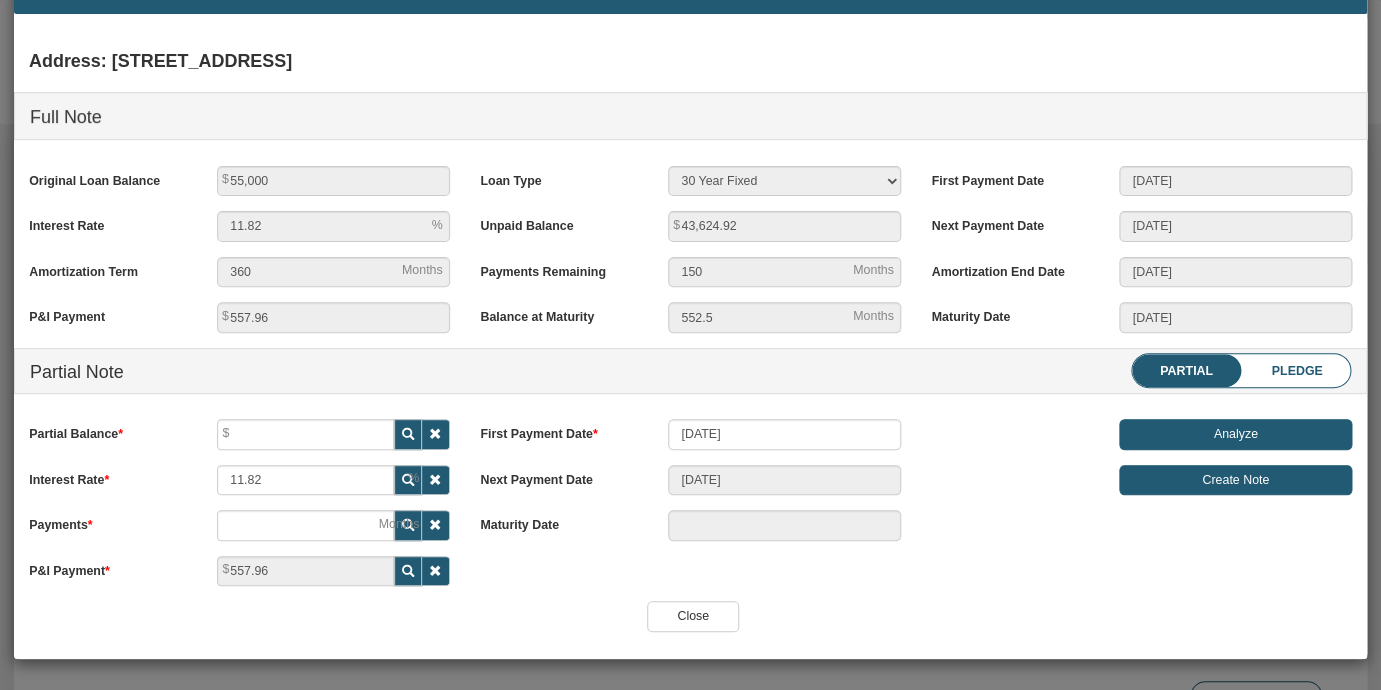 click on "Pledge" at bounding box center [1297, 371] 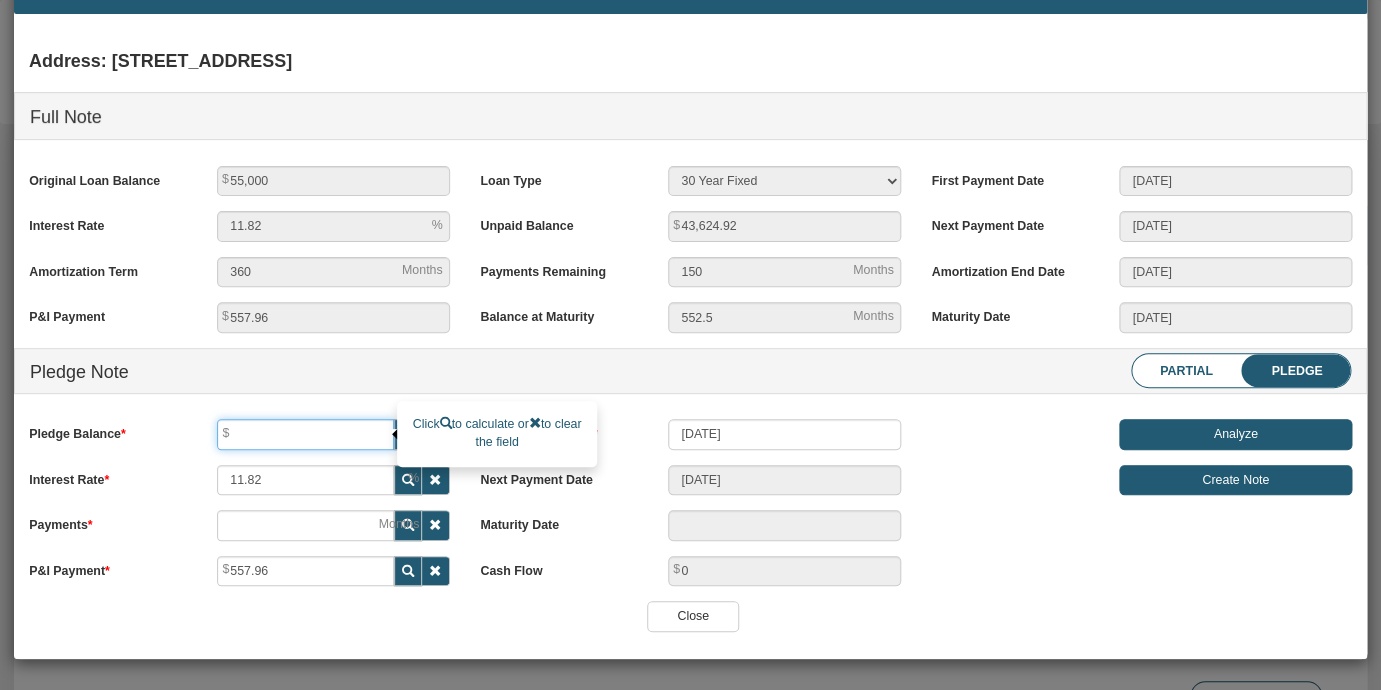 click at bounding box center [305, 434] 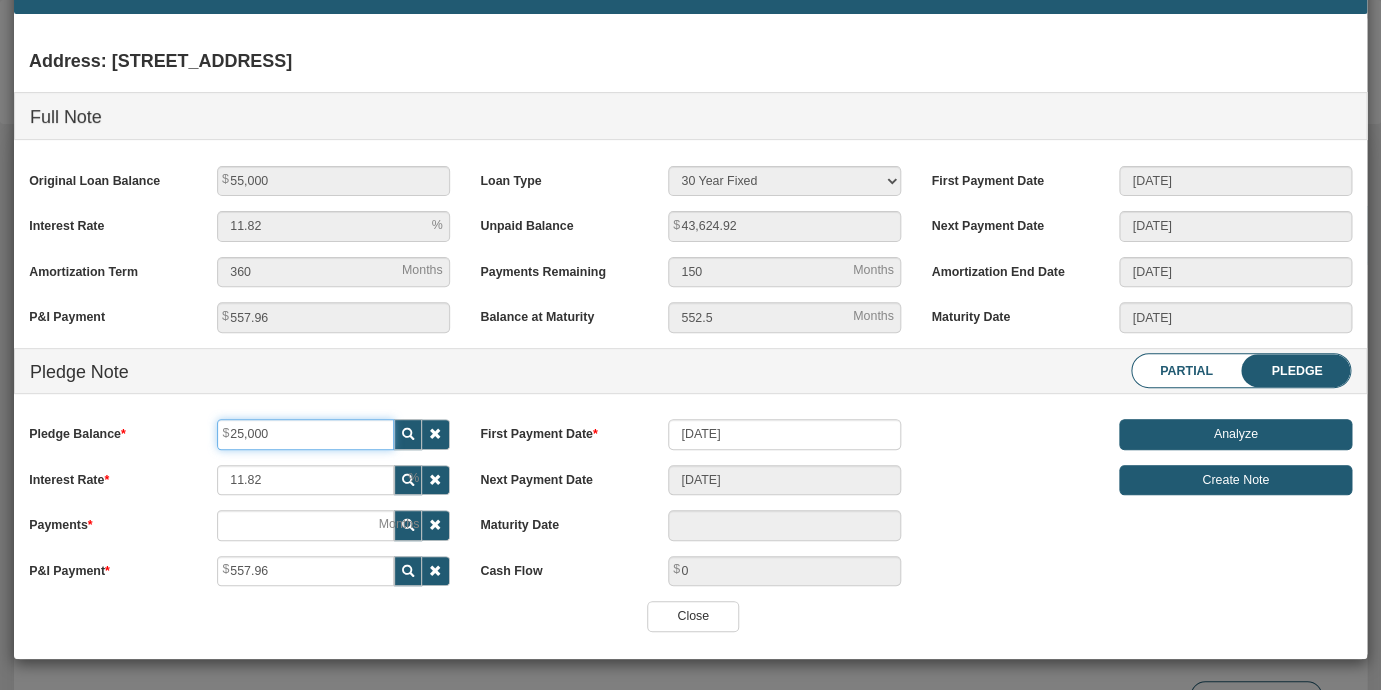 type on "25,000" 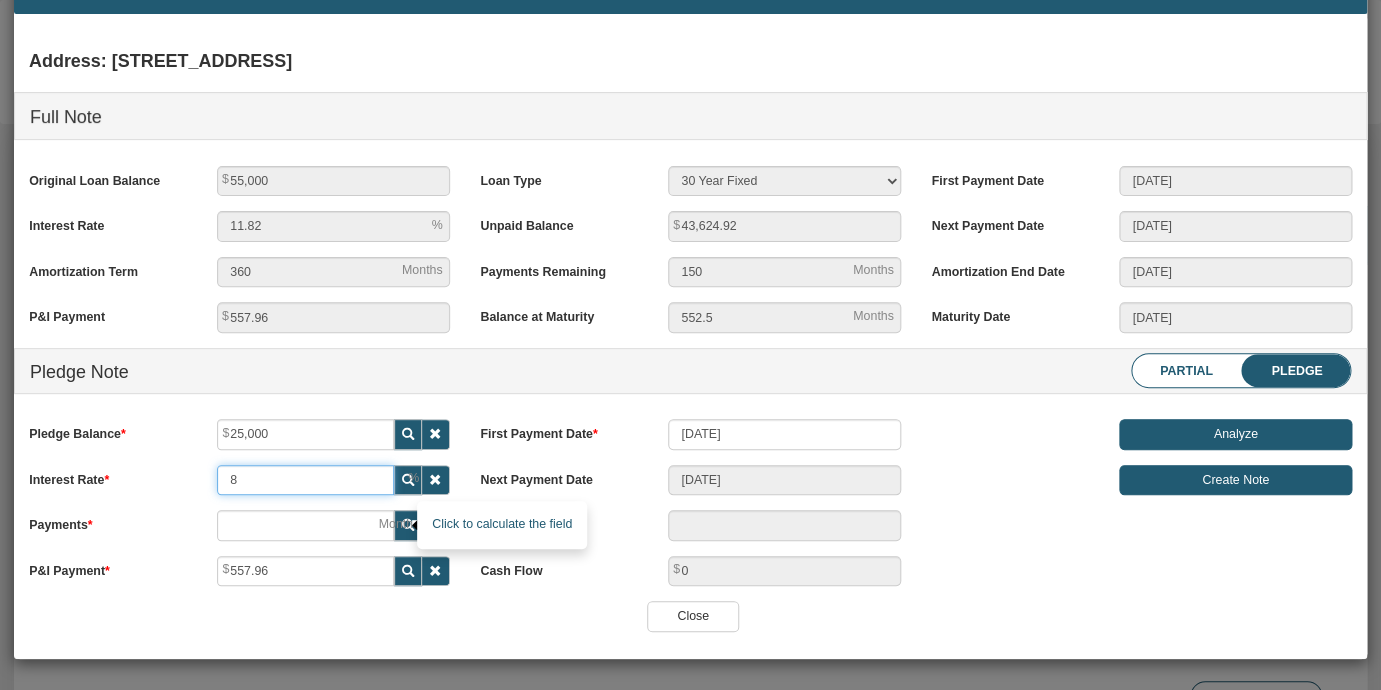 type on "8" 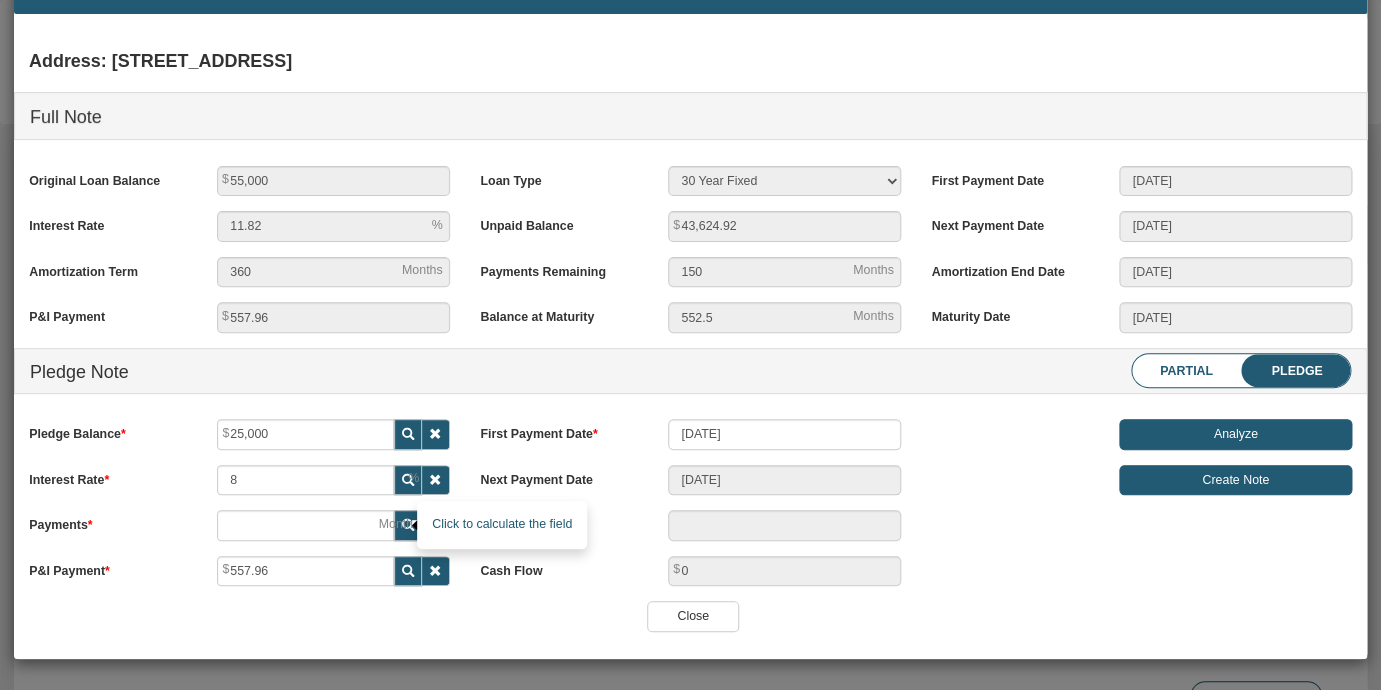 click at bounding box center [408, 525] 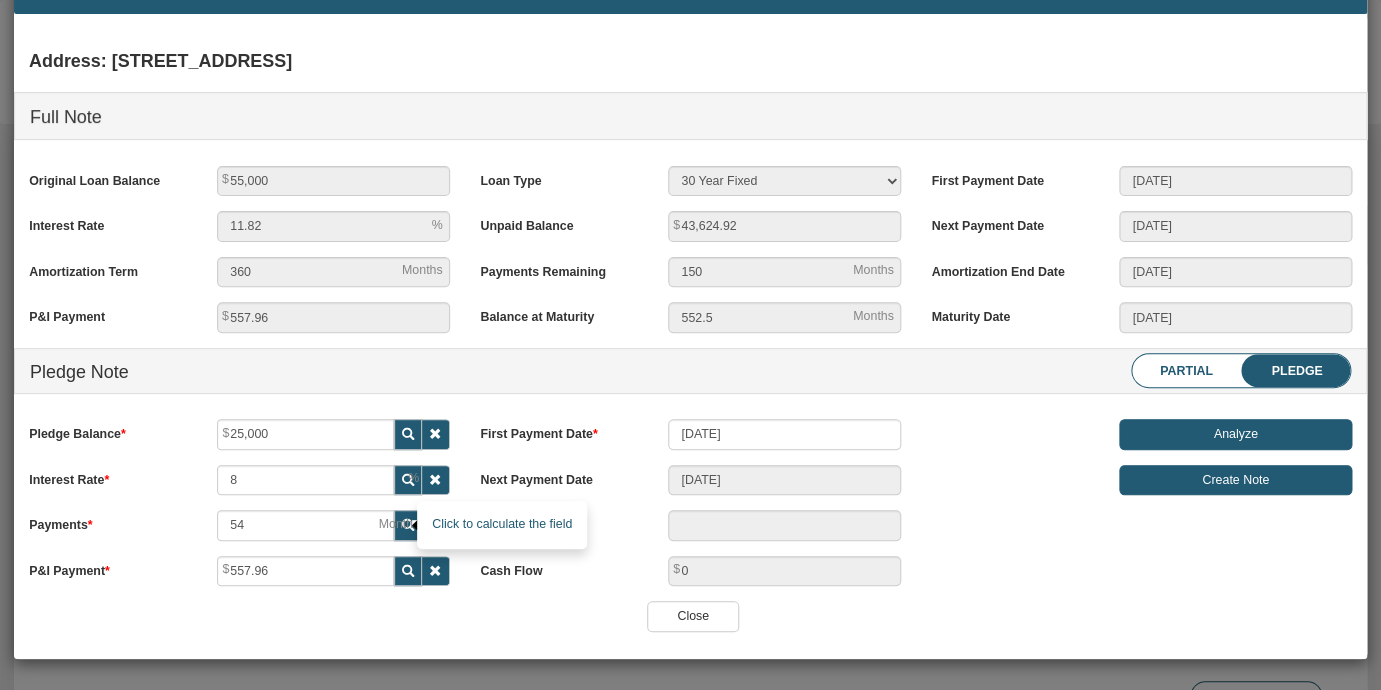 type on "[DATE]" 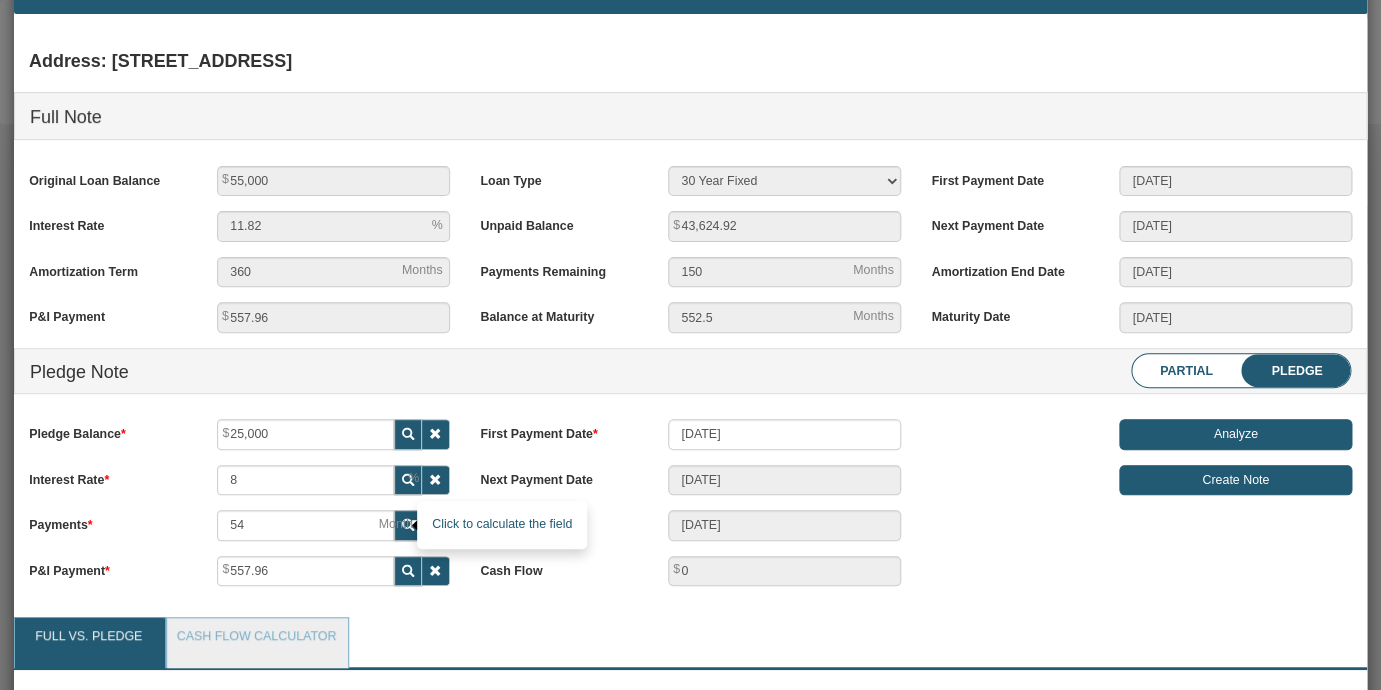 scroll, scrollTop: 999747, scrollLeft: 999681, axis: both 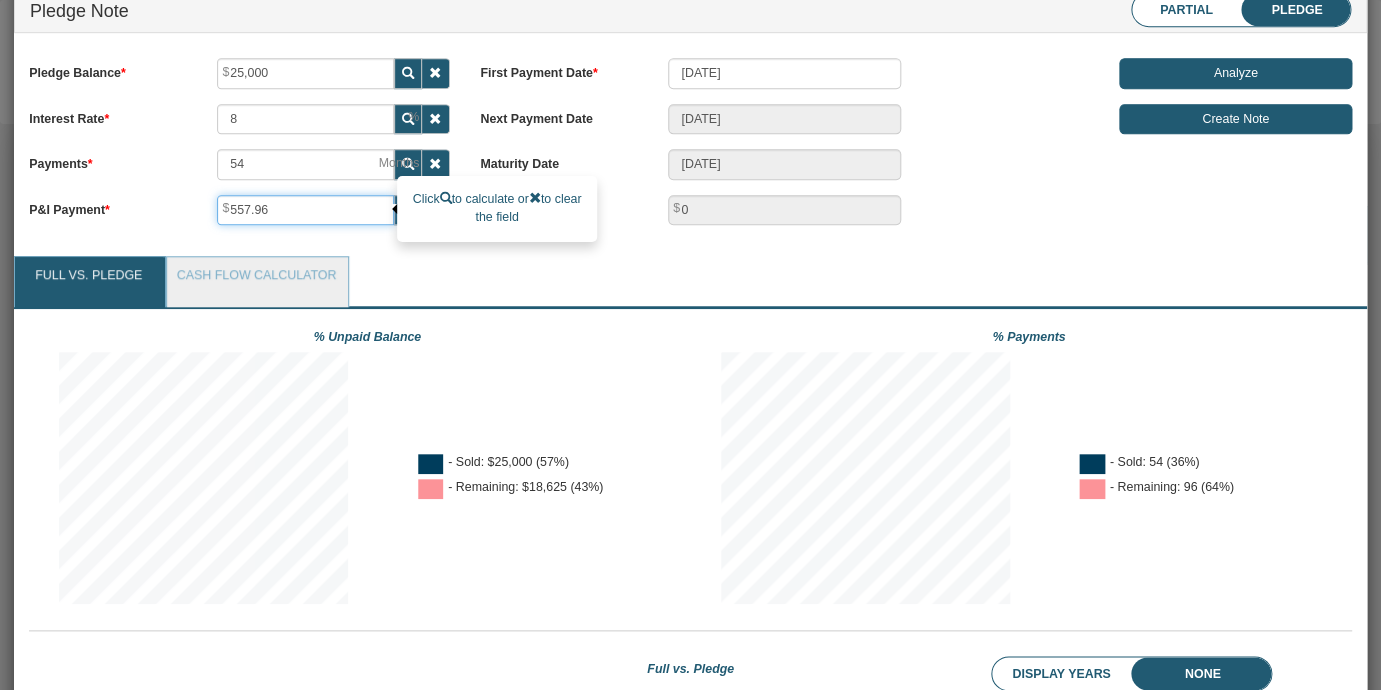 click on "557.96" at bounding box center [305, 210] 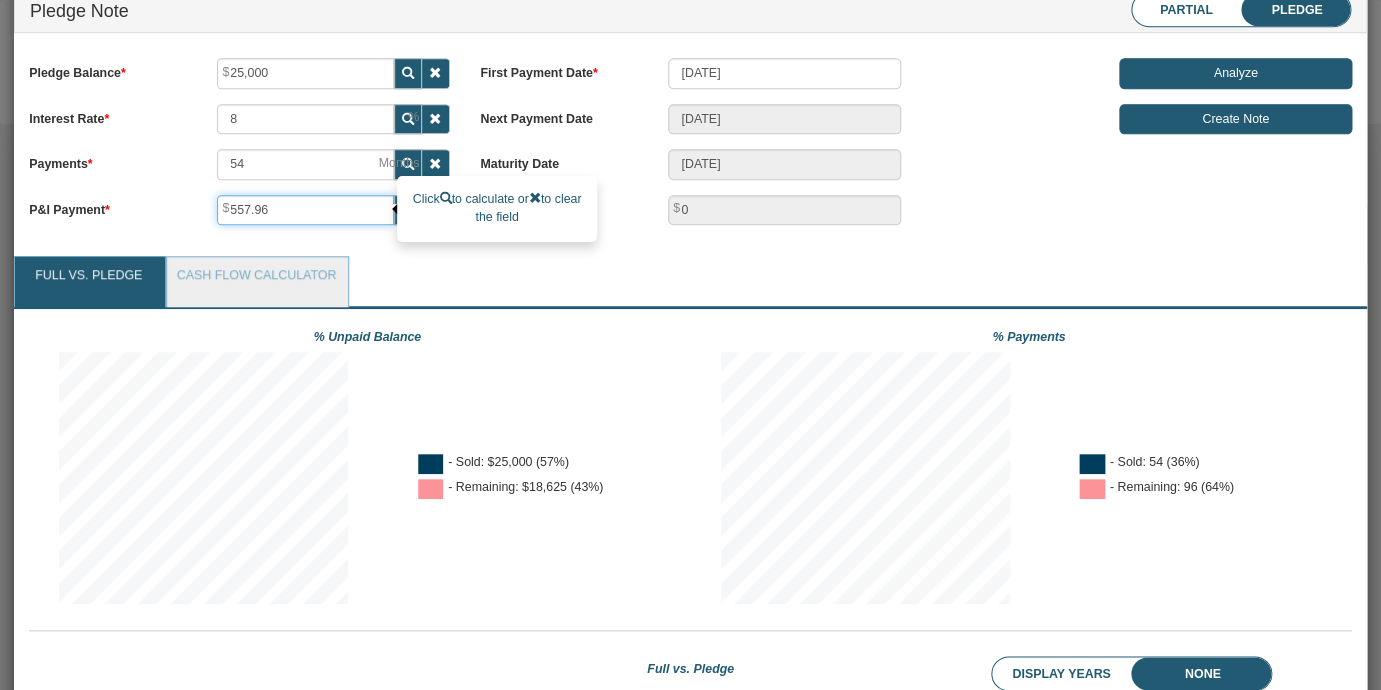 click on "557.96" at bounding box center (305, 210) 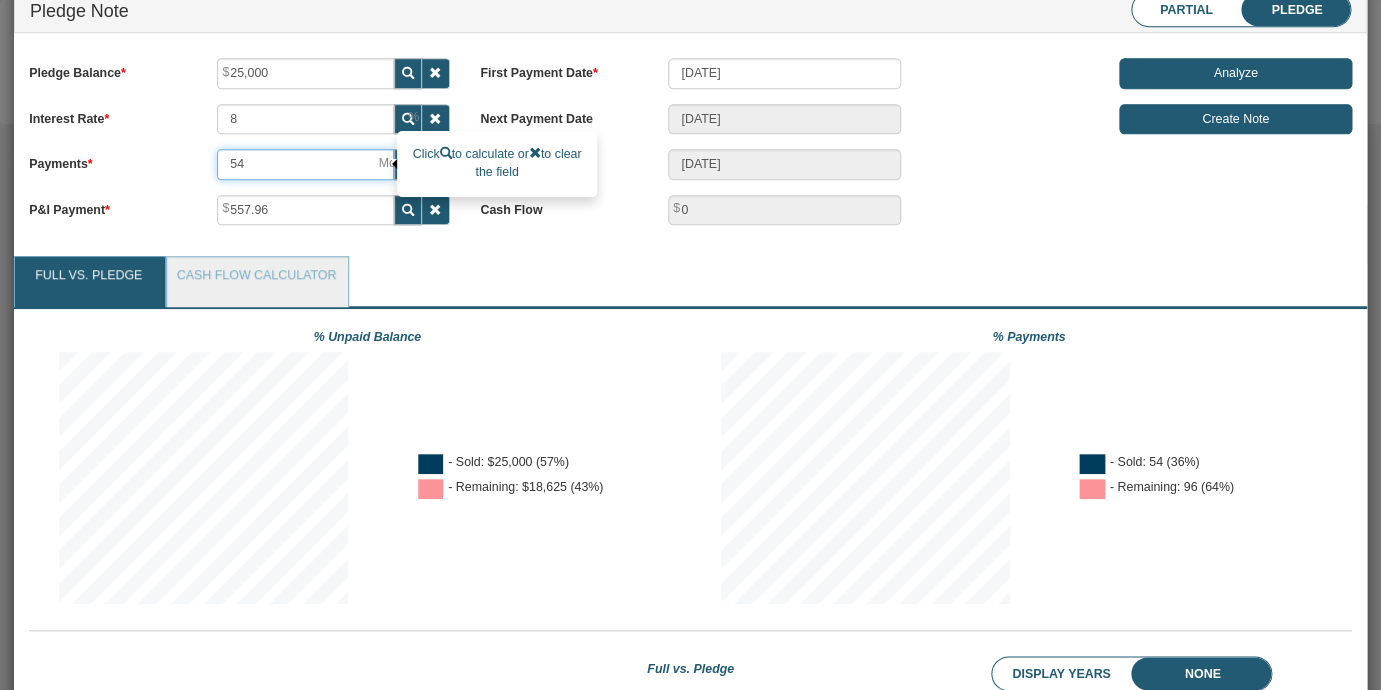click on "54" at bounding box center (305, 164) 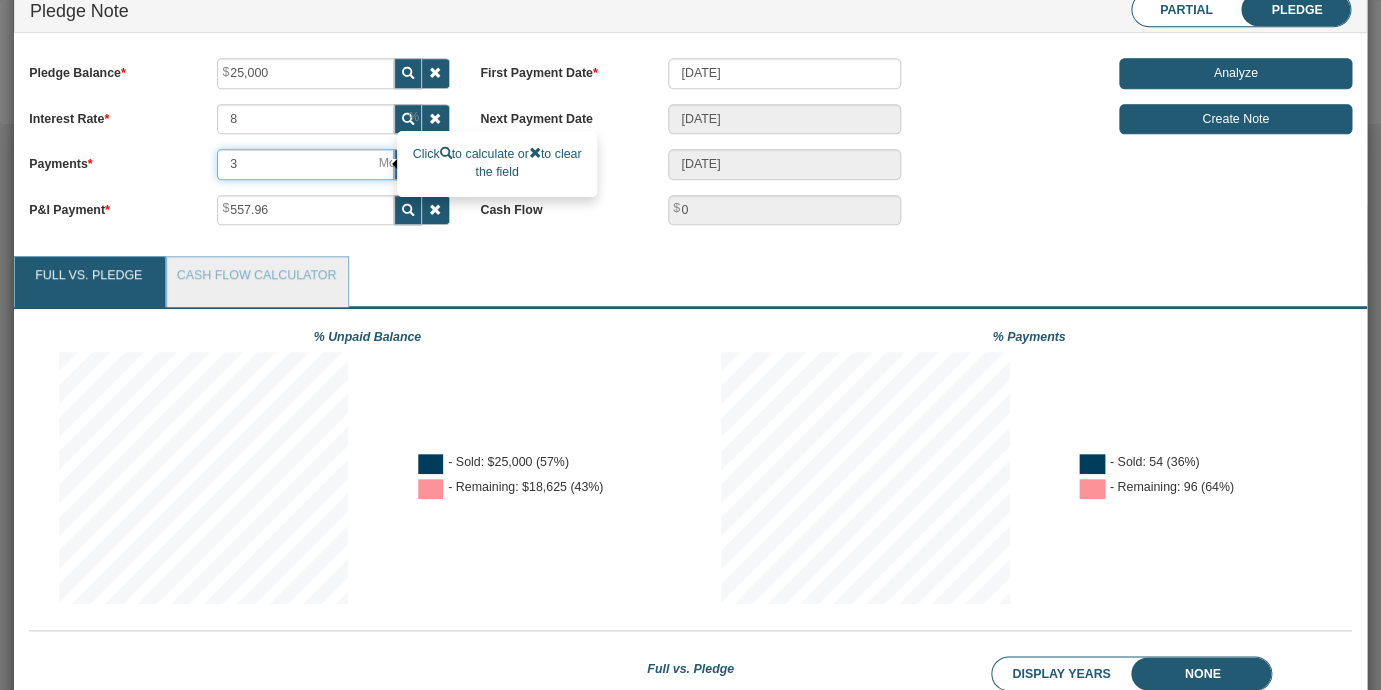 type on "36" 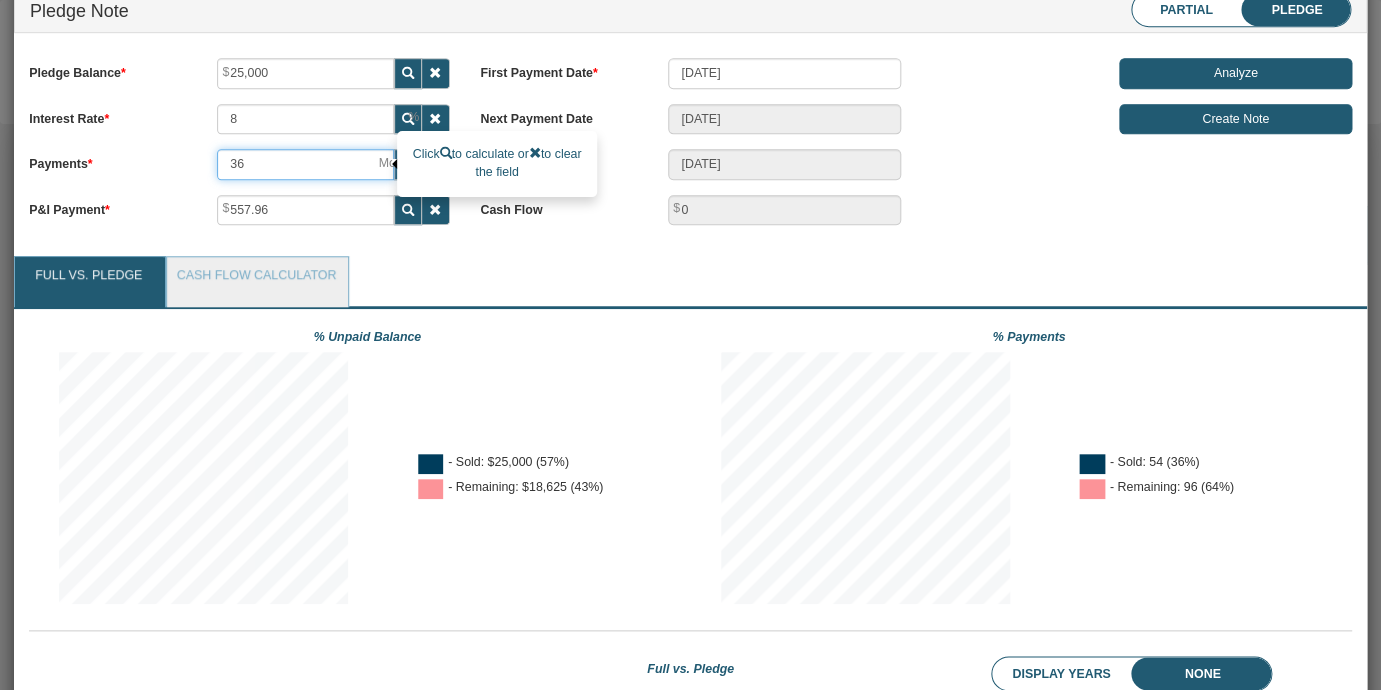 type on "[DATE]" 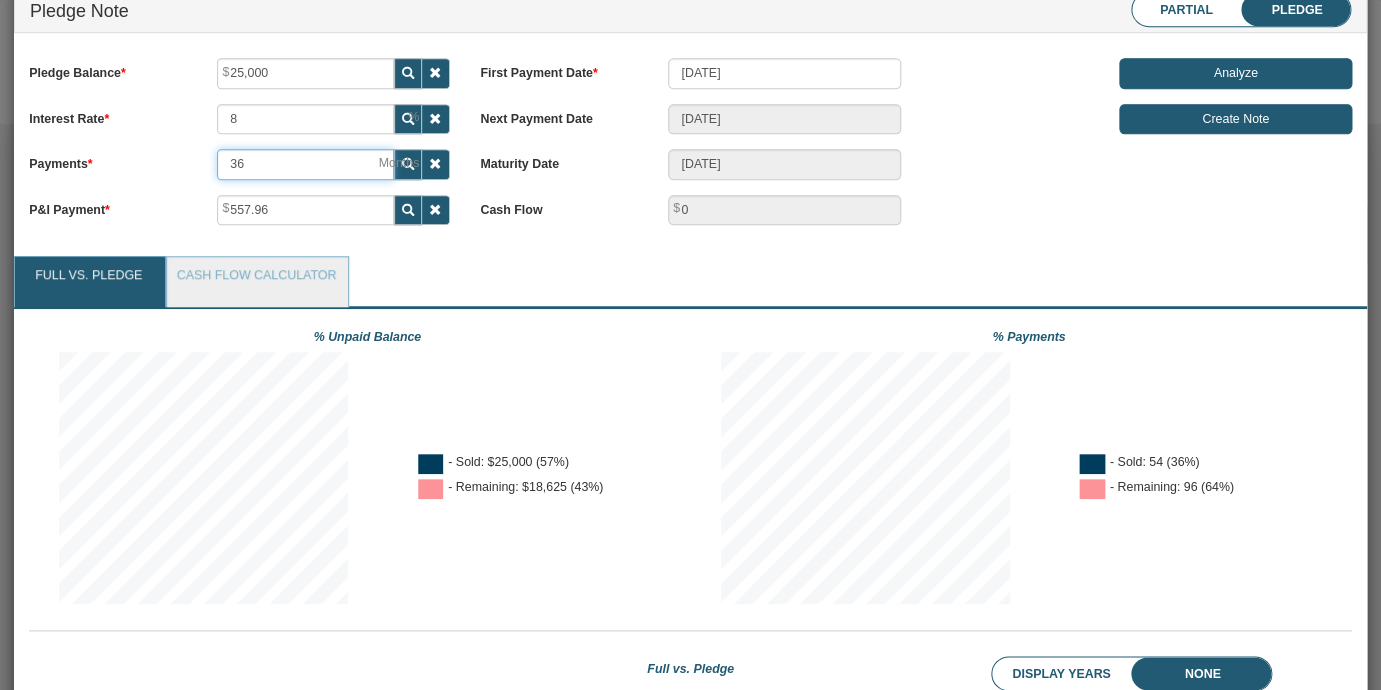 type on "36" 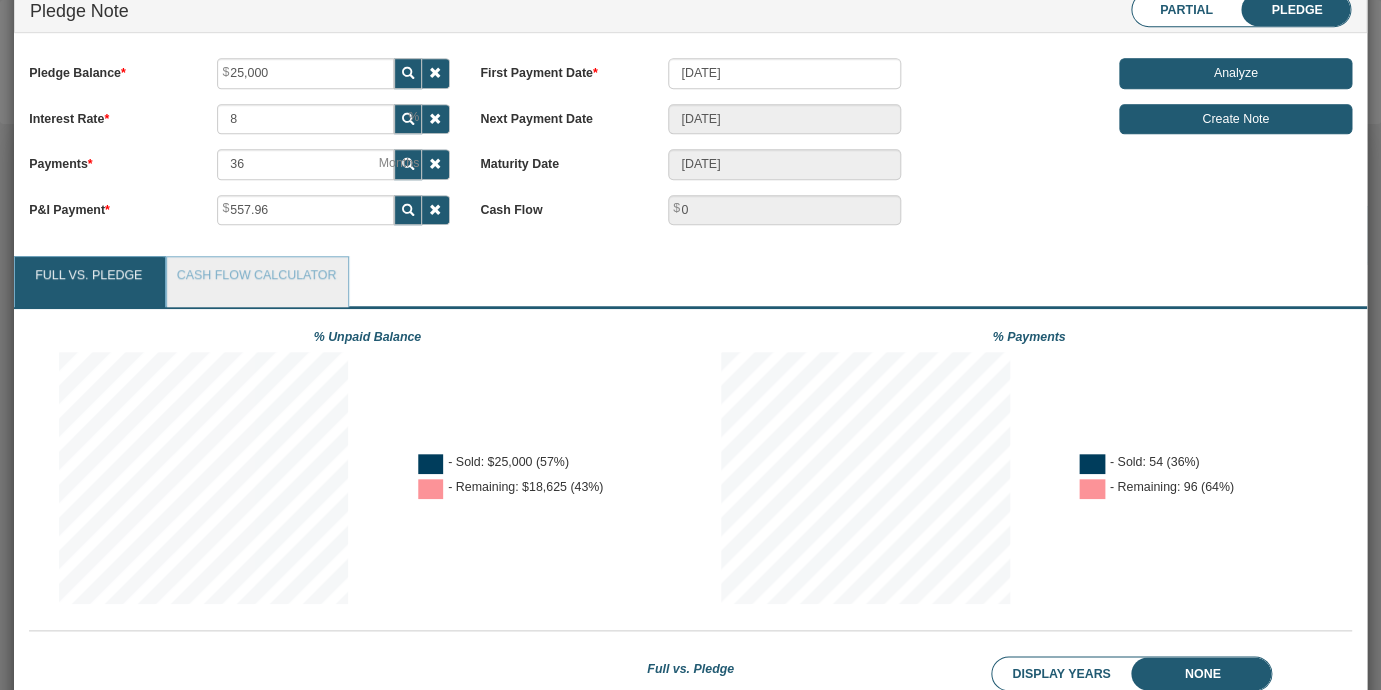 click at bounding box center [408, 73] 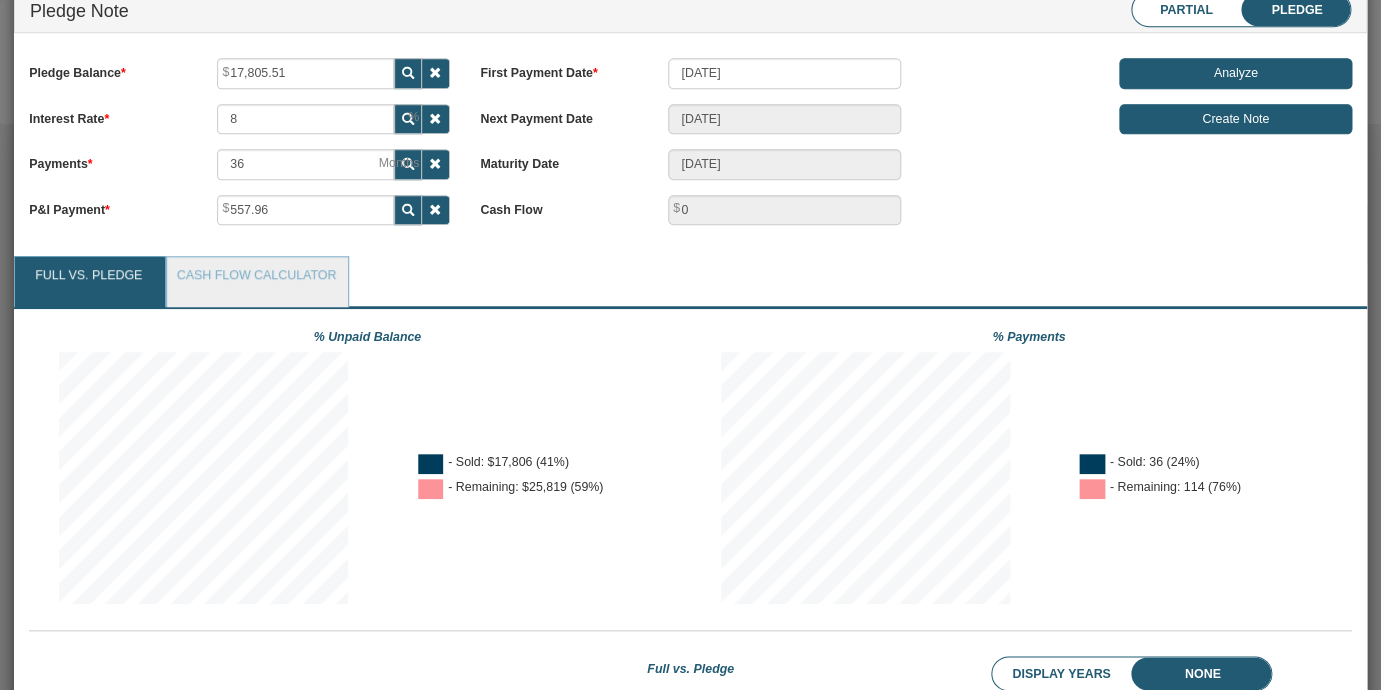 scroll, scrollTop: 66, scrollLeft: 0, axis: vertical 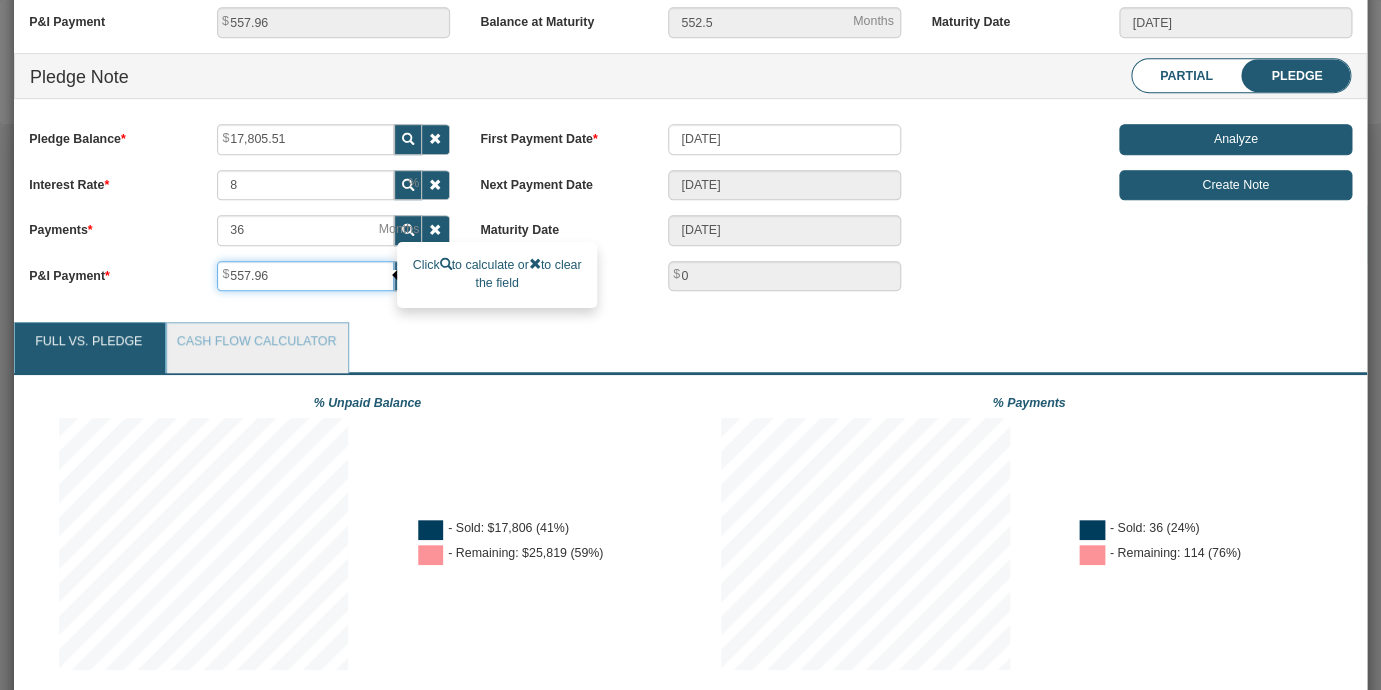 drag, startPoint x: 286, startPoint y: 280, endPoint x: 145, endPoint y: 257, distance: 142.86357 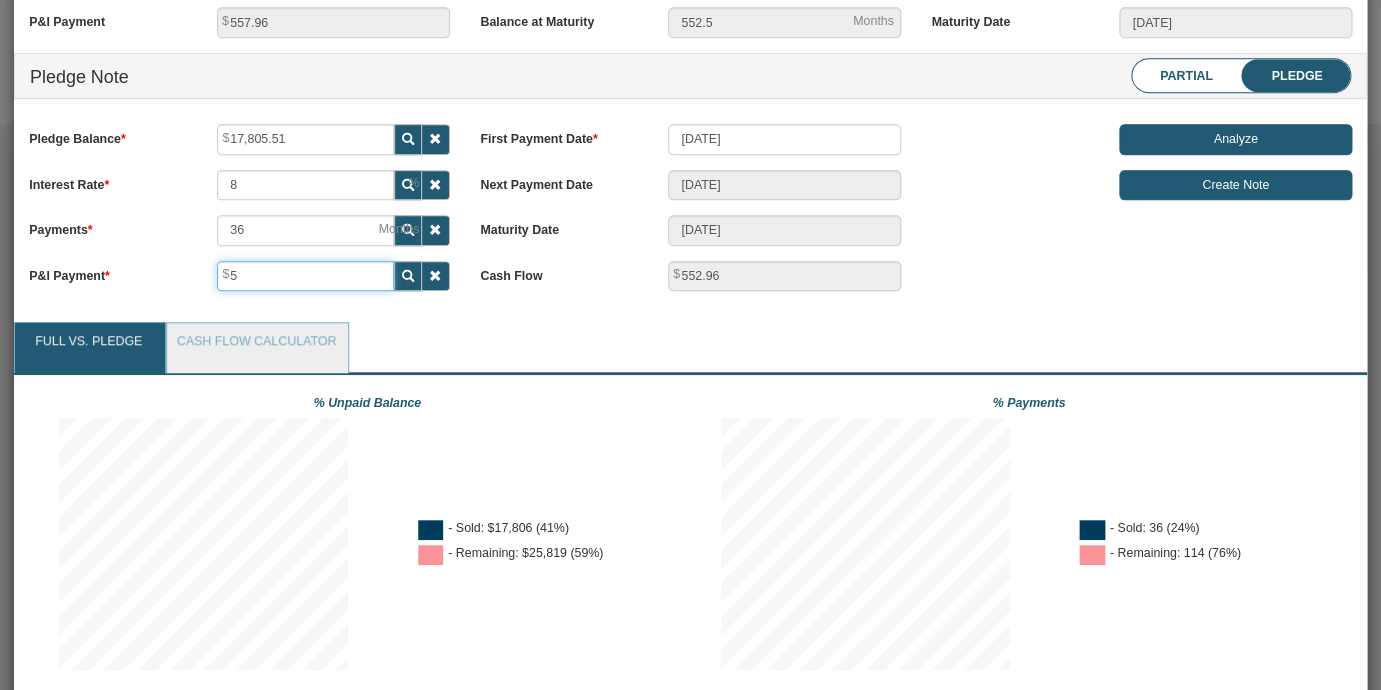 type on "50" 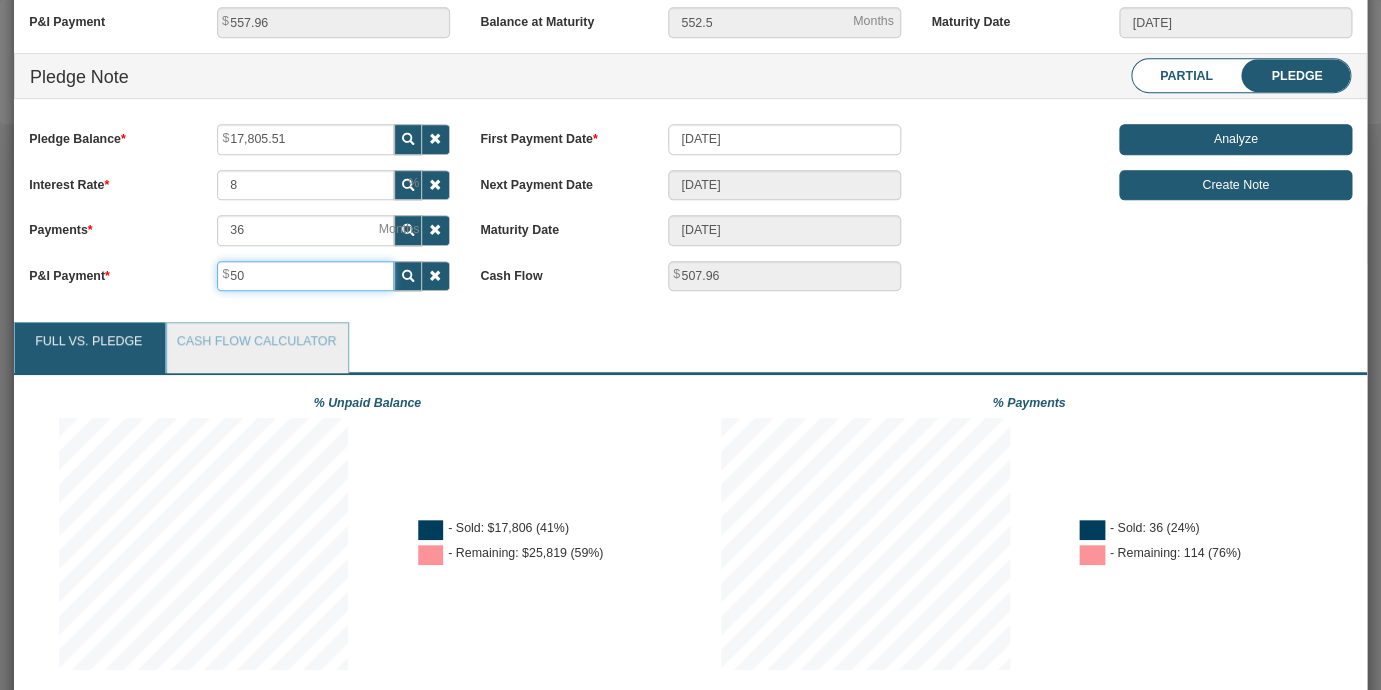 type on "500" 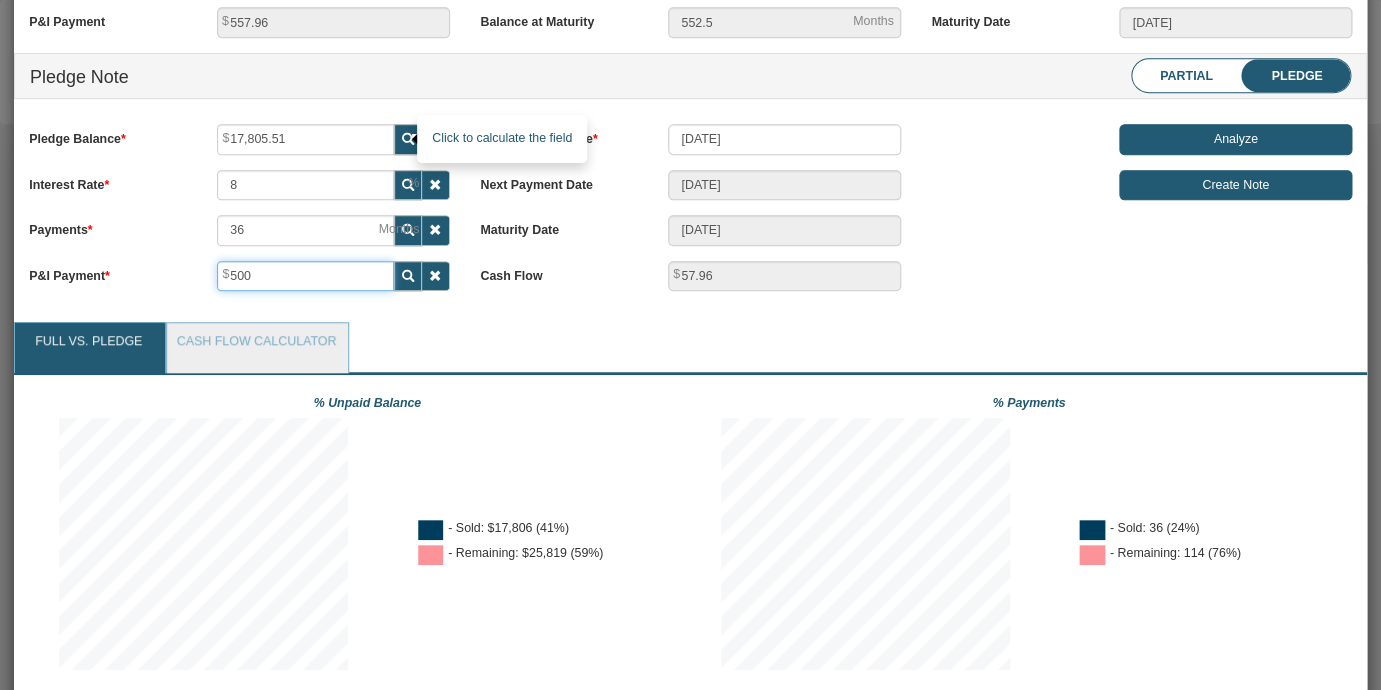 type on "500" 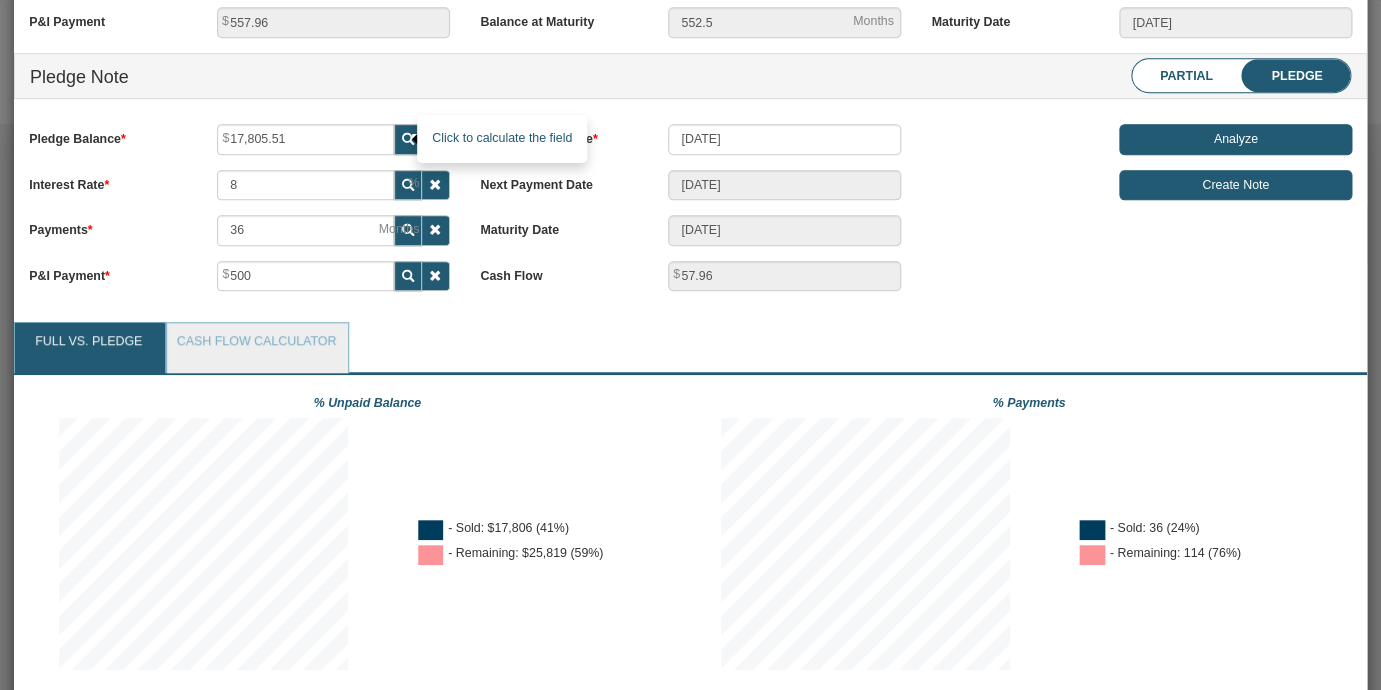 click at bounding box center [408, 139] 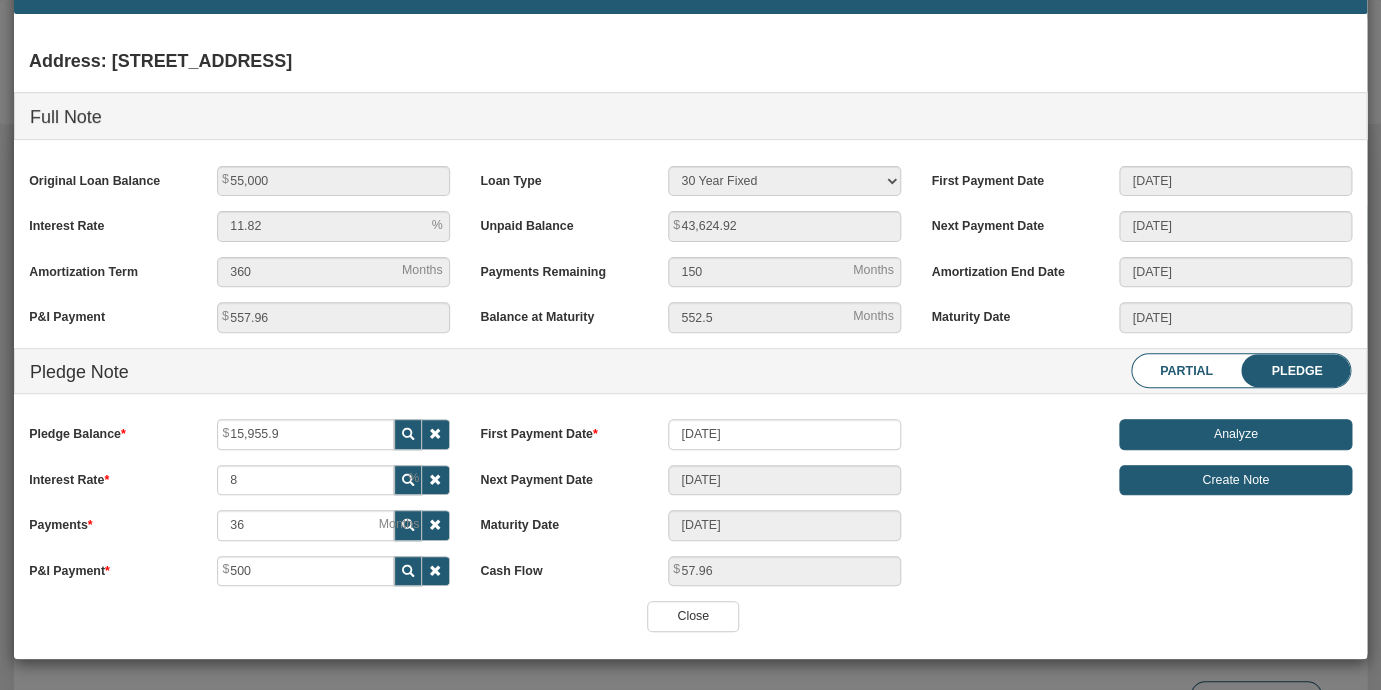 scroll, scrollTop: 66, scrollLeft: 0, axis: vertical 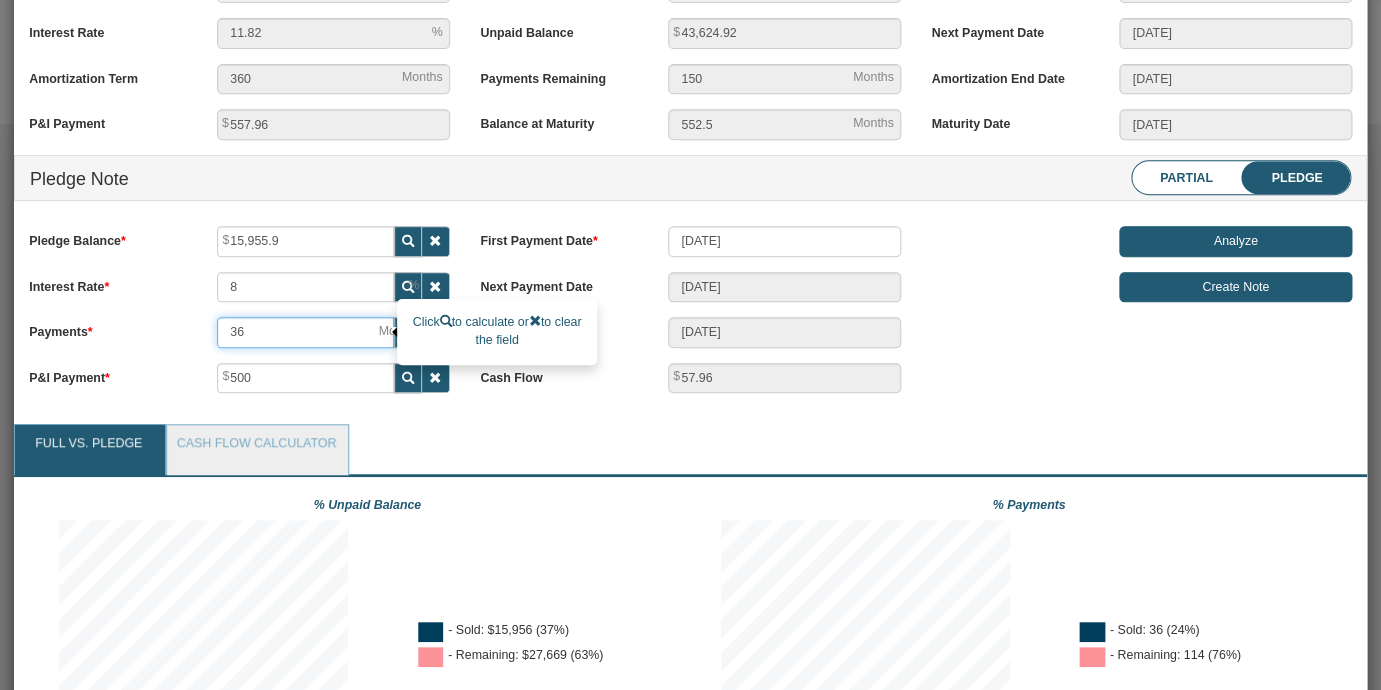 click on "36" at bounding box center (305, 332) 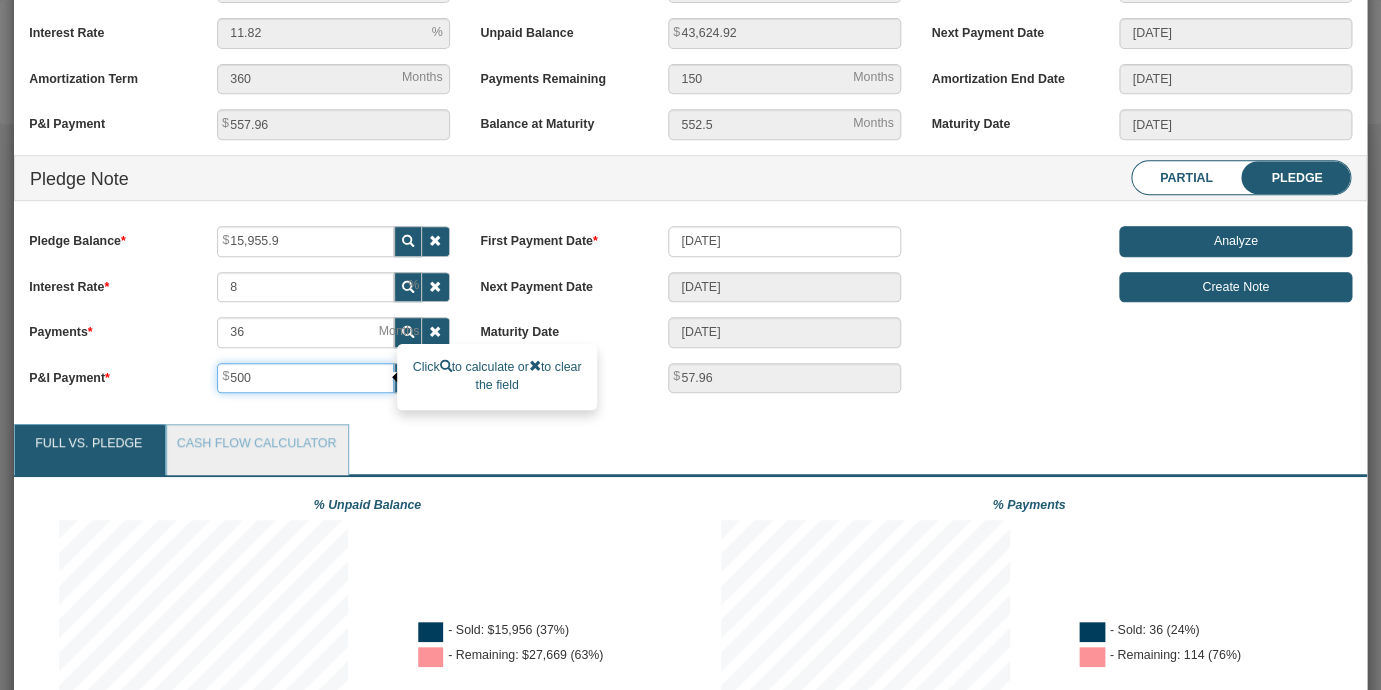 click on "500" at bounding box center [305, 378] 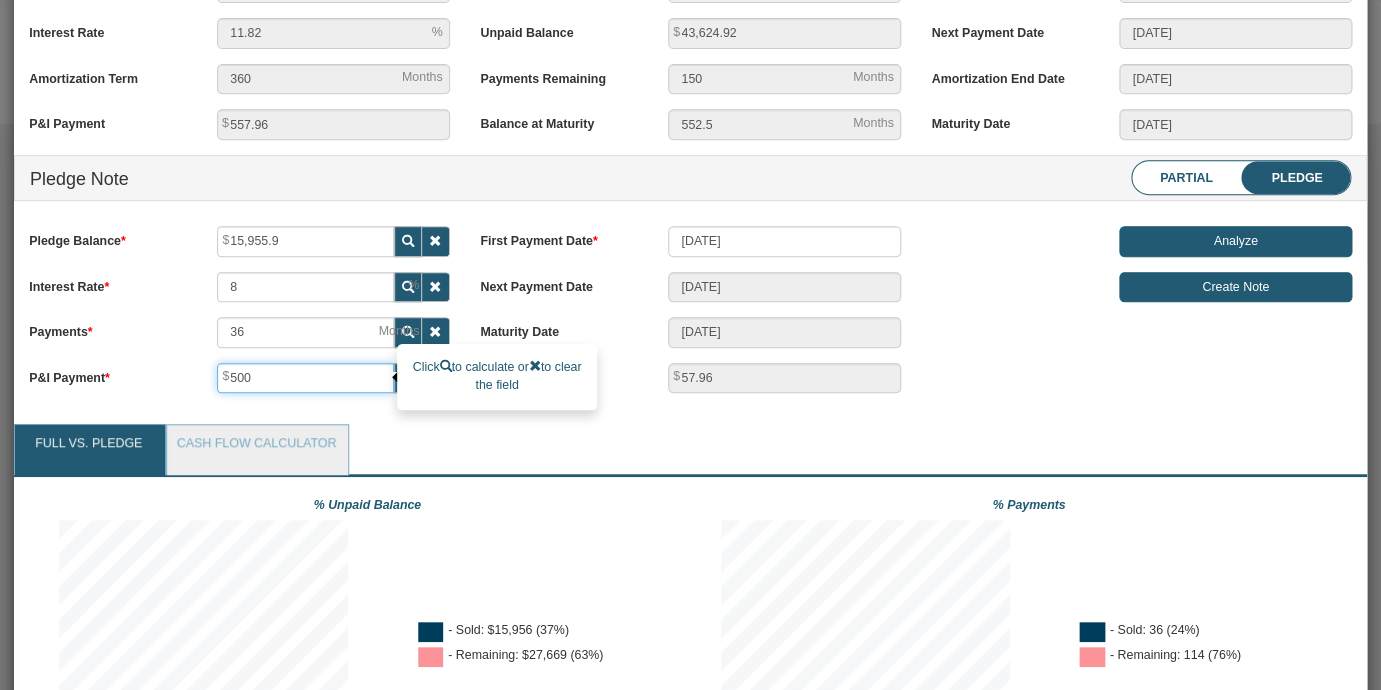 type on "50" 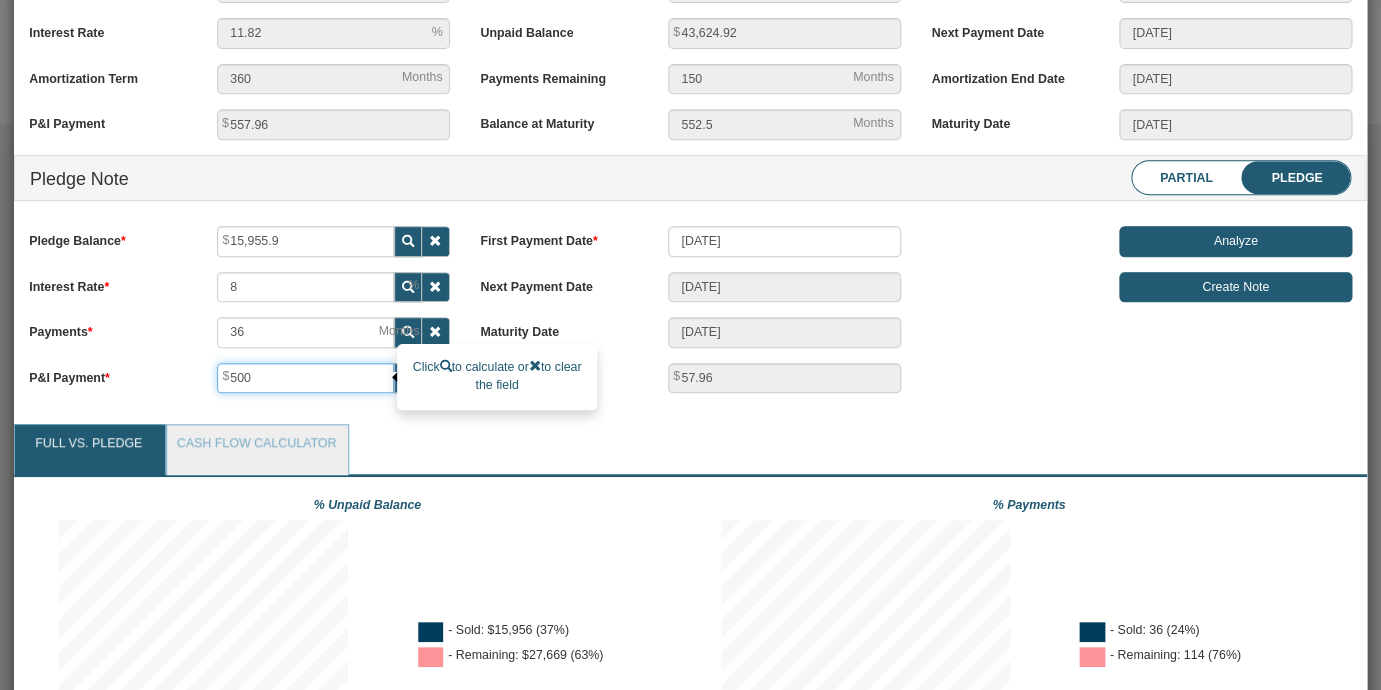 type on "507.96" 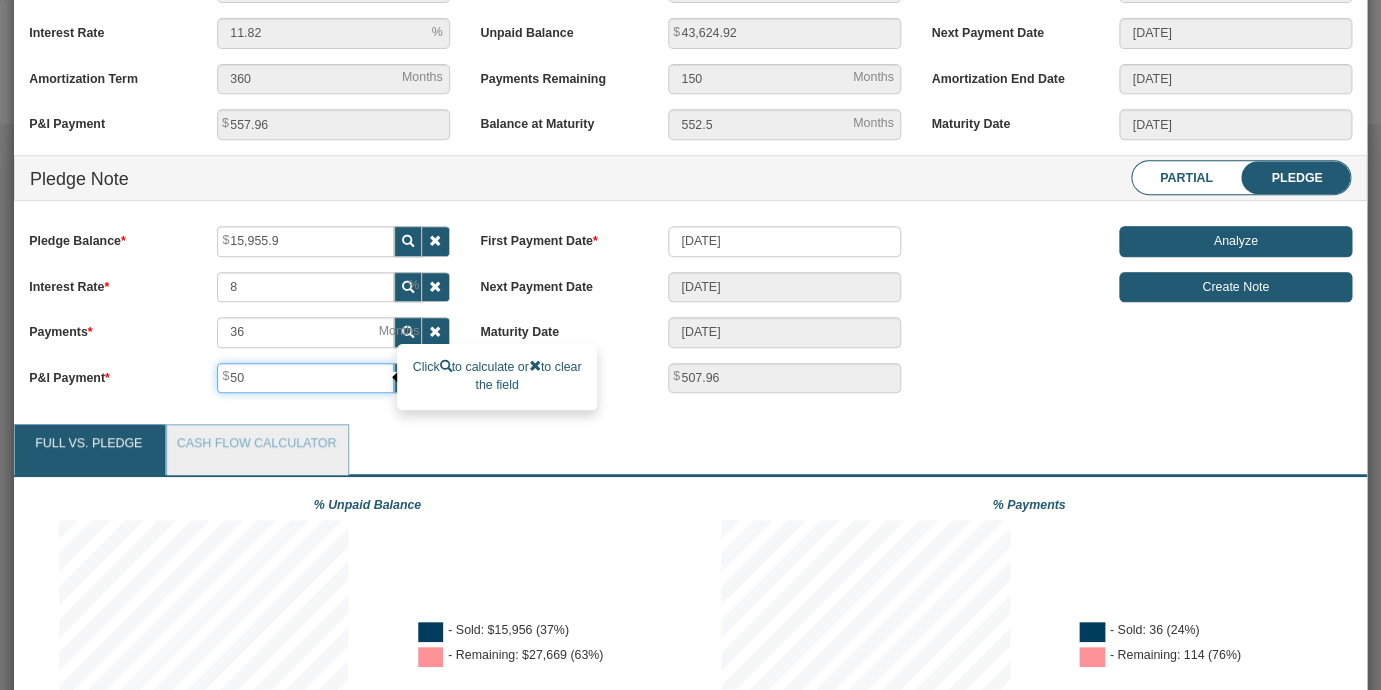 type on "5" 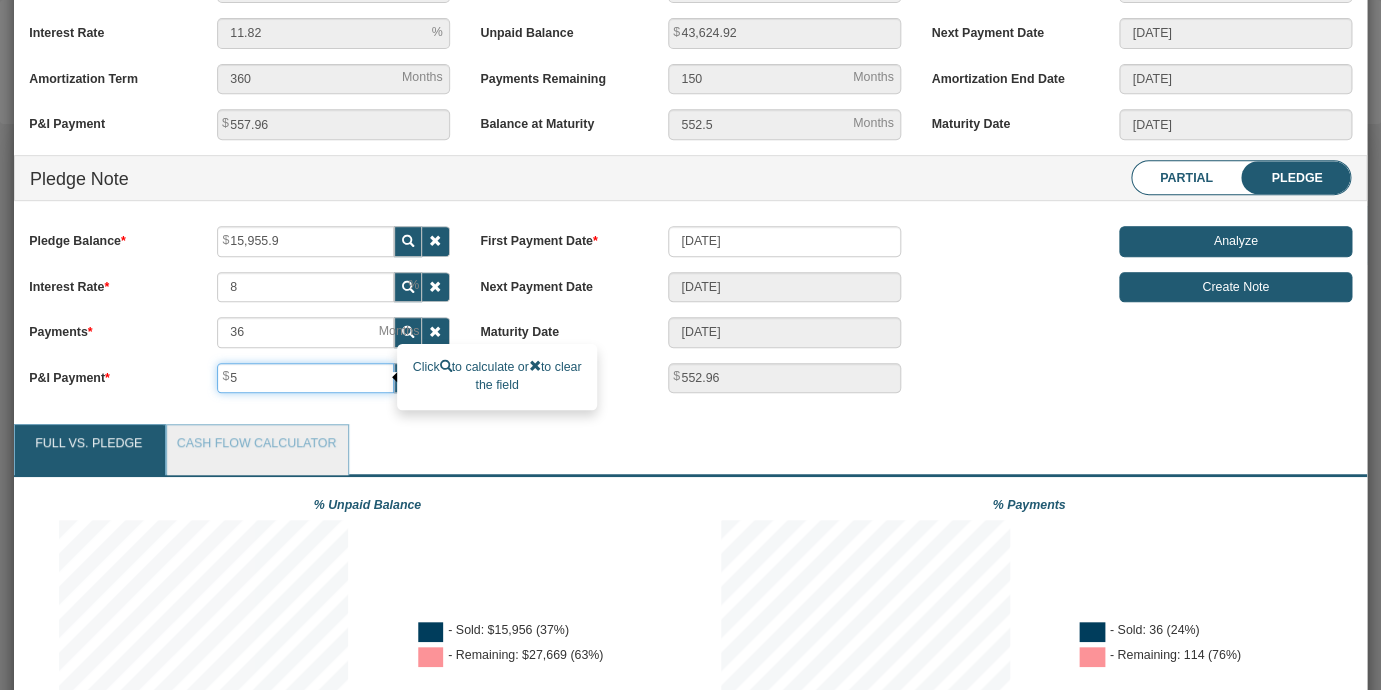 type on "55" 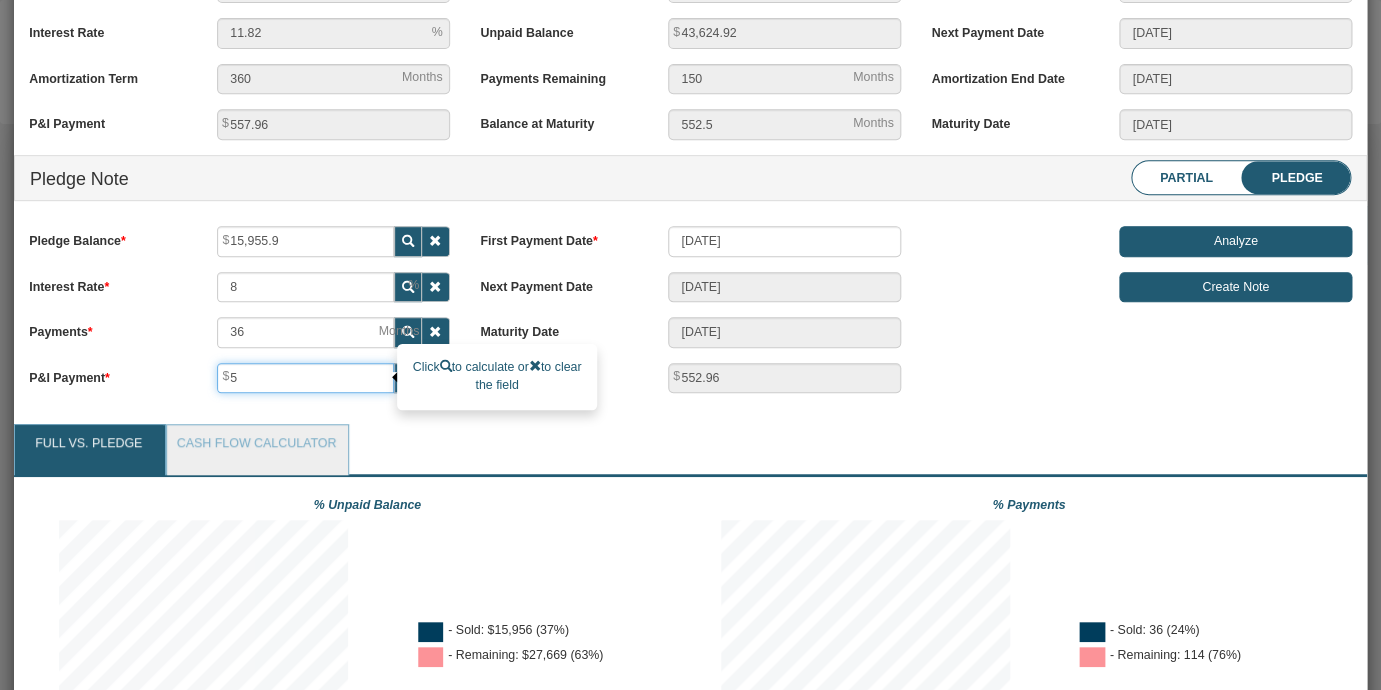 type on "502.96" 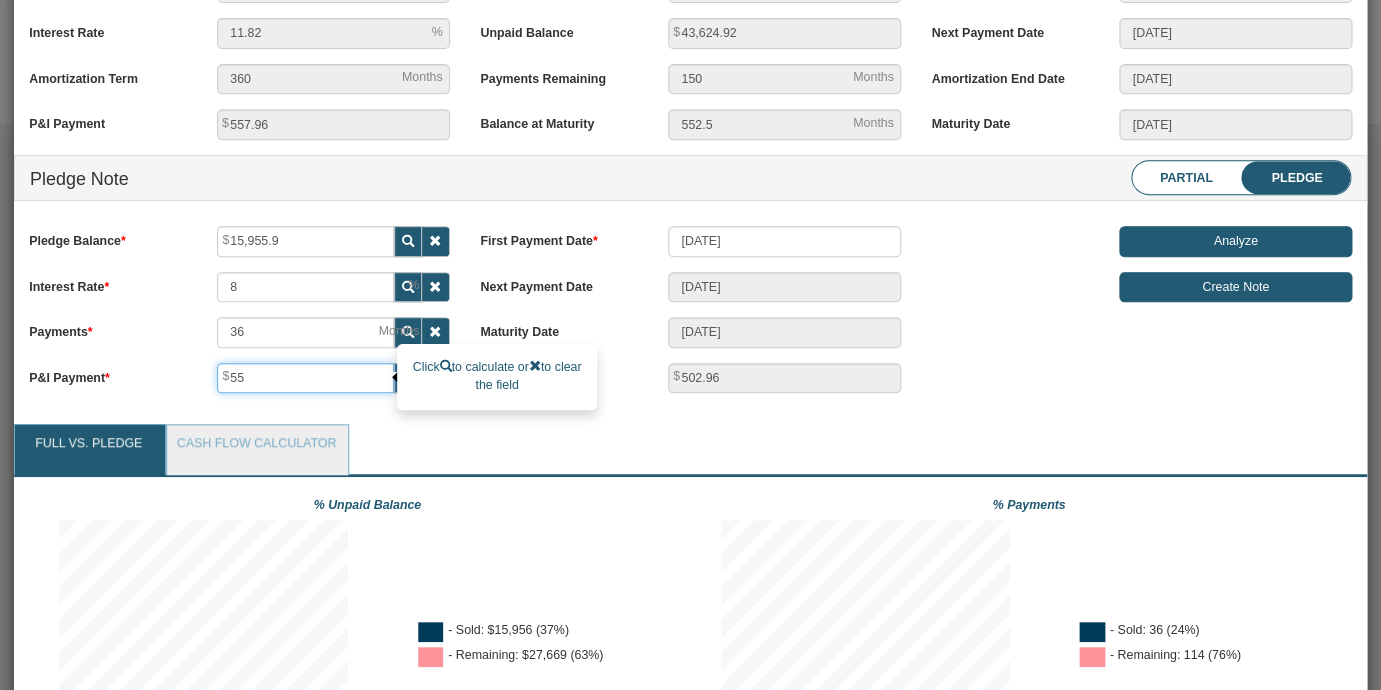 type on "557" 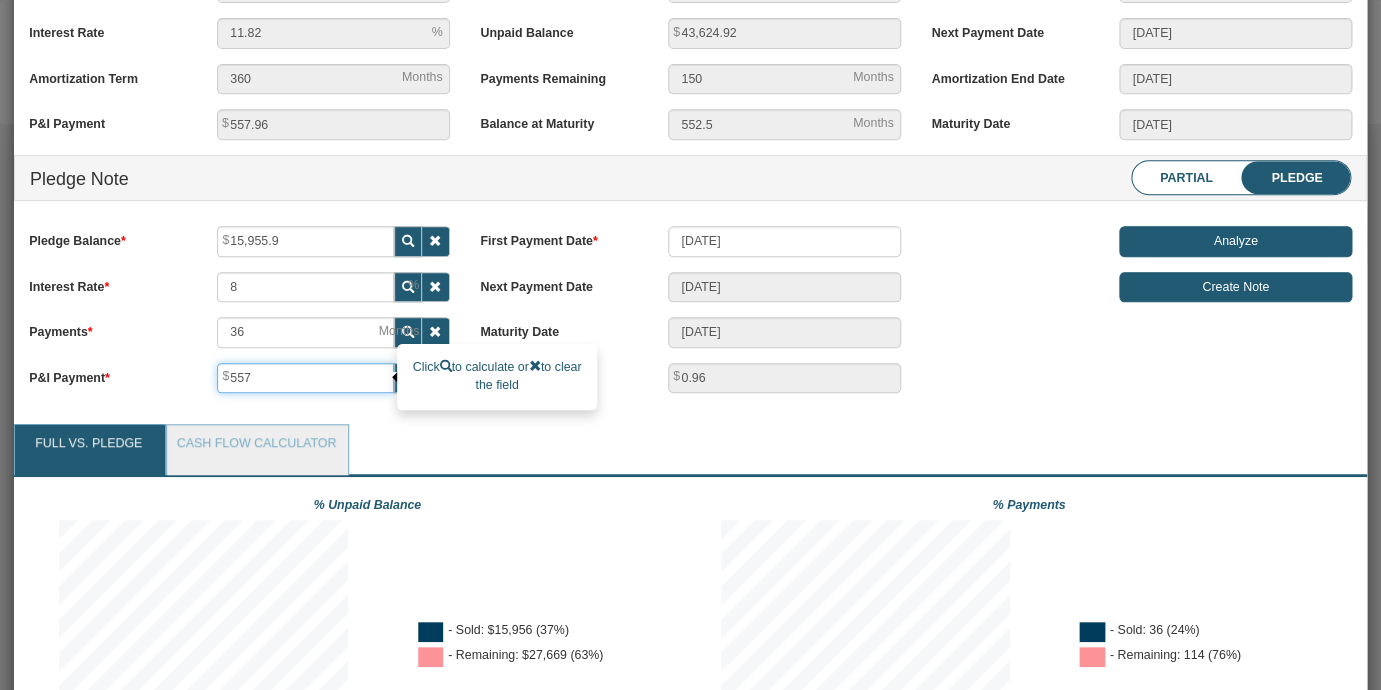 type on "5,579" 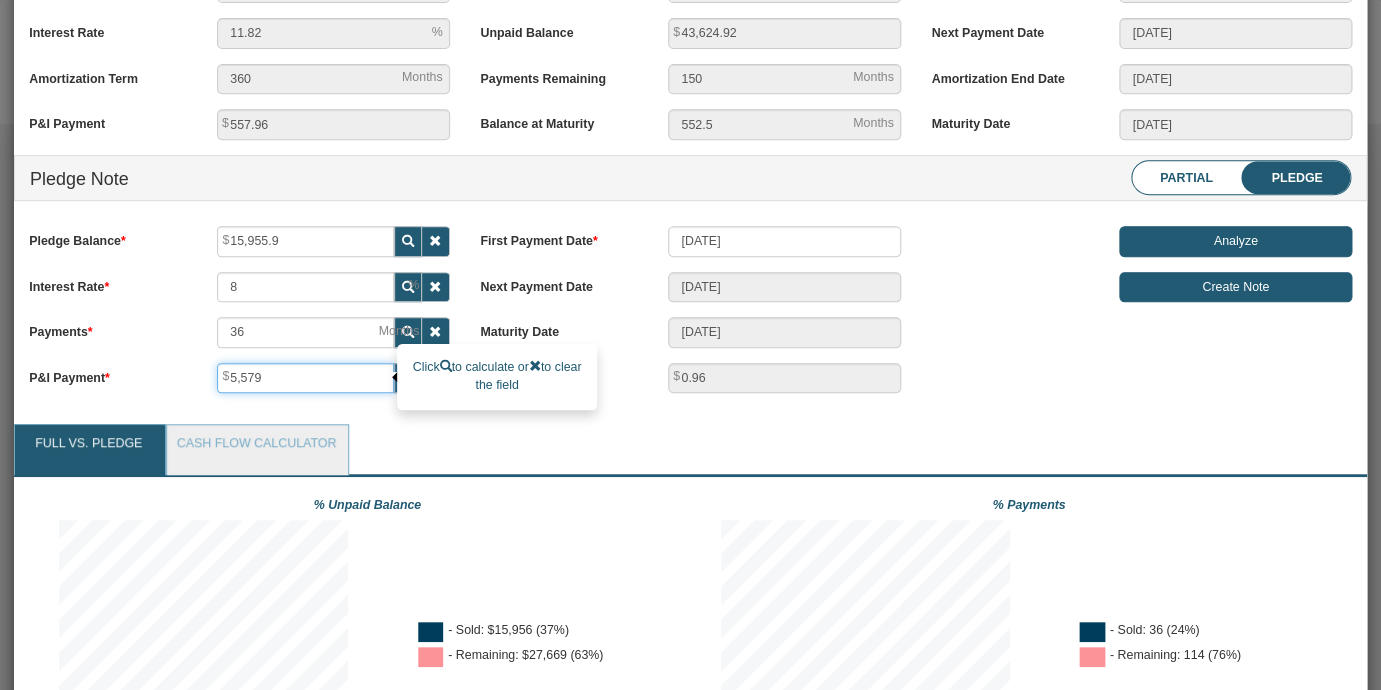 type on "-5021.04" 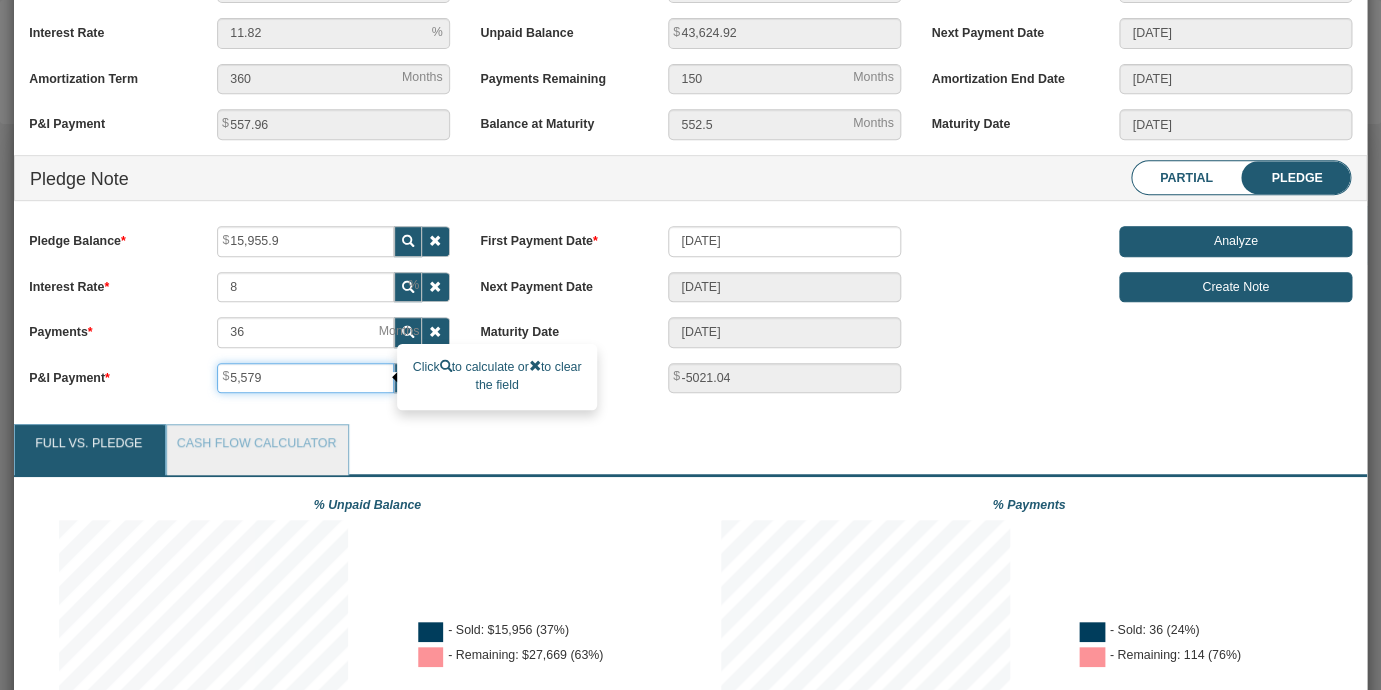 type on "55,796" 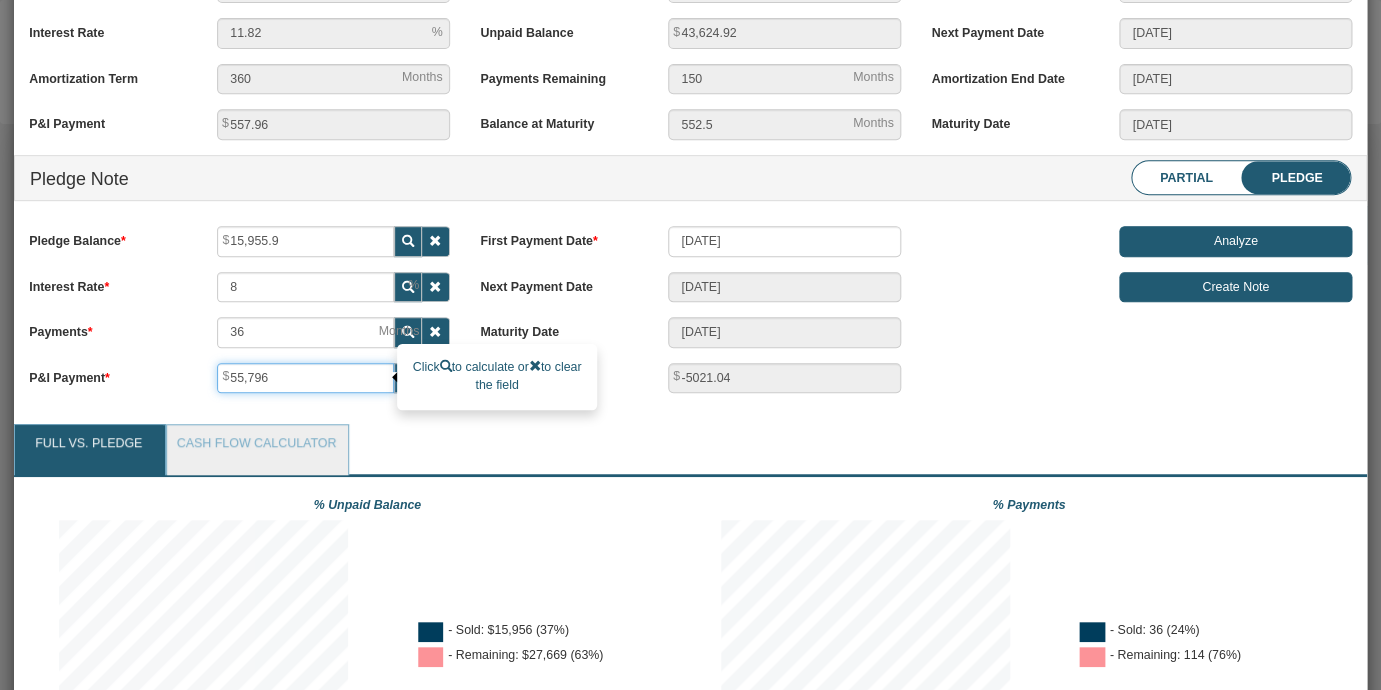 type on "-55238.04" 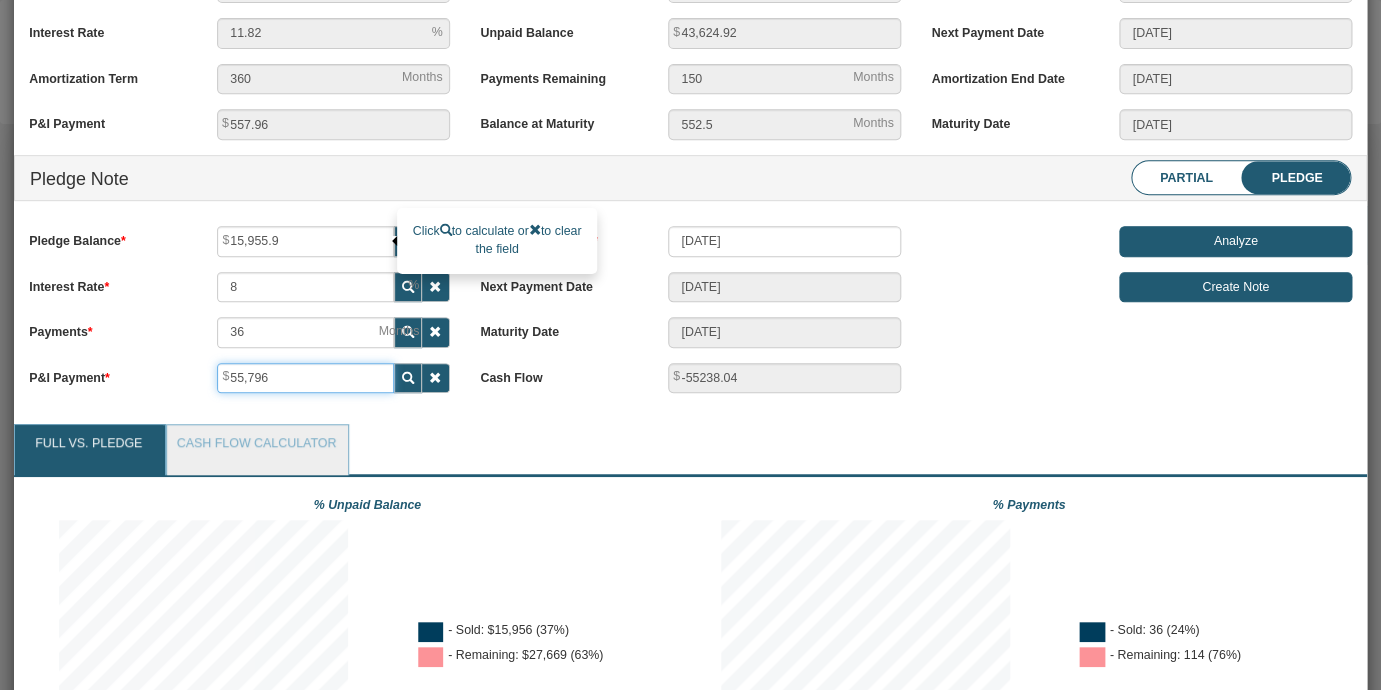 type on "55,796" 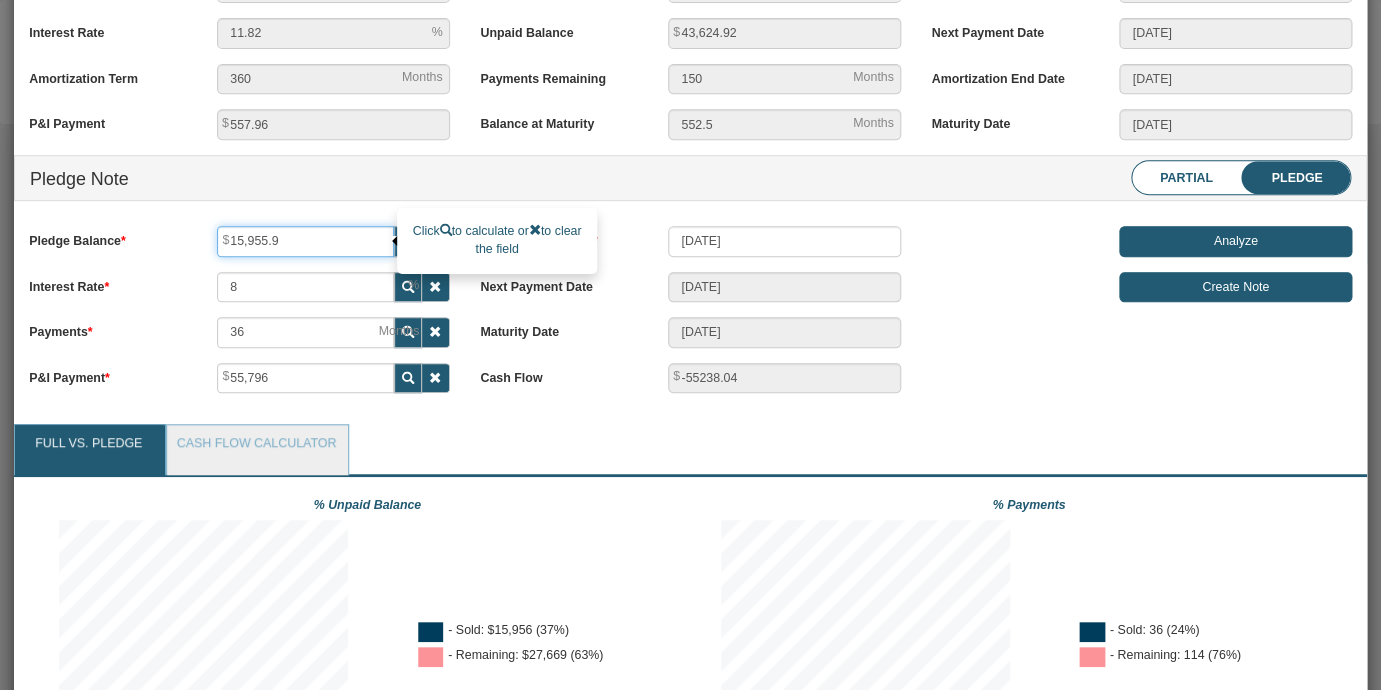 click on "15,955.9" at bounding box center [305, 241] 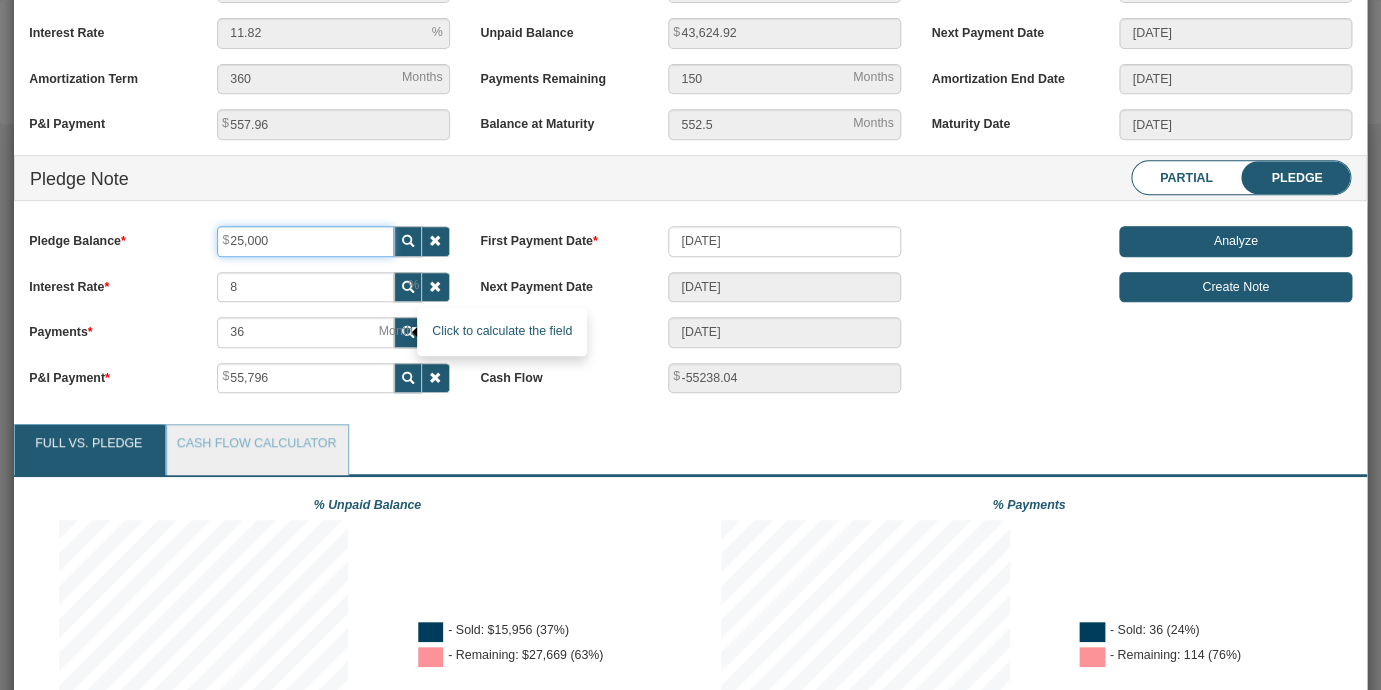 type on "25,000" 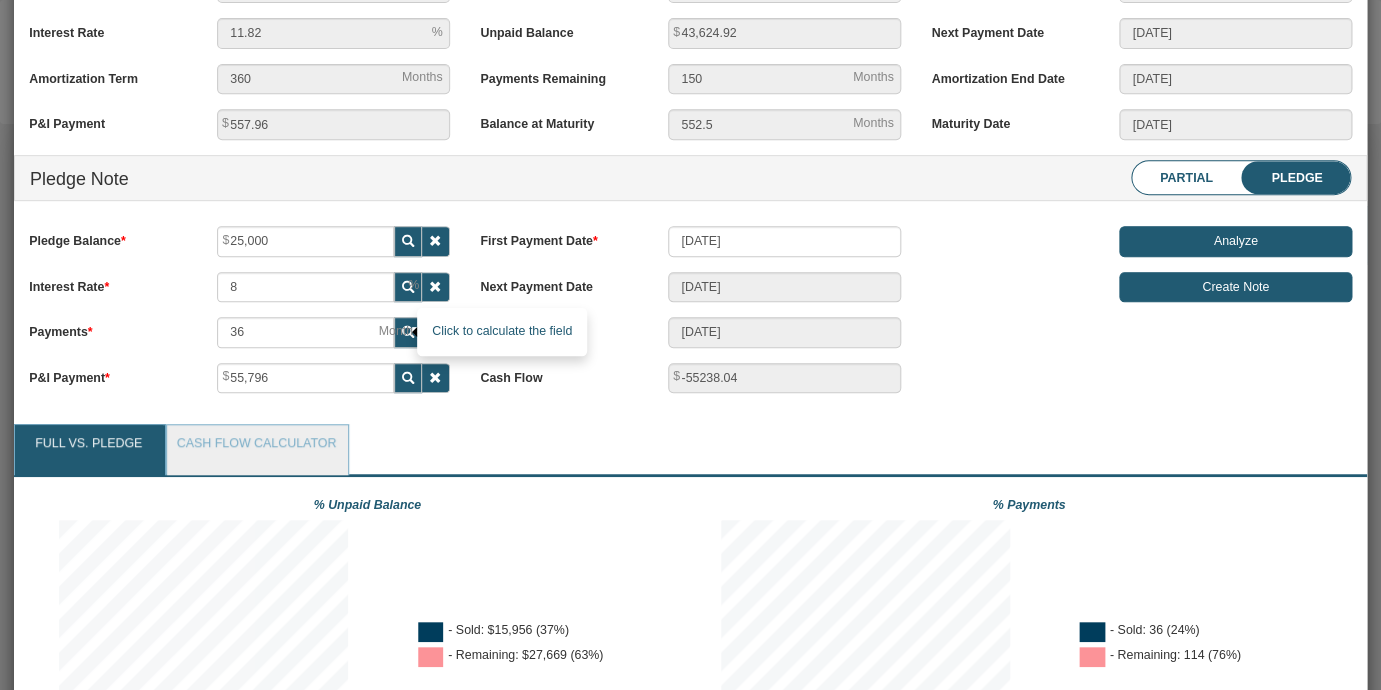 click at bounding box center (408, 332) 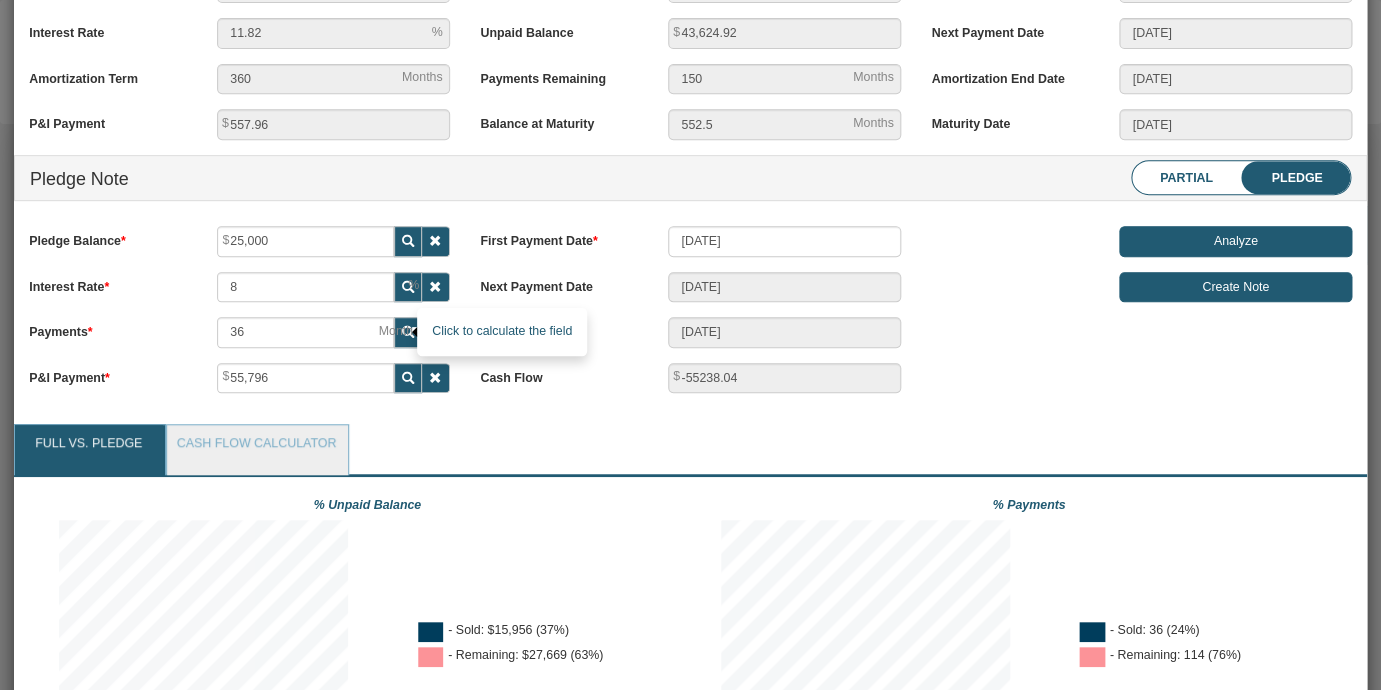 type on "1" 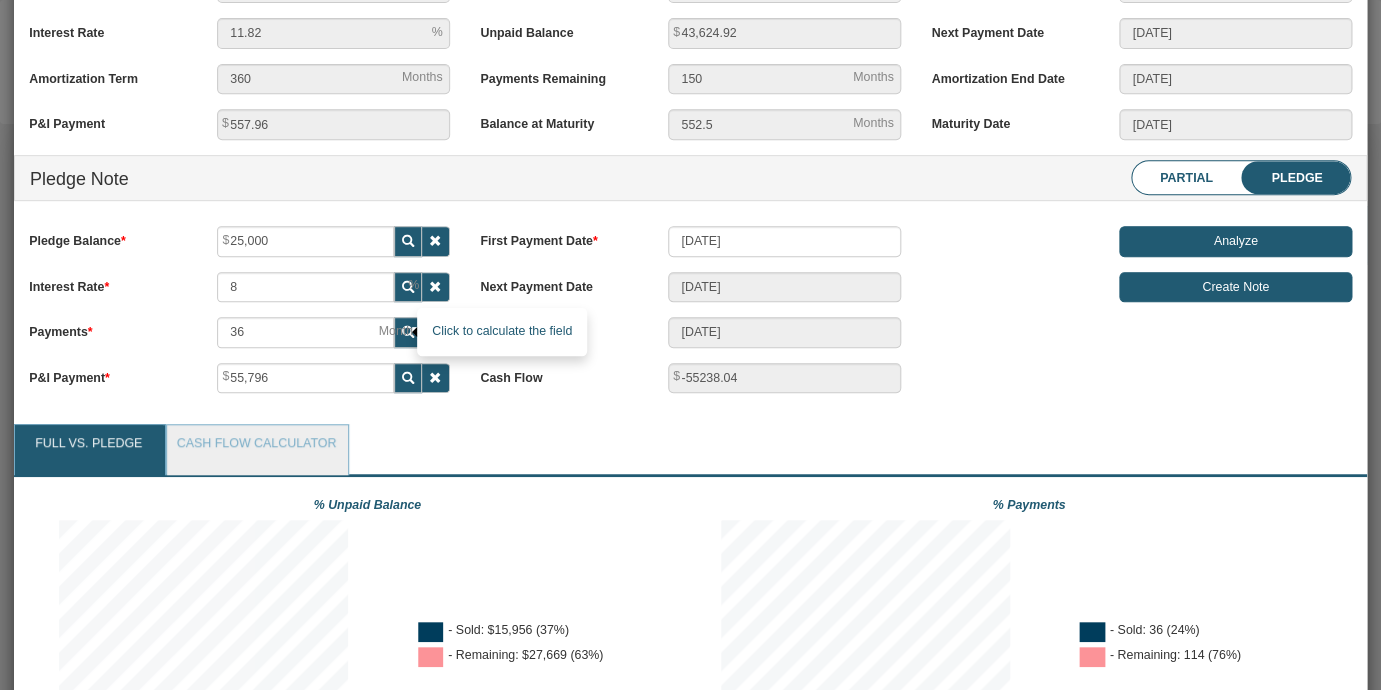 type on "[DATE]" 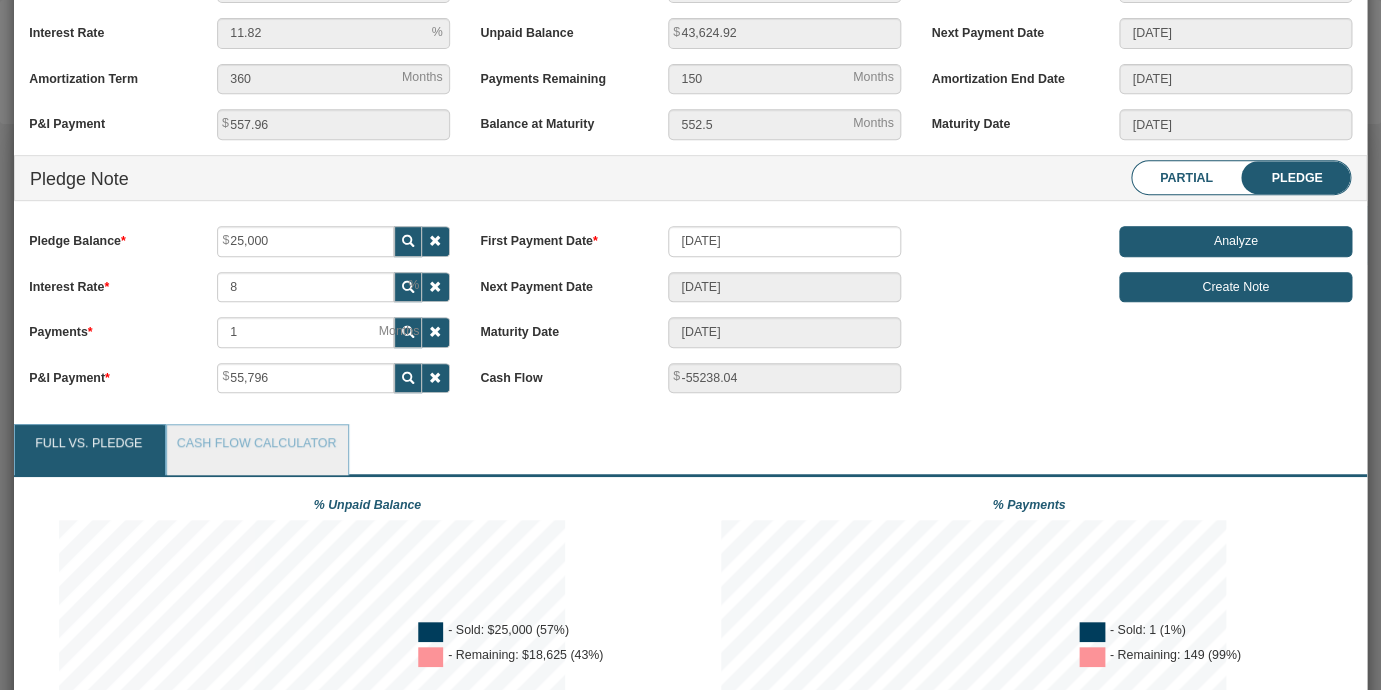 scroll, scrollTop: 66, scrollLeft: 0, axis: vertical 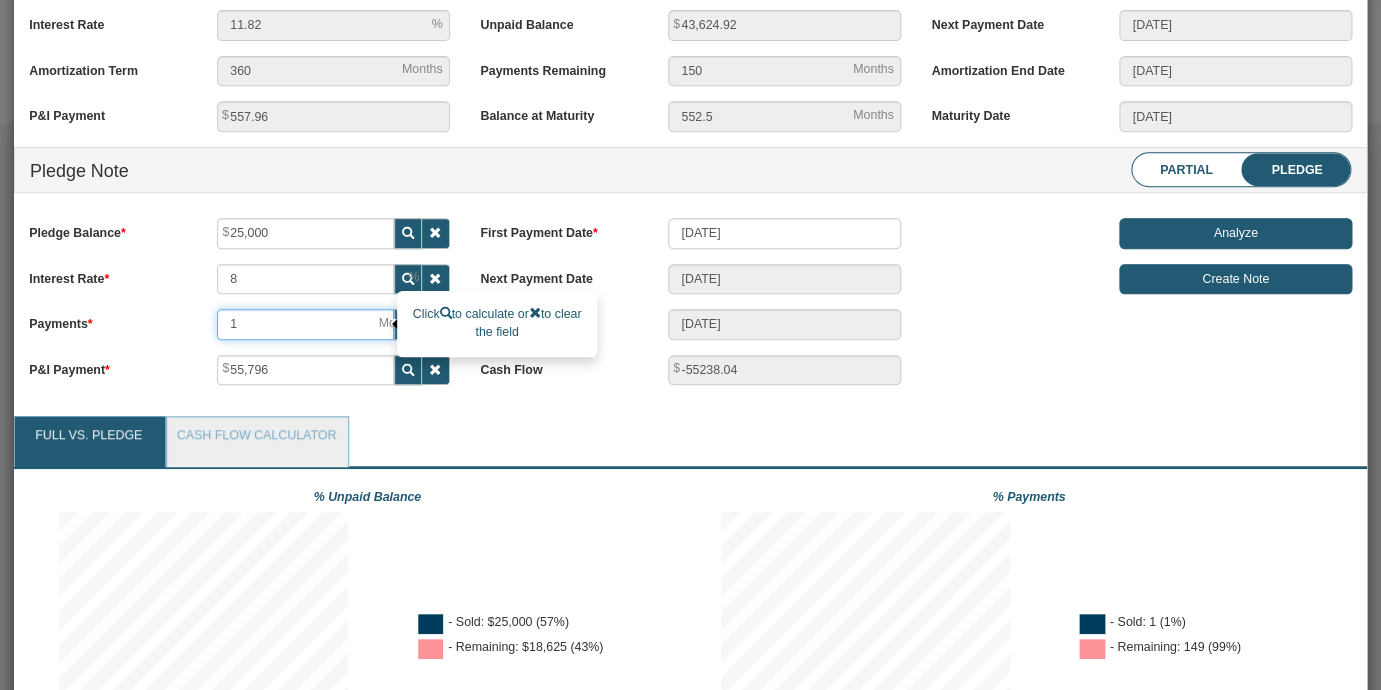 click on "1" at bounding box center [305, 324] 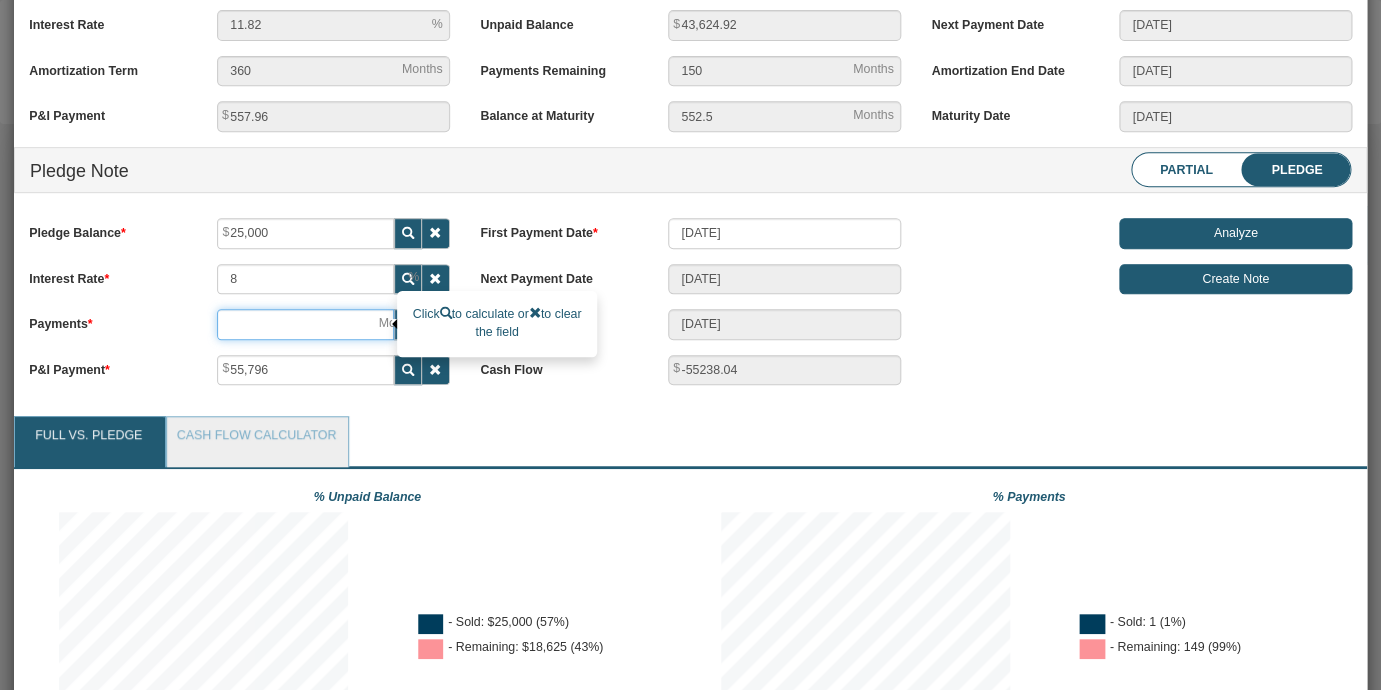 type 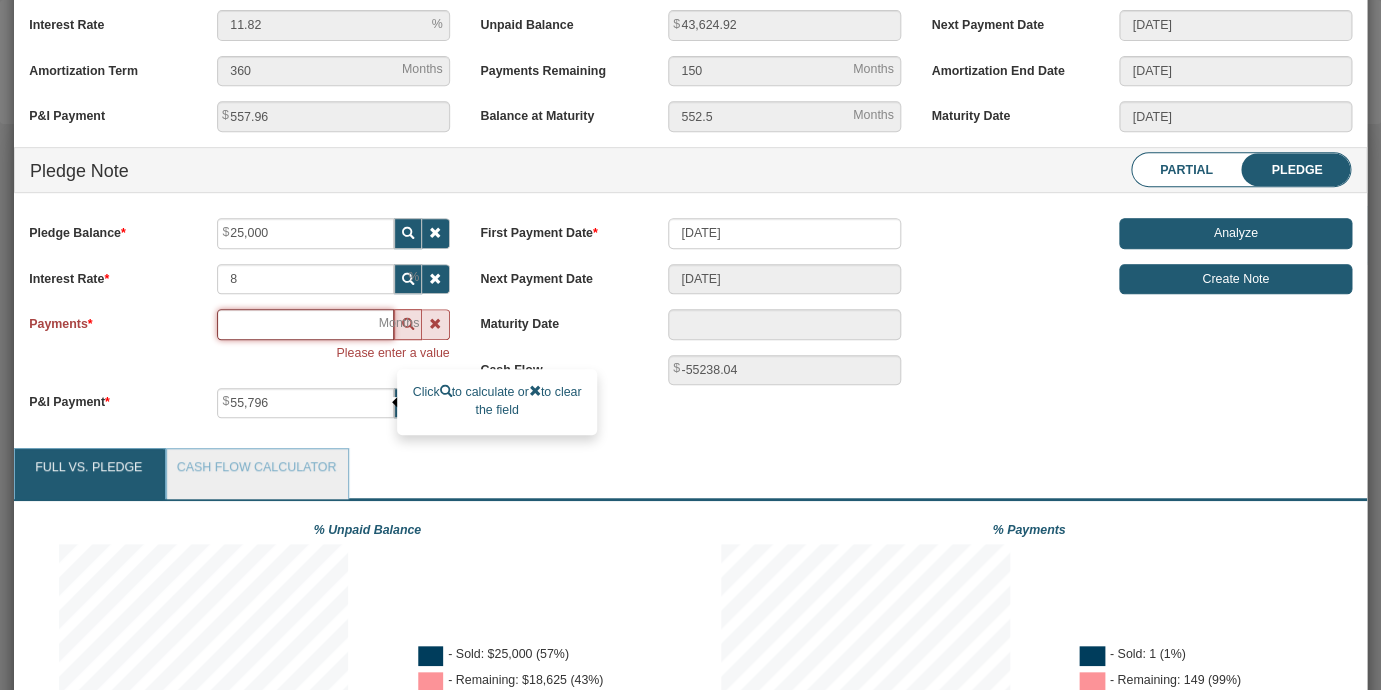 type 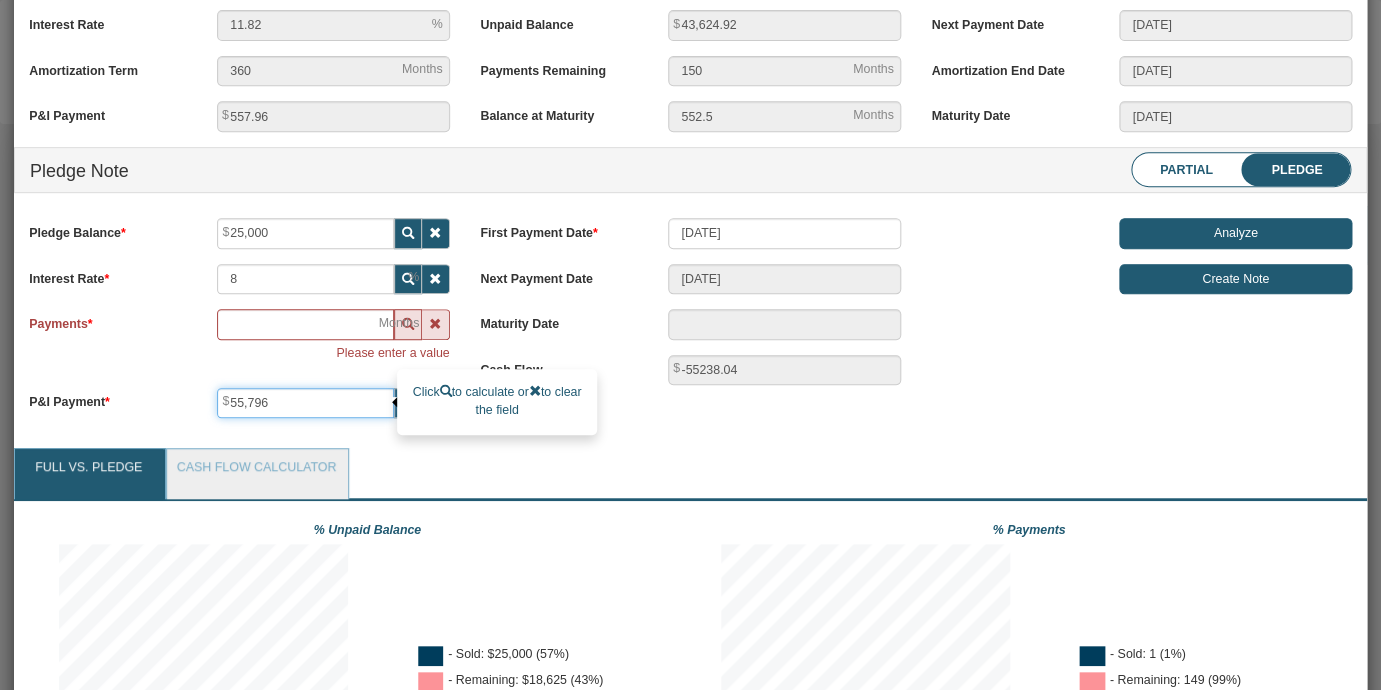drag, startPoint x: 288, startPoint y: 406, endPoint x: 139, endPoint y: 377, distance: 151.79591 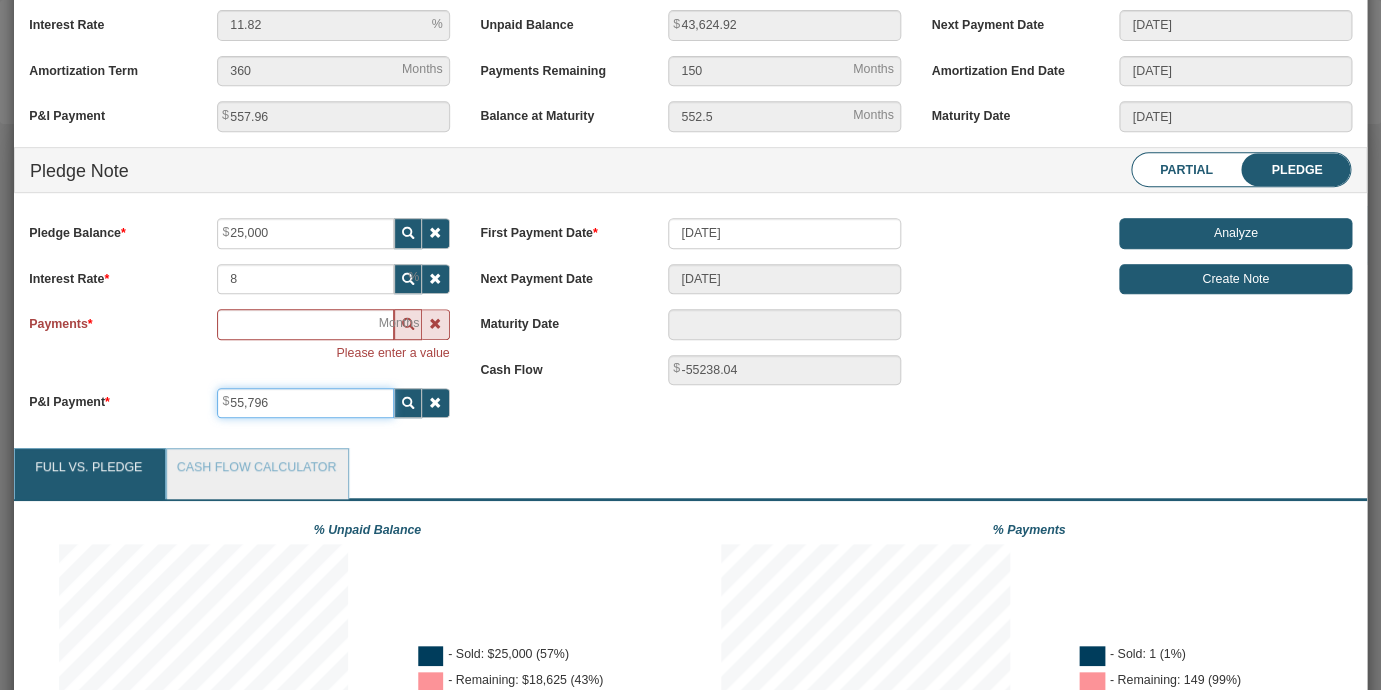 type on "5" 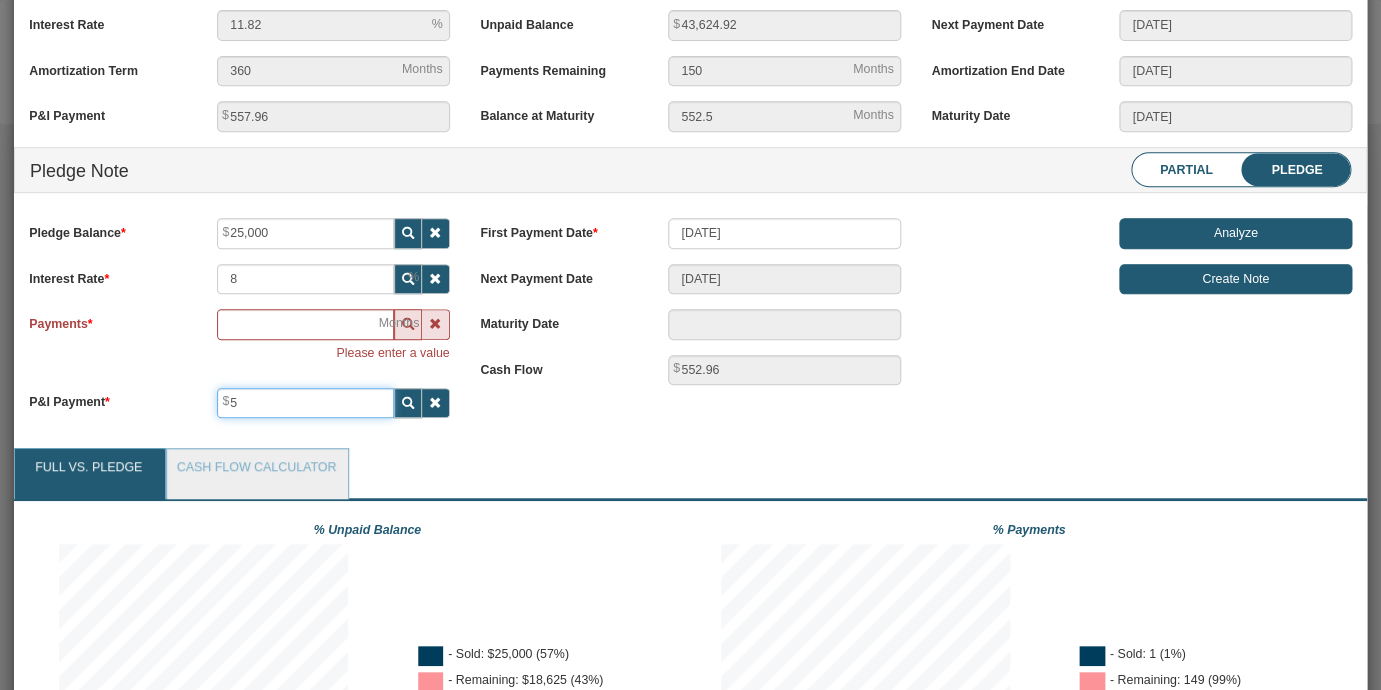 type on "55" 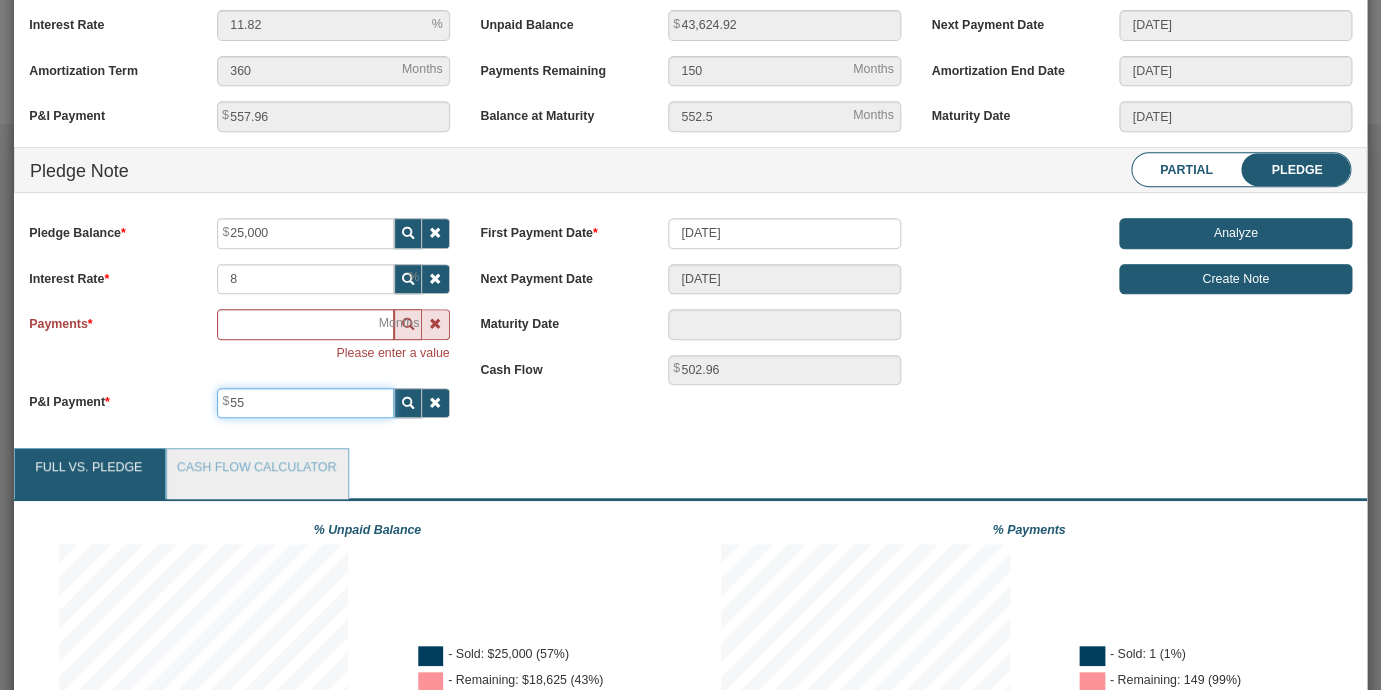 type on "557" 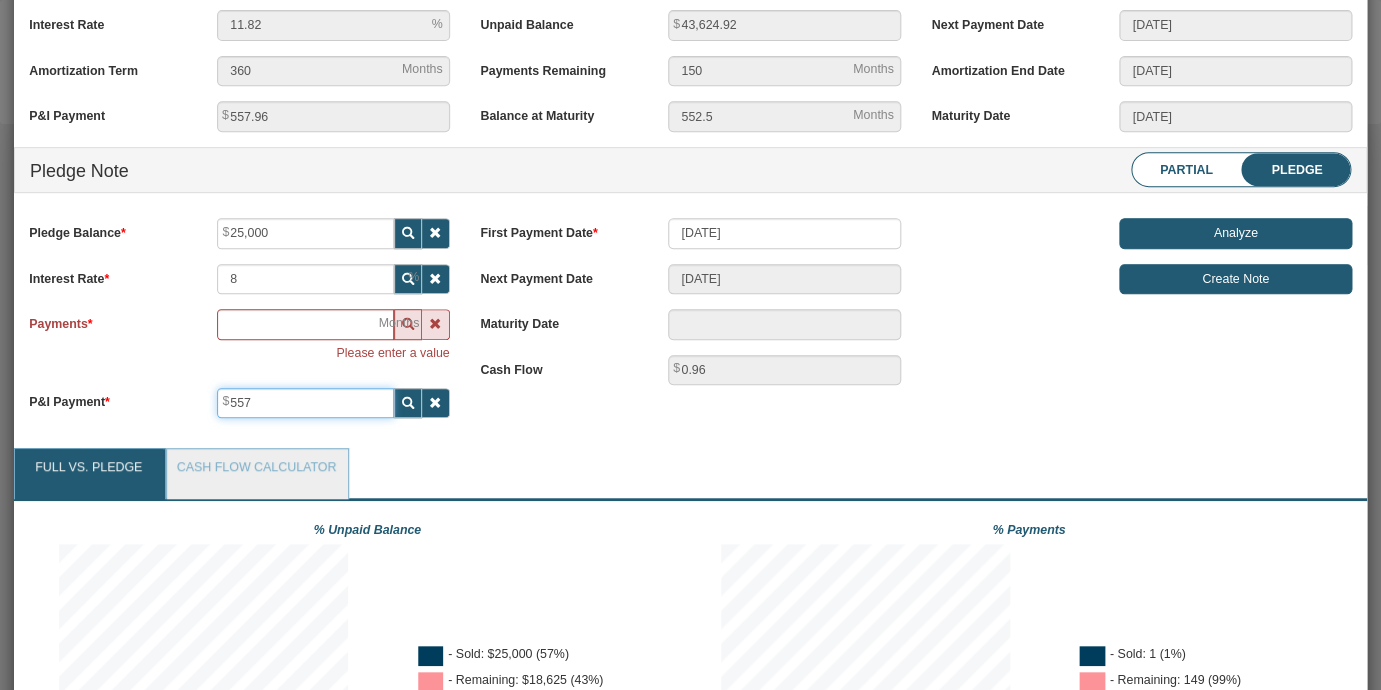 type on "5,579" 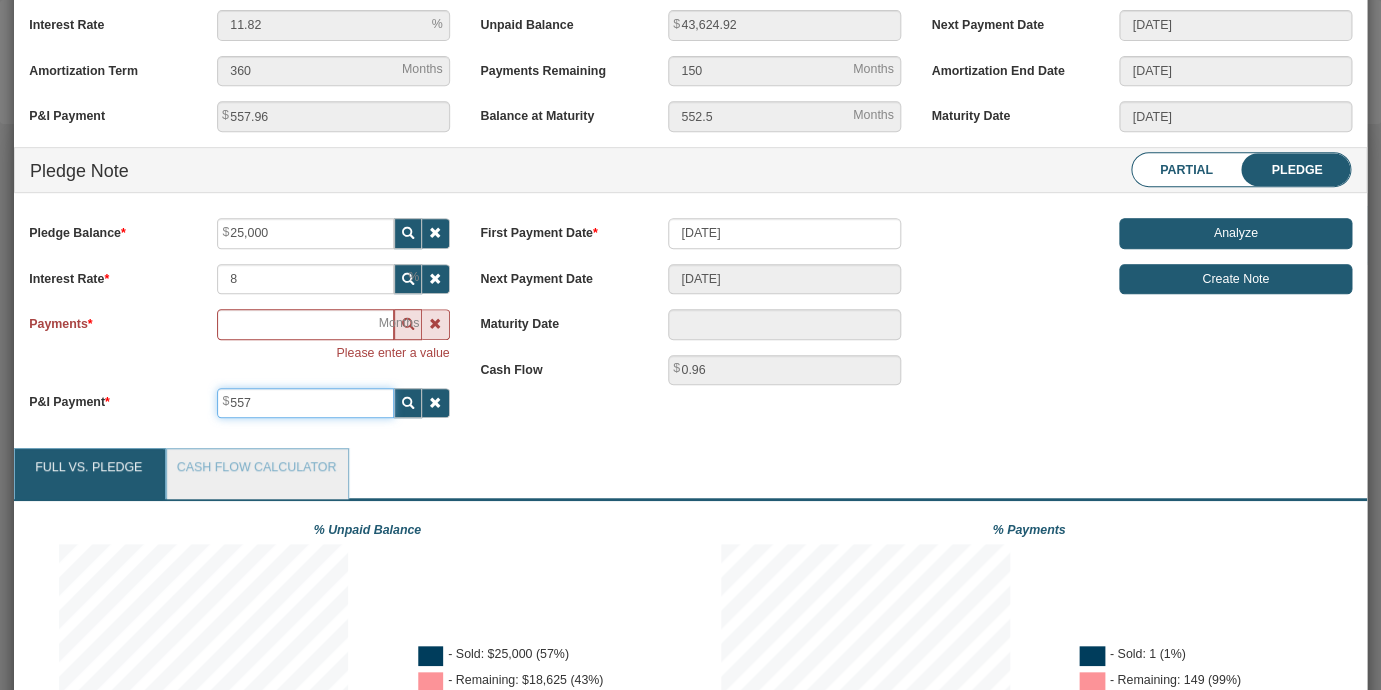 type on "-5021.04" 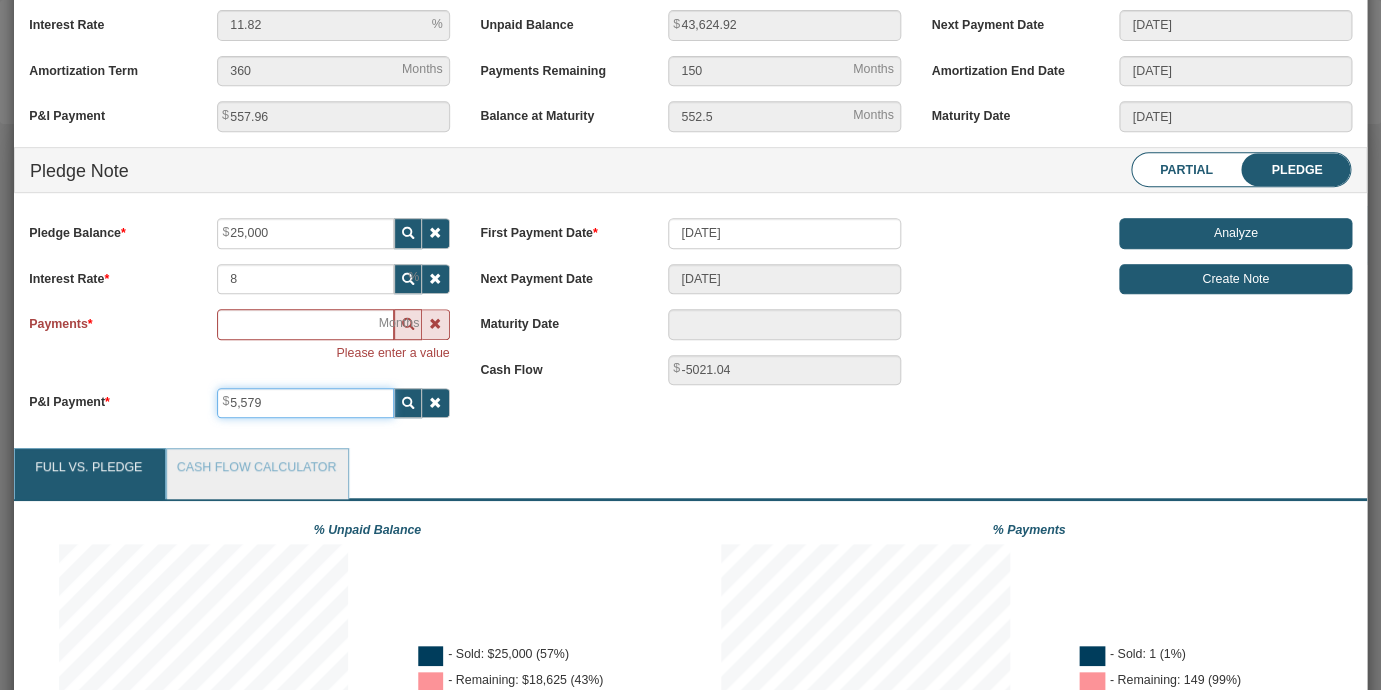 type on "55,796" 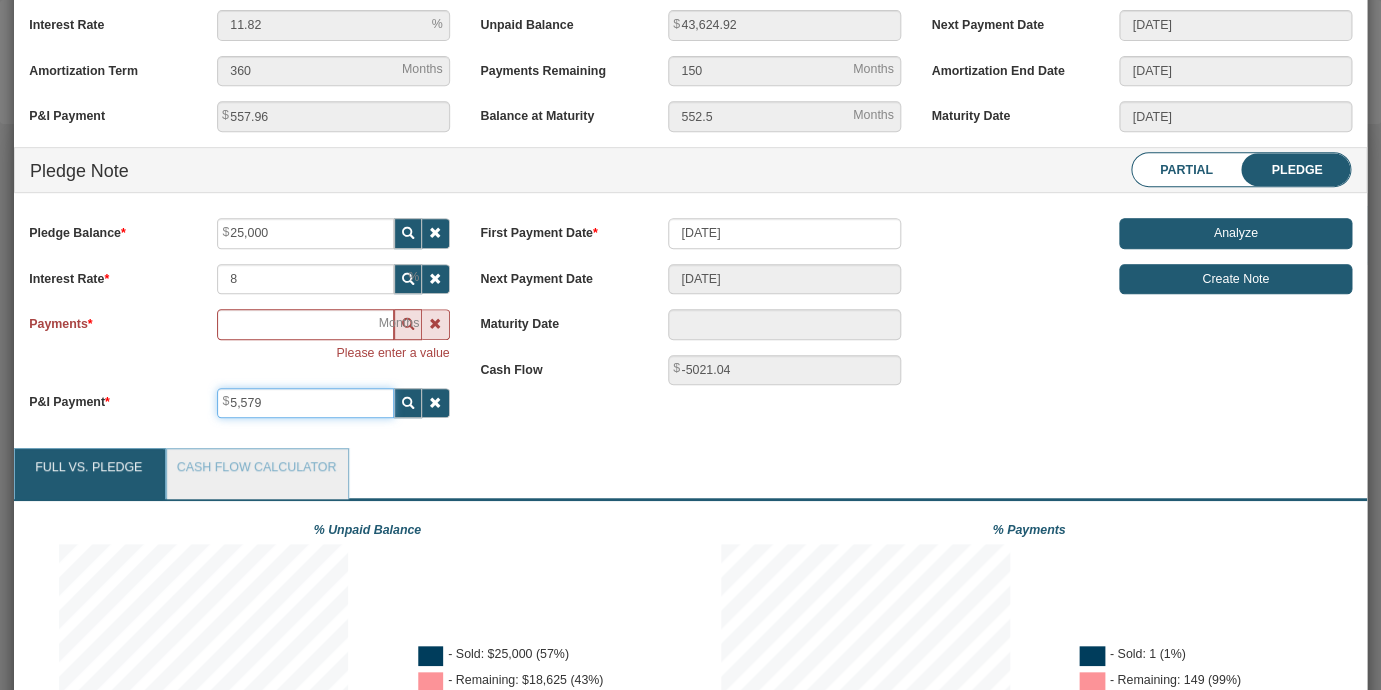 type on "-55238.04" 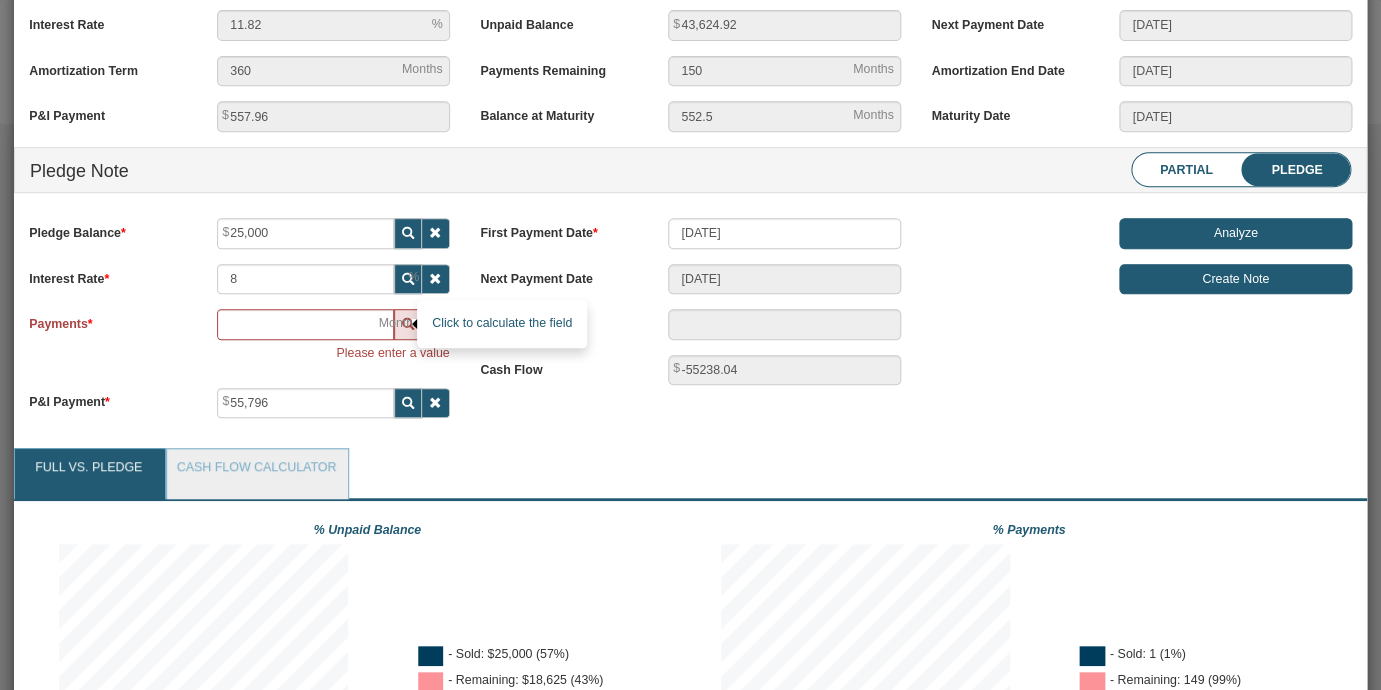 click at bounding box center (408, 324) 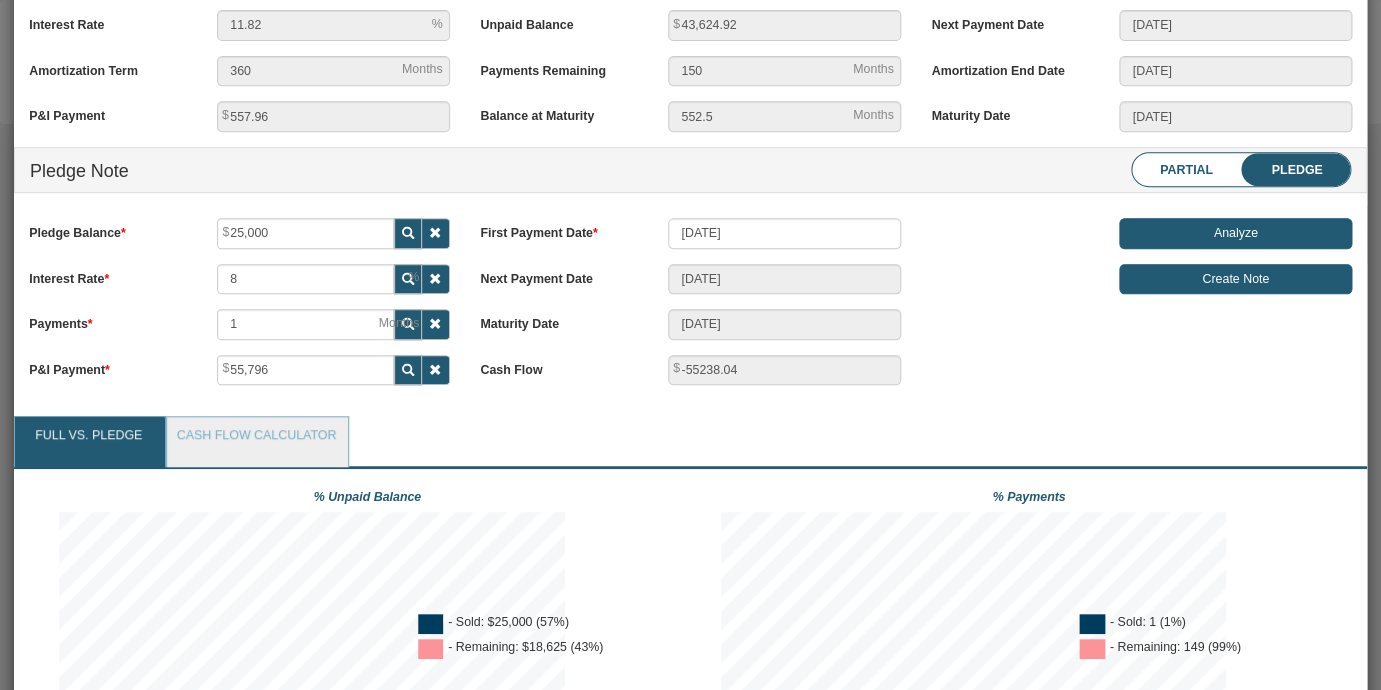 scroll, scrollTop: 66, scrollLeft: 0, axis: vertical 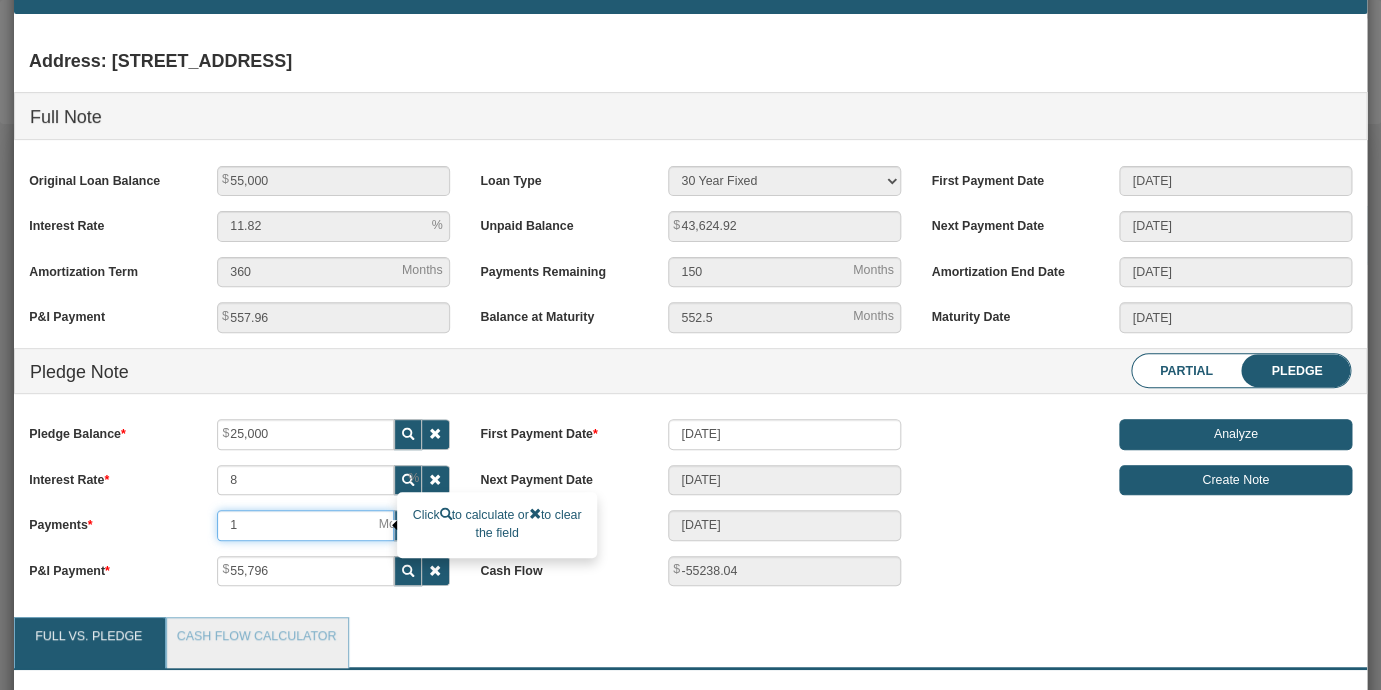 click on "1" at bounding box center [305, 525] 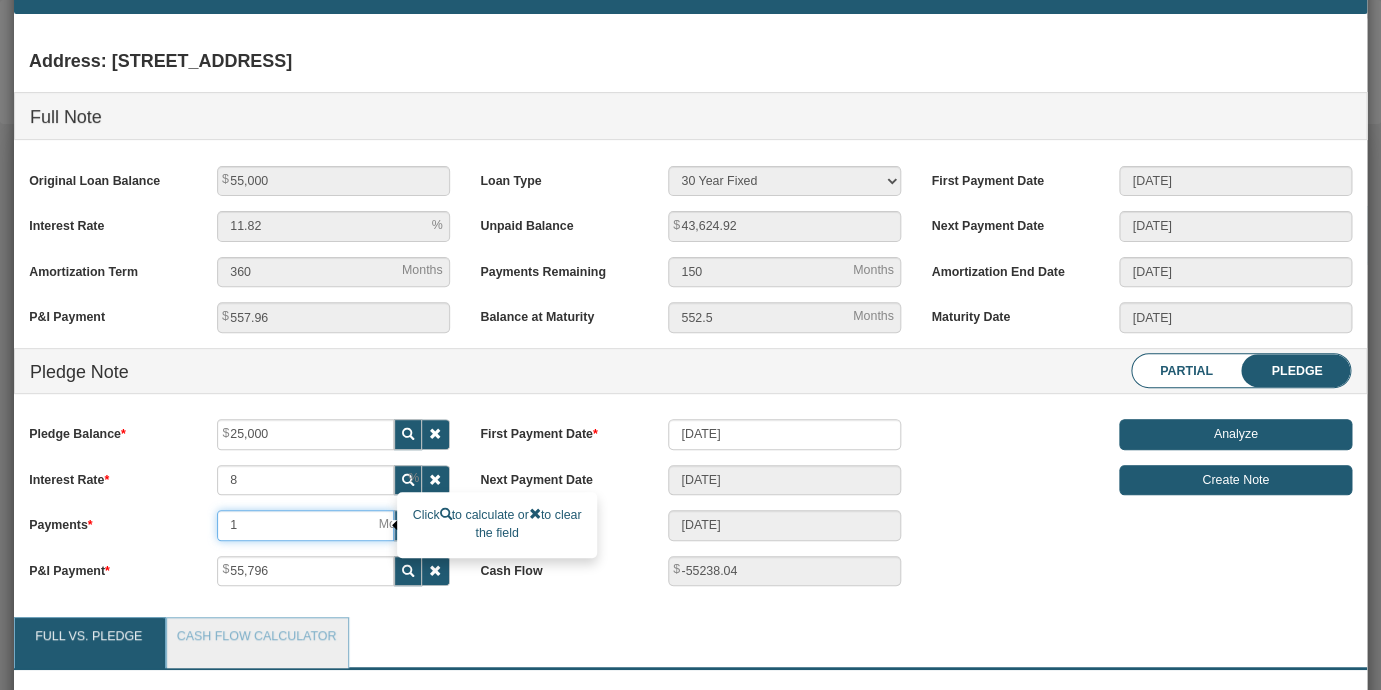 type on "4" 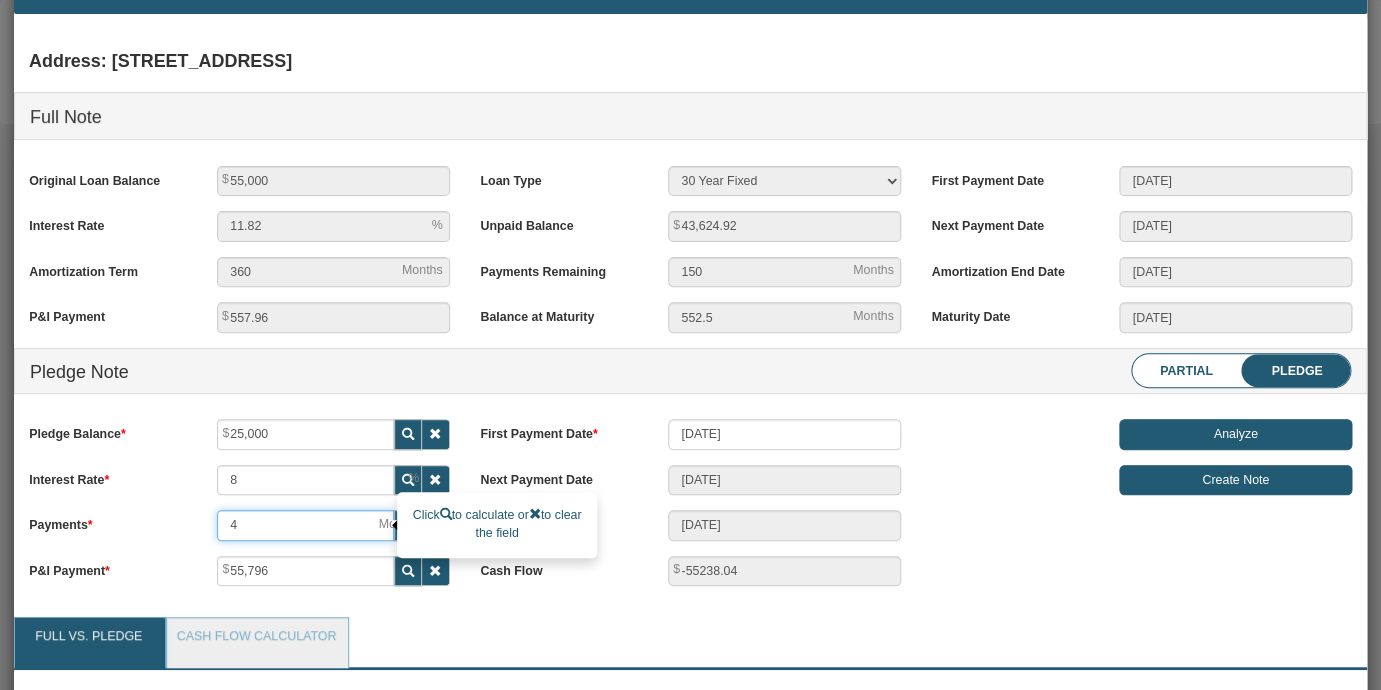 type on "[DATE]" 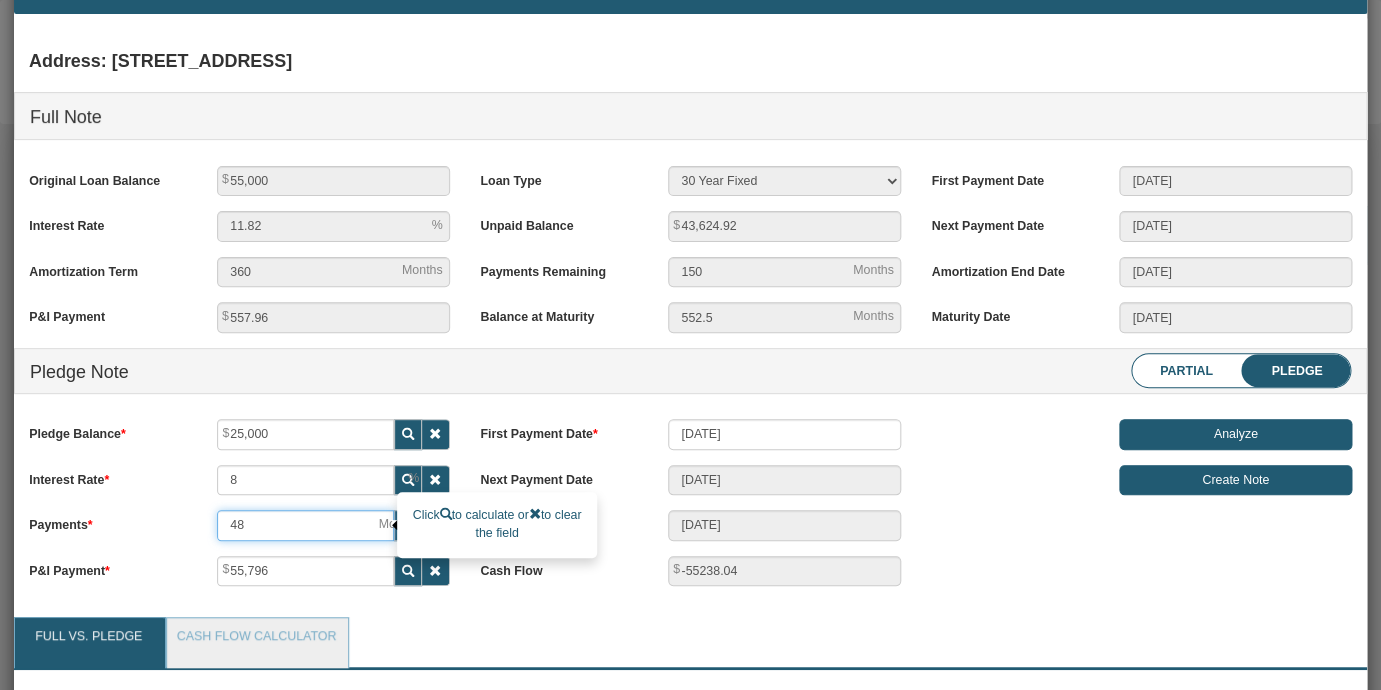 type on "[DATE]" 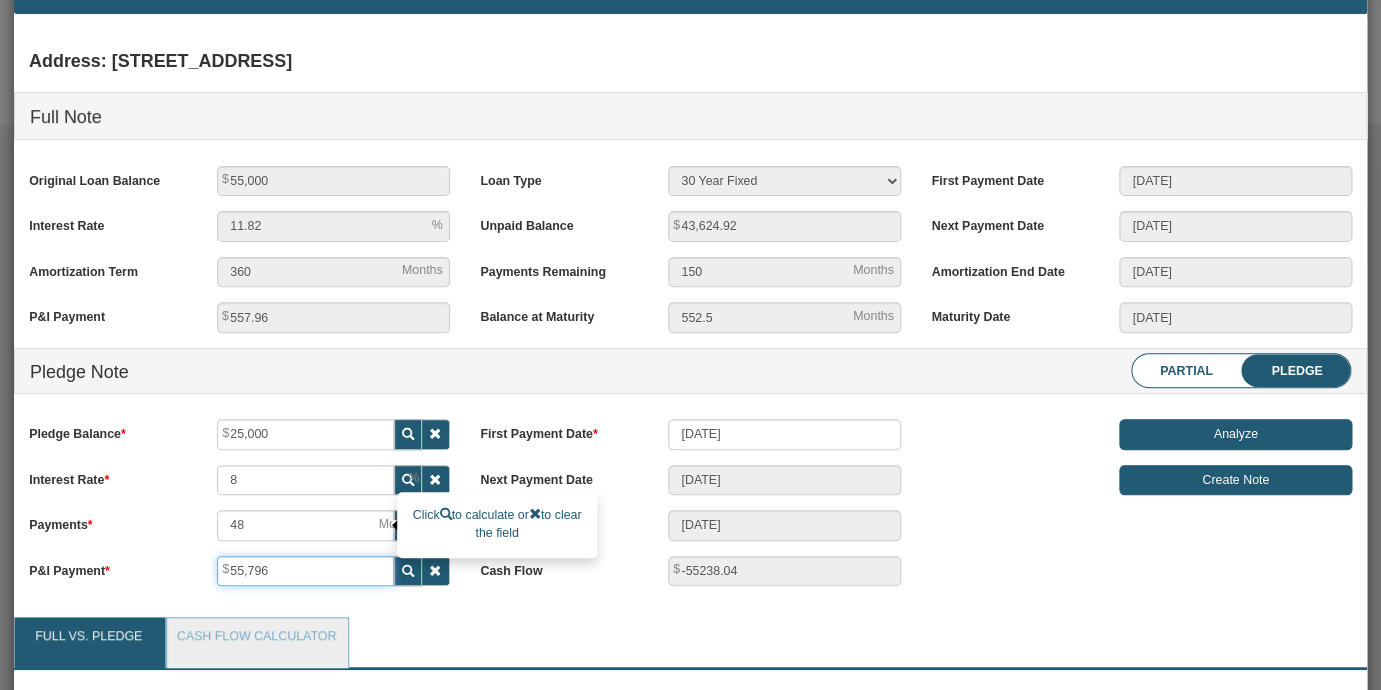 type on "5" 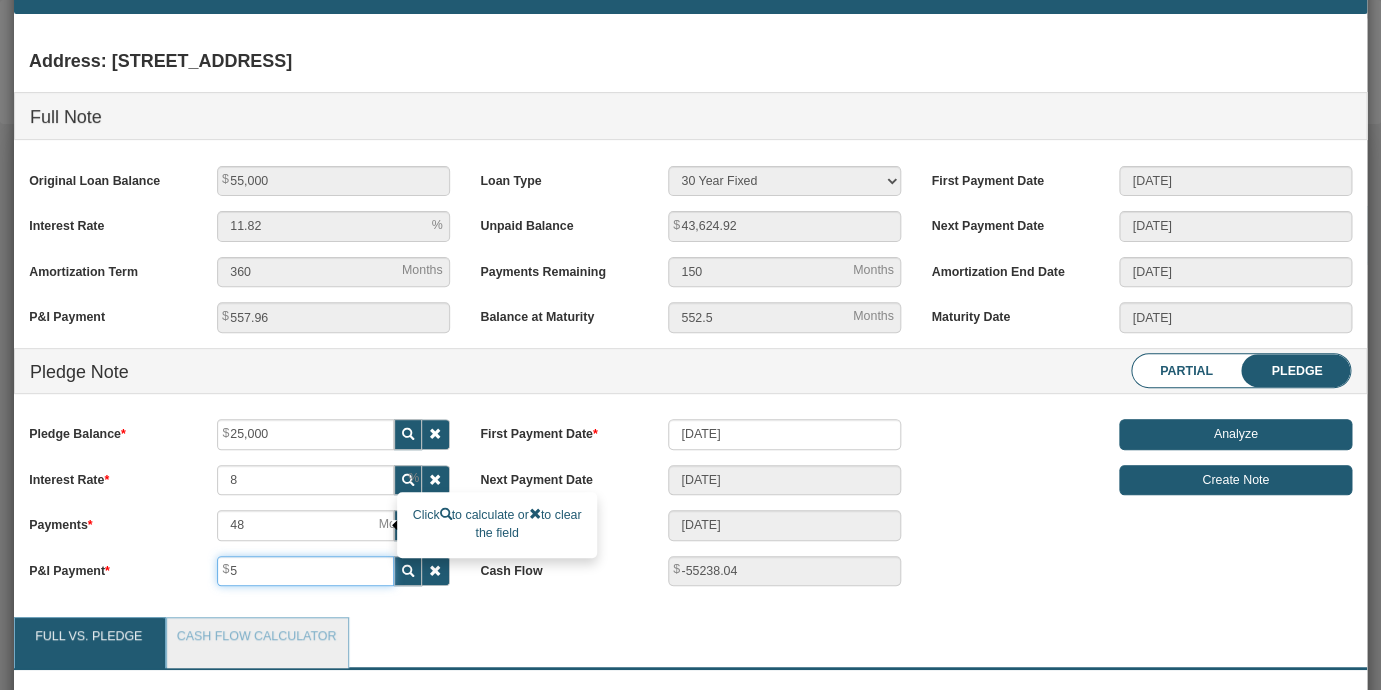 type on "552.96" 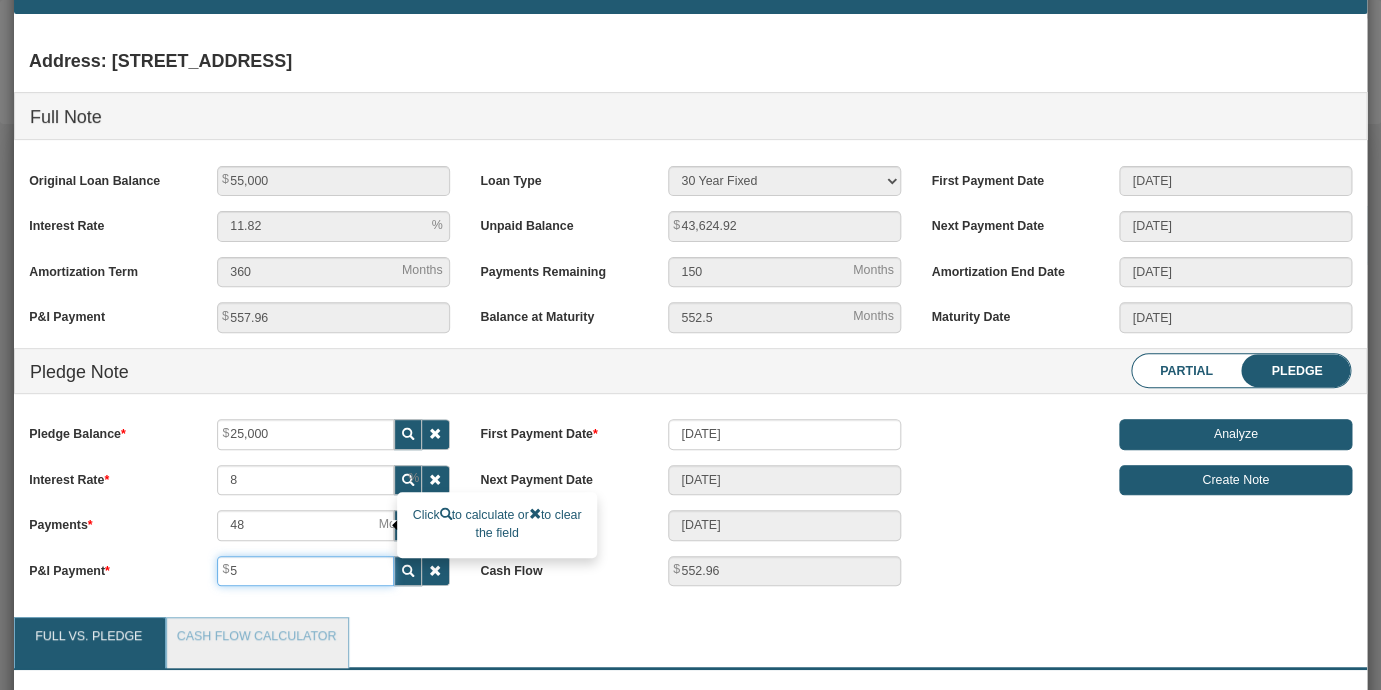 type on "55" 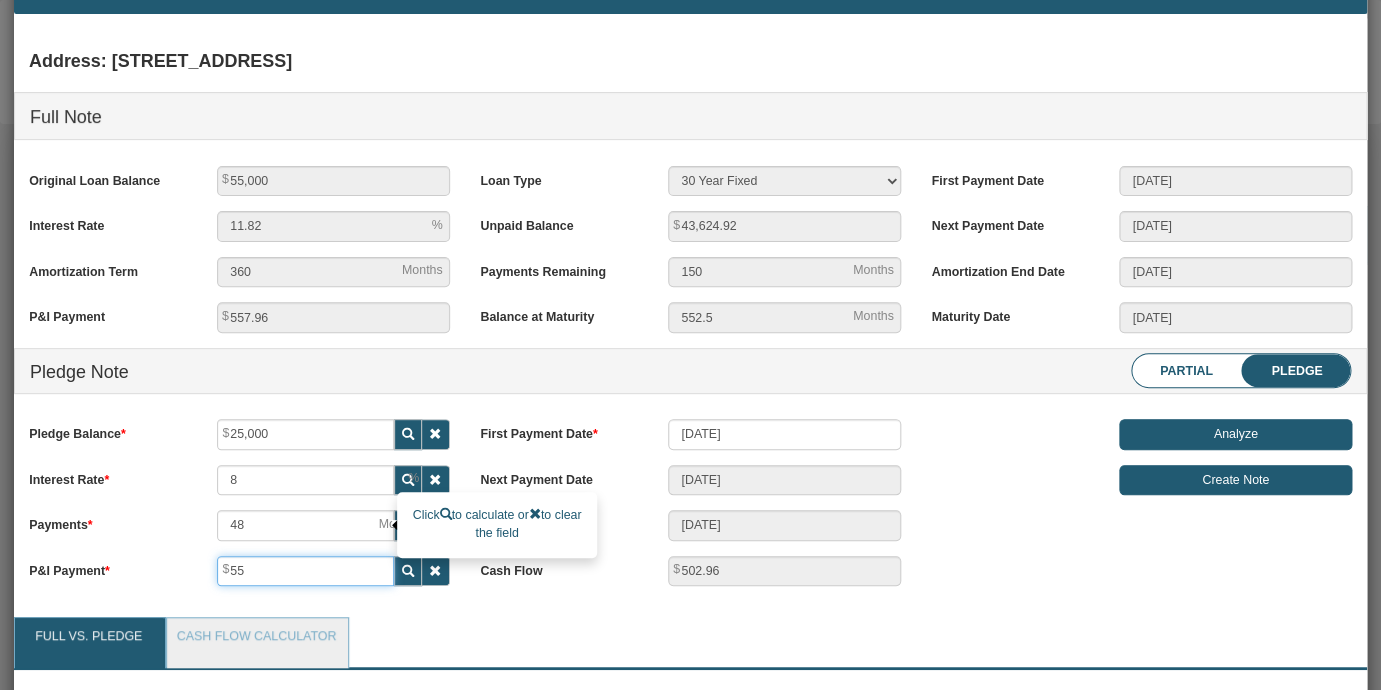 type on "557" 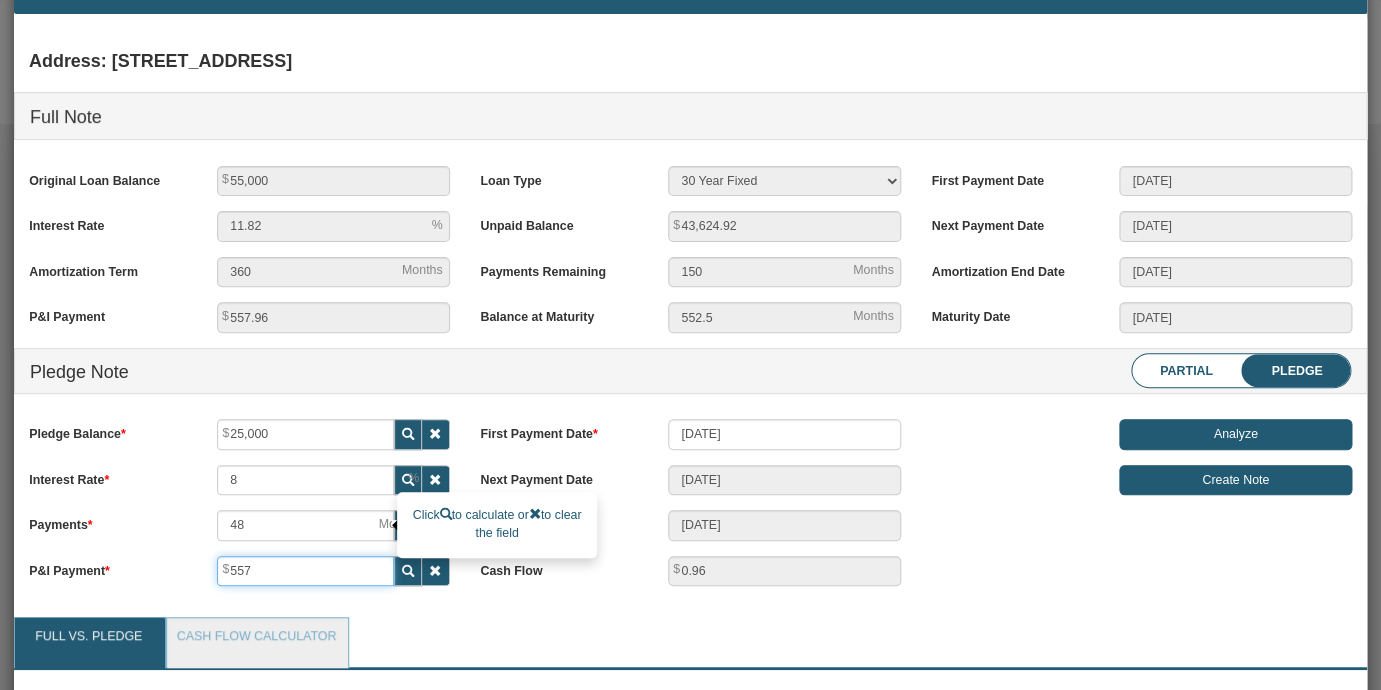 type on "5,579" 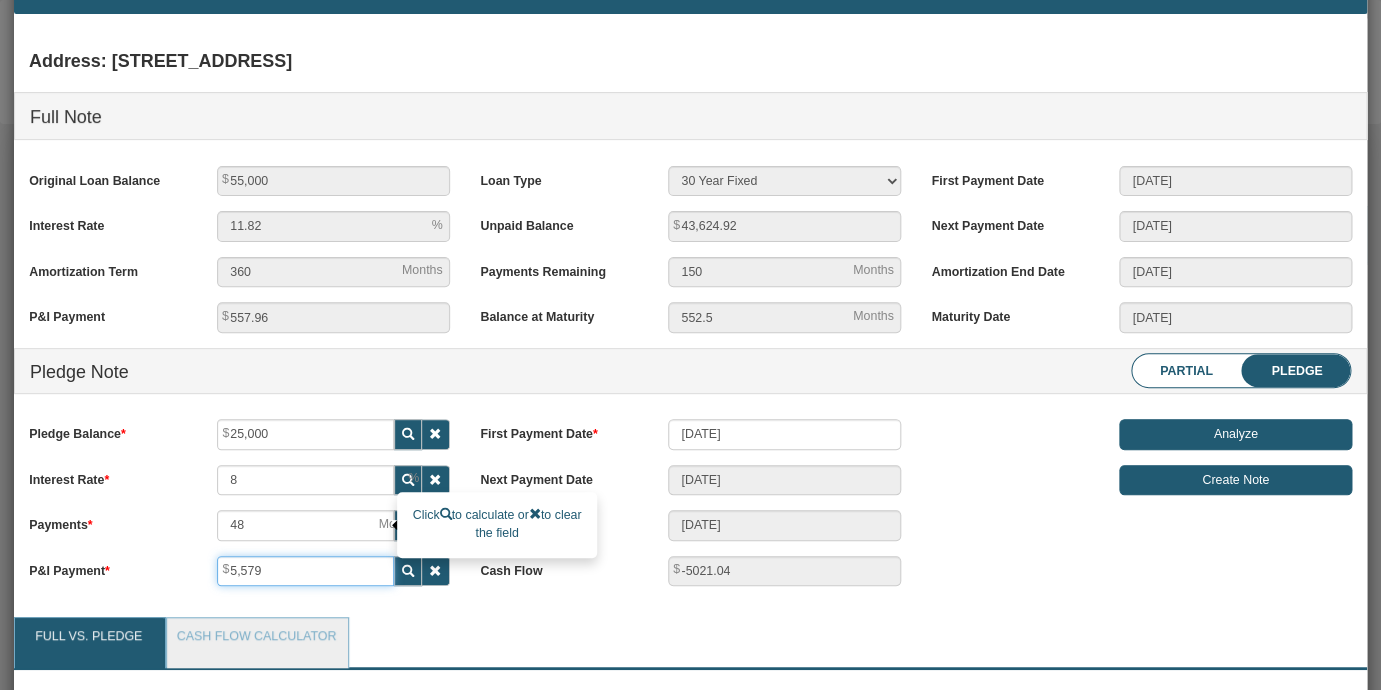 type on "55,796" 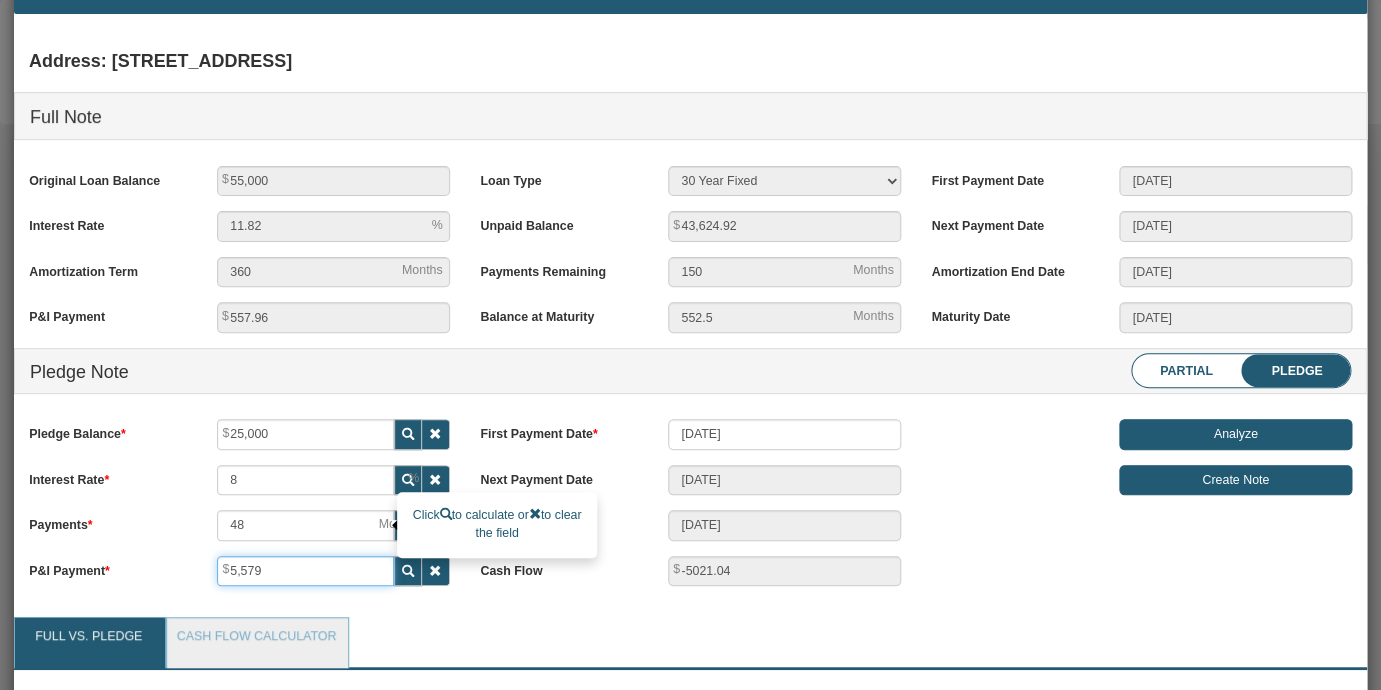 type on "-55238.04" 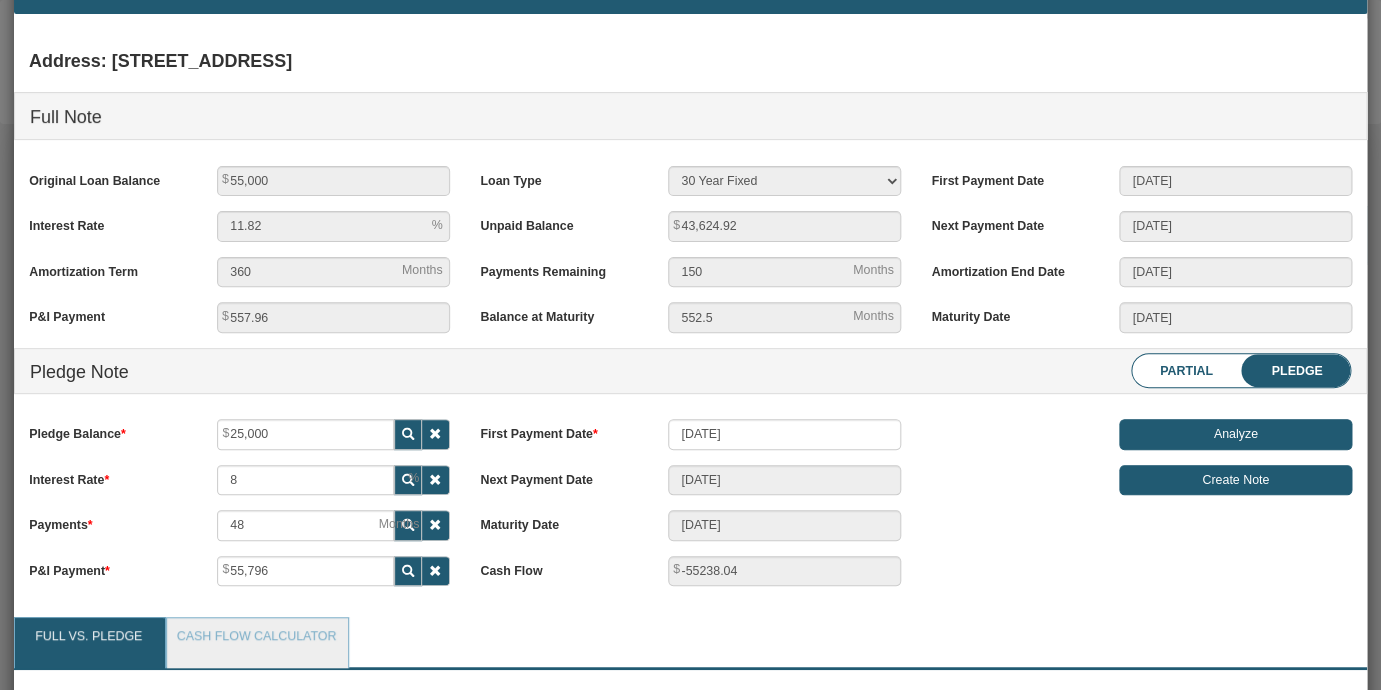 click on "Pledge Balance
25,000
Interest Rate
8
Payments
48" at bounding box center (239, 510) 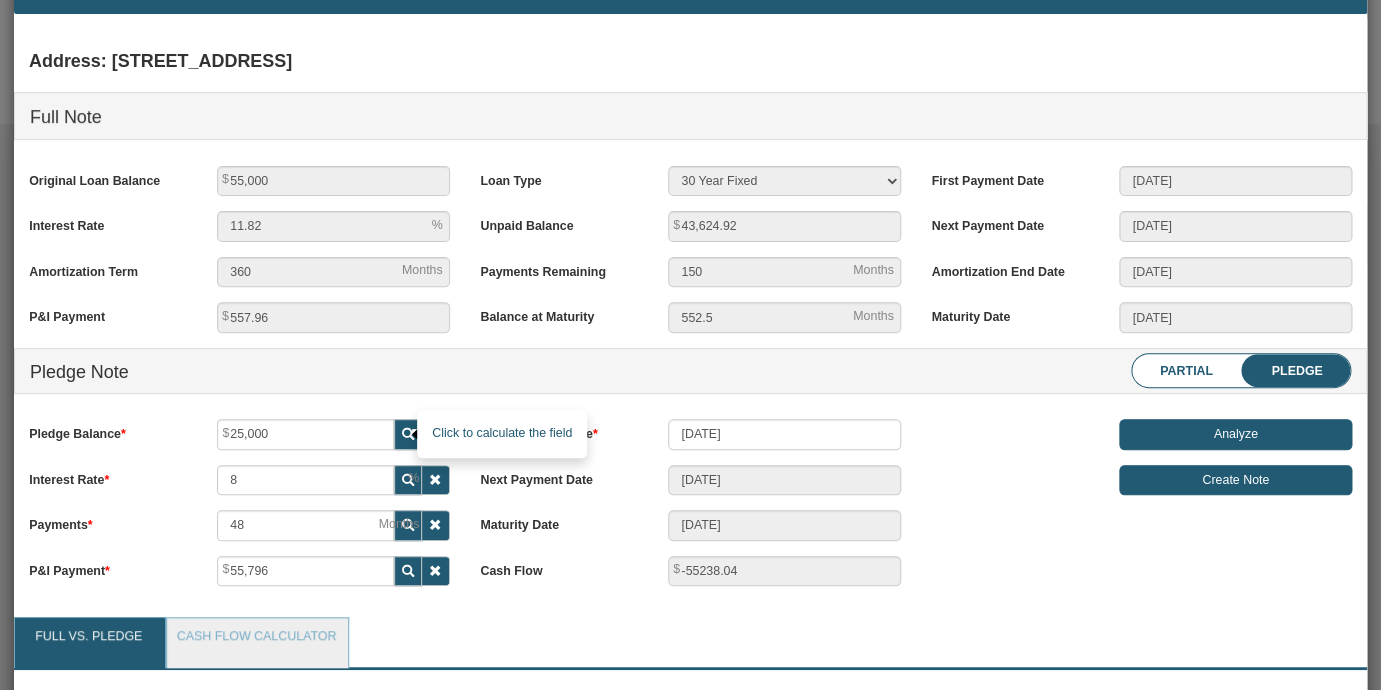 click at bounding box center [408, 434] 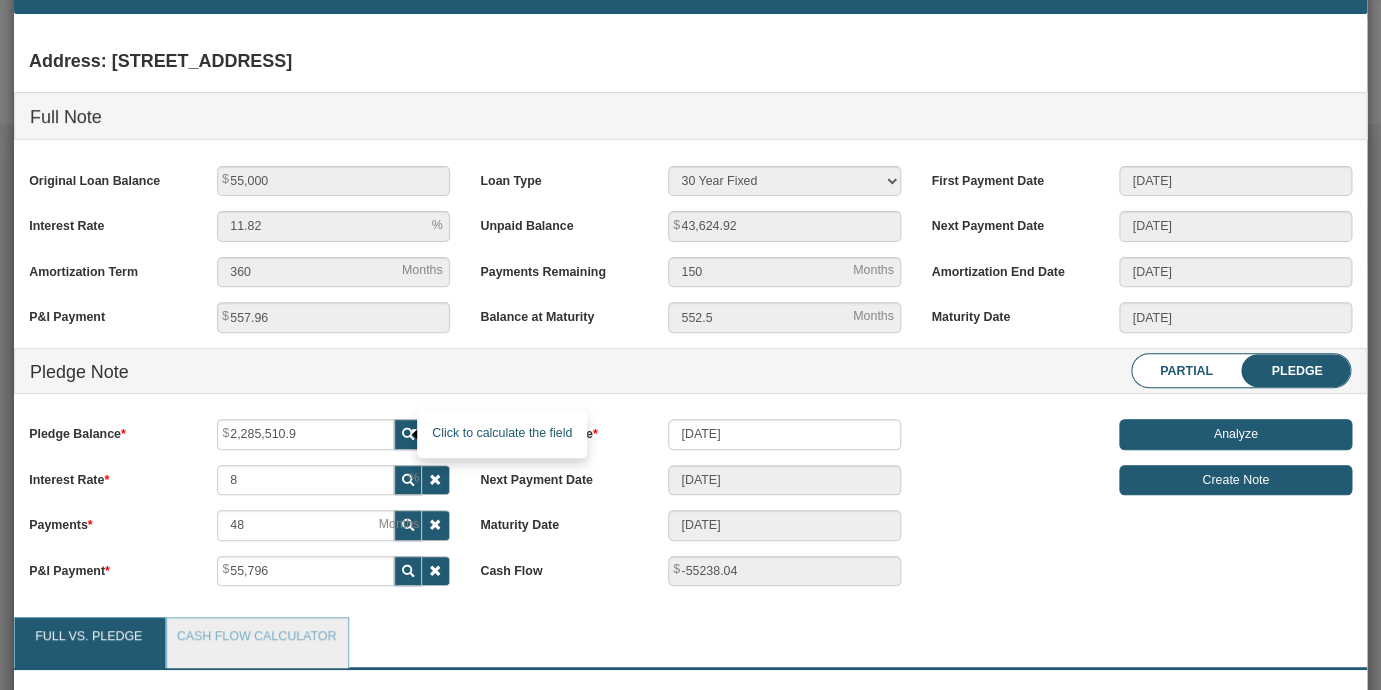 scroll, scrollTop: 999747, scrollLeft: 999681, axis: both 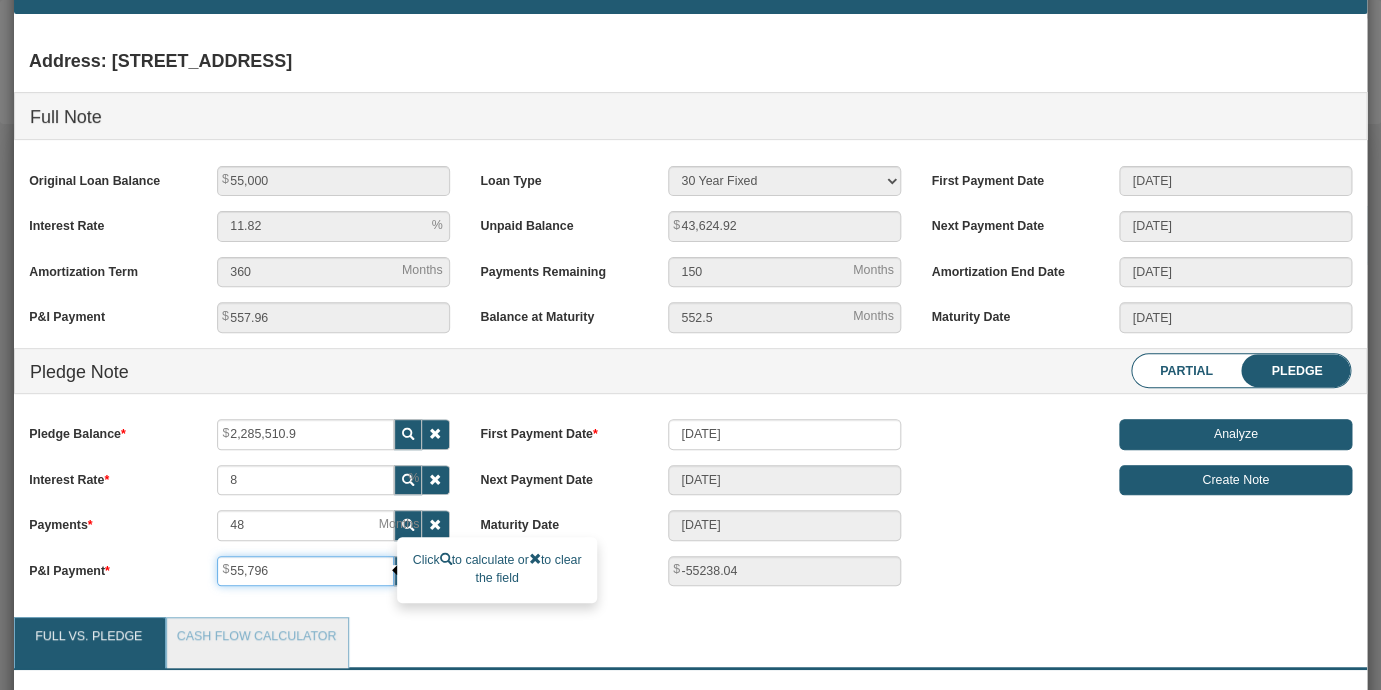 click on "55,796" at bounding box center [305, 571] 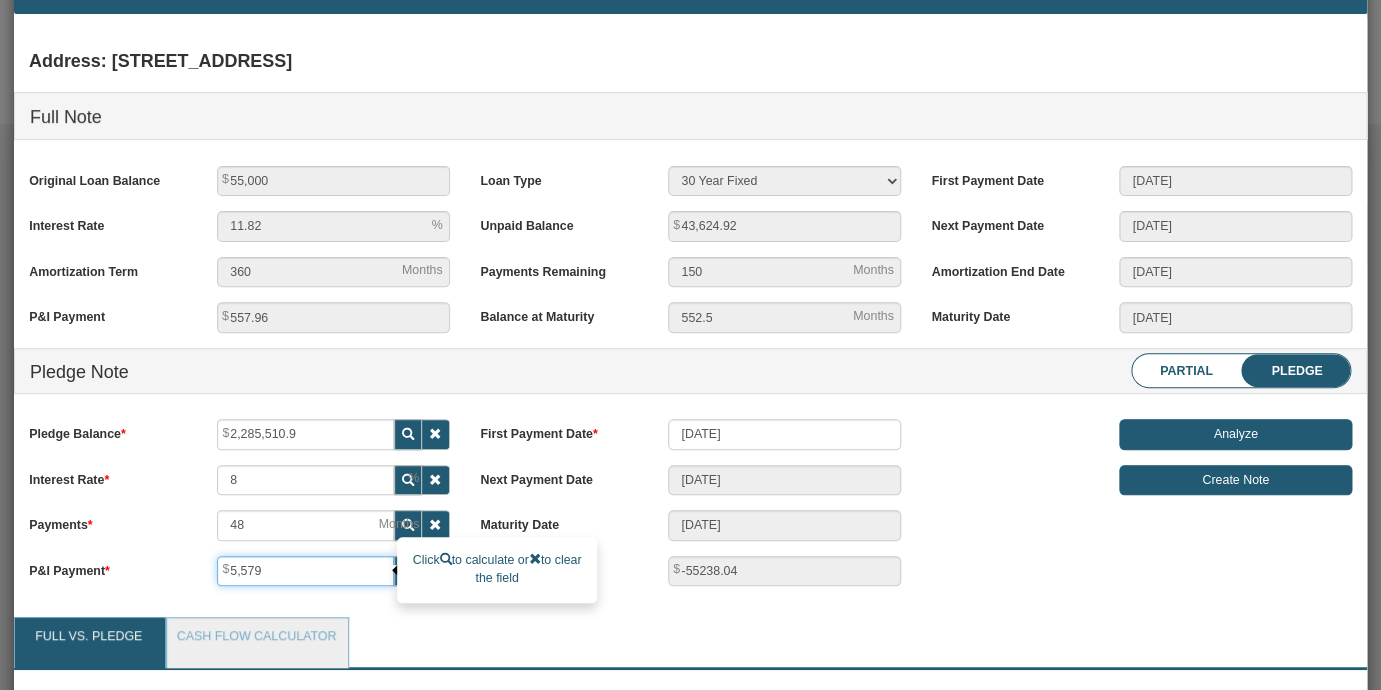 type on "-5021.04" 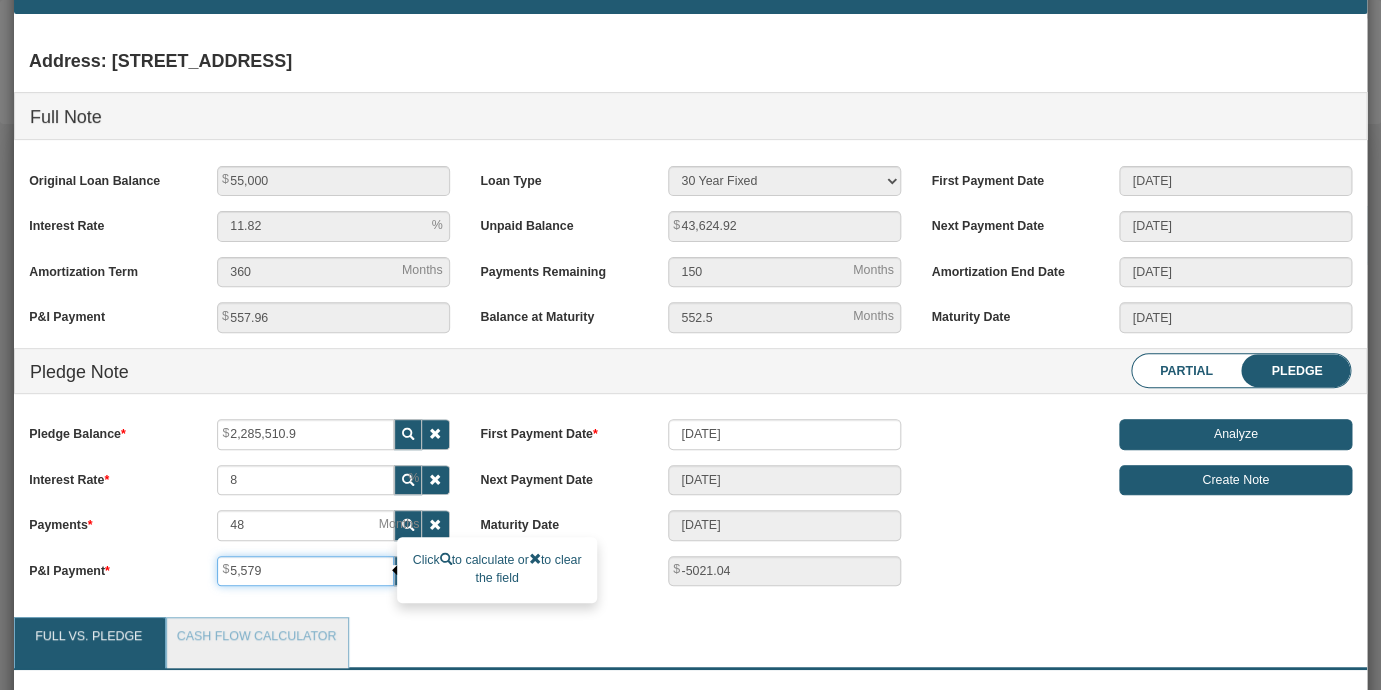 type on "557" 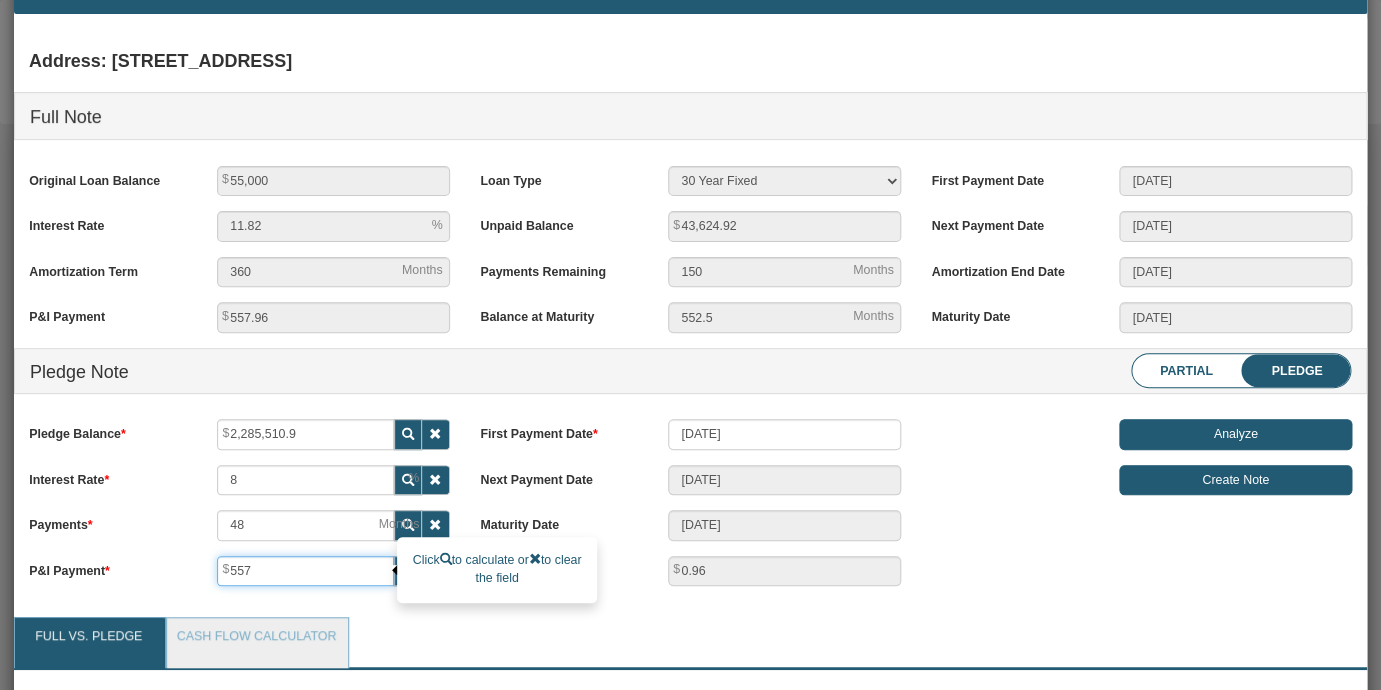 type on "55" 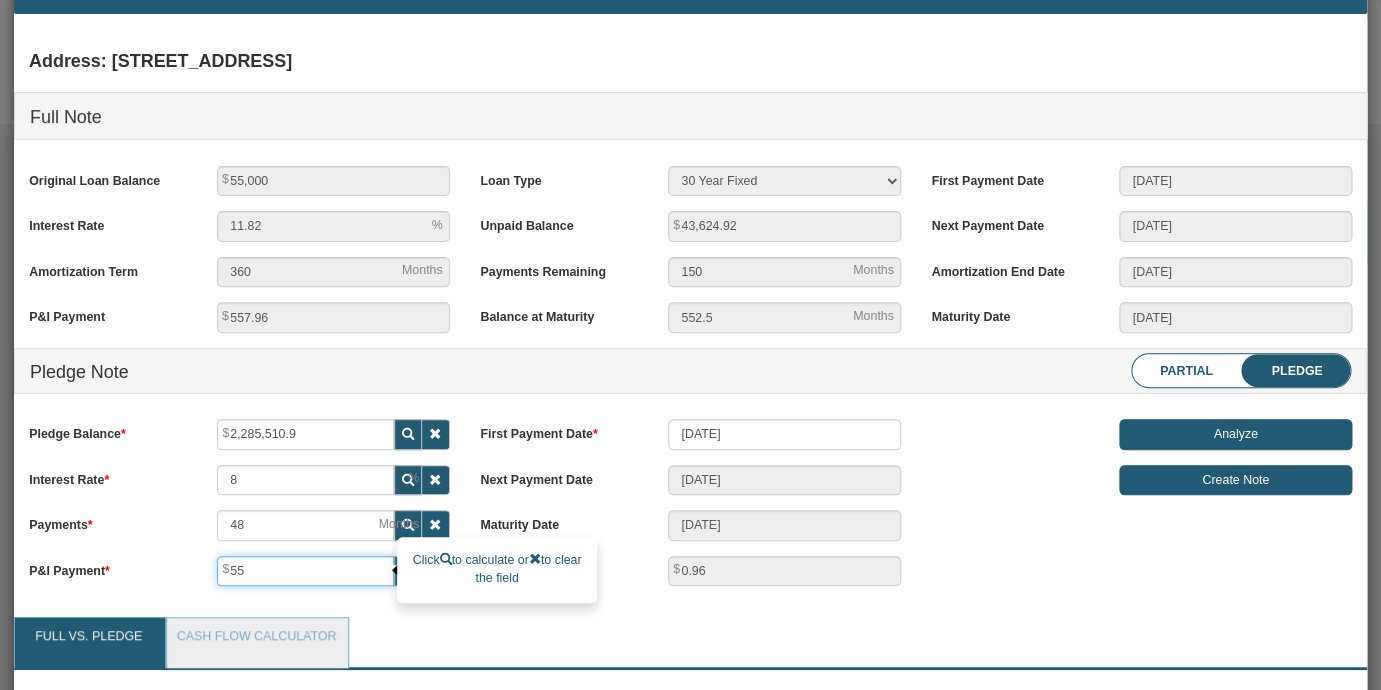 type on "502.96" 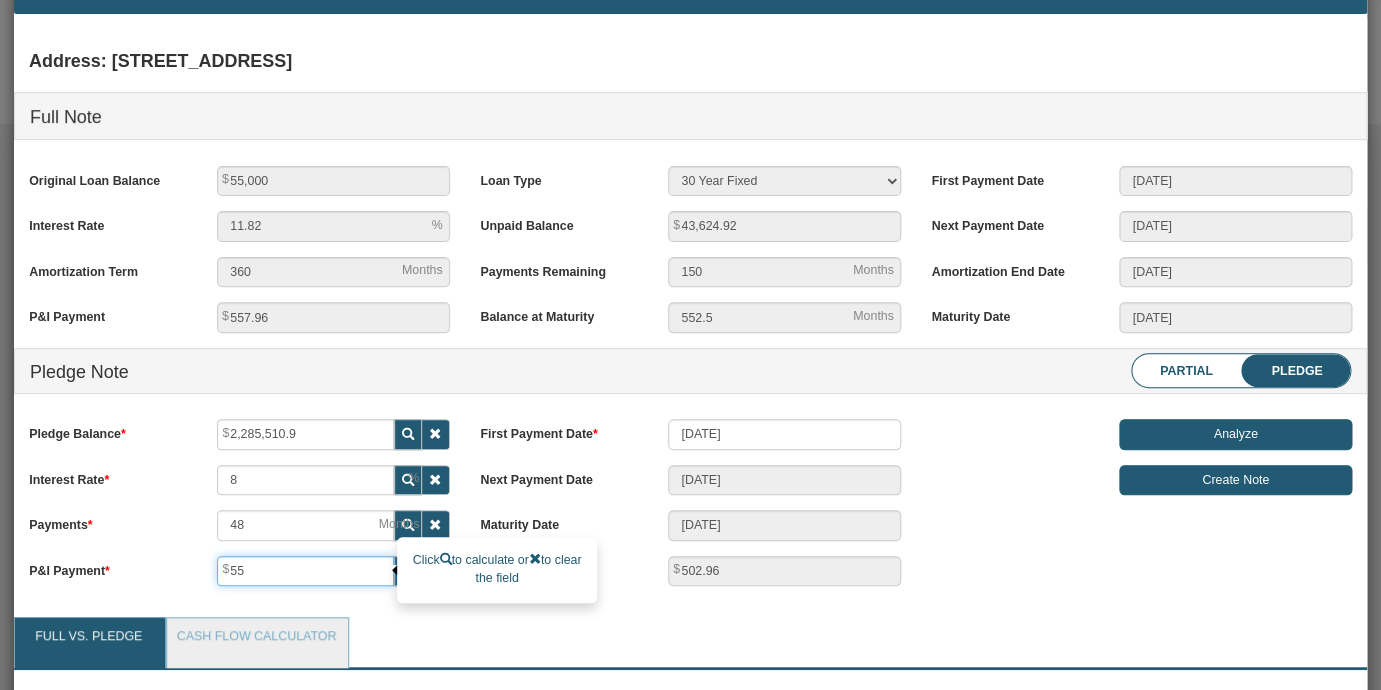 type on "5" 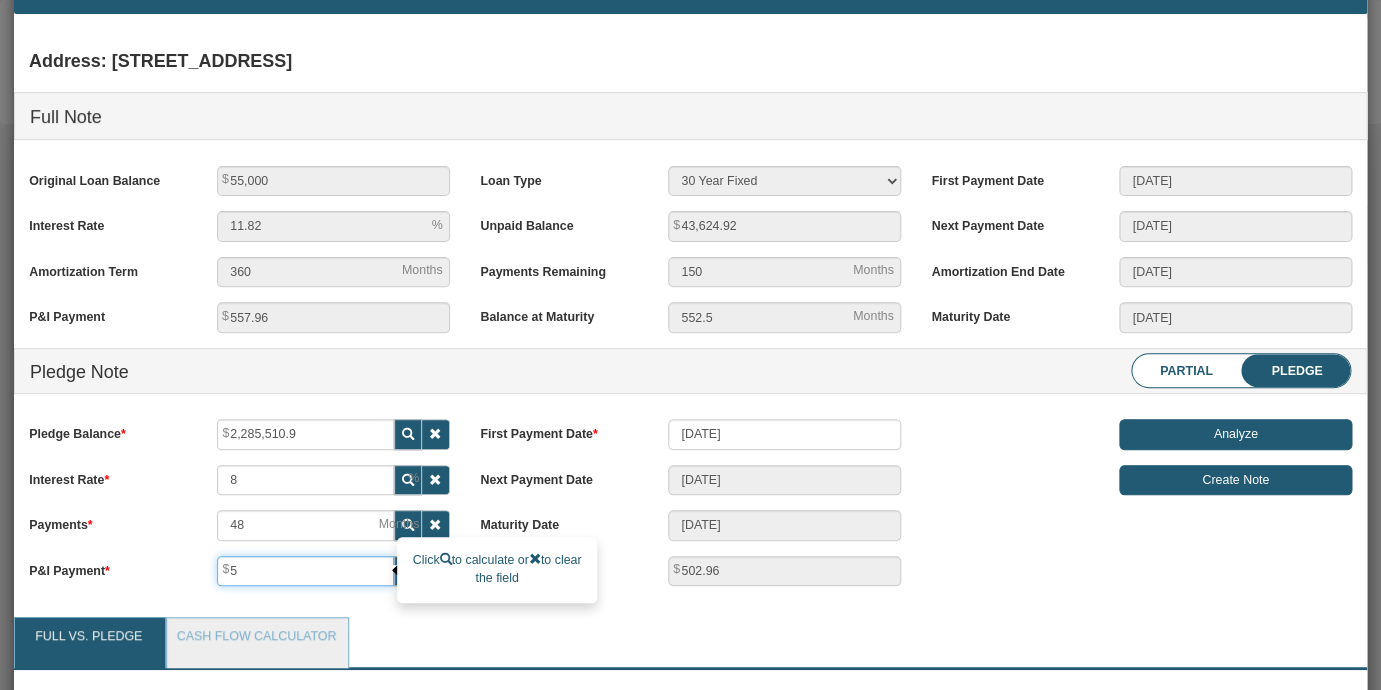 type on "552.96" 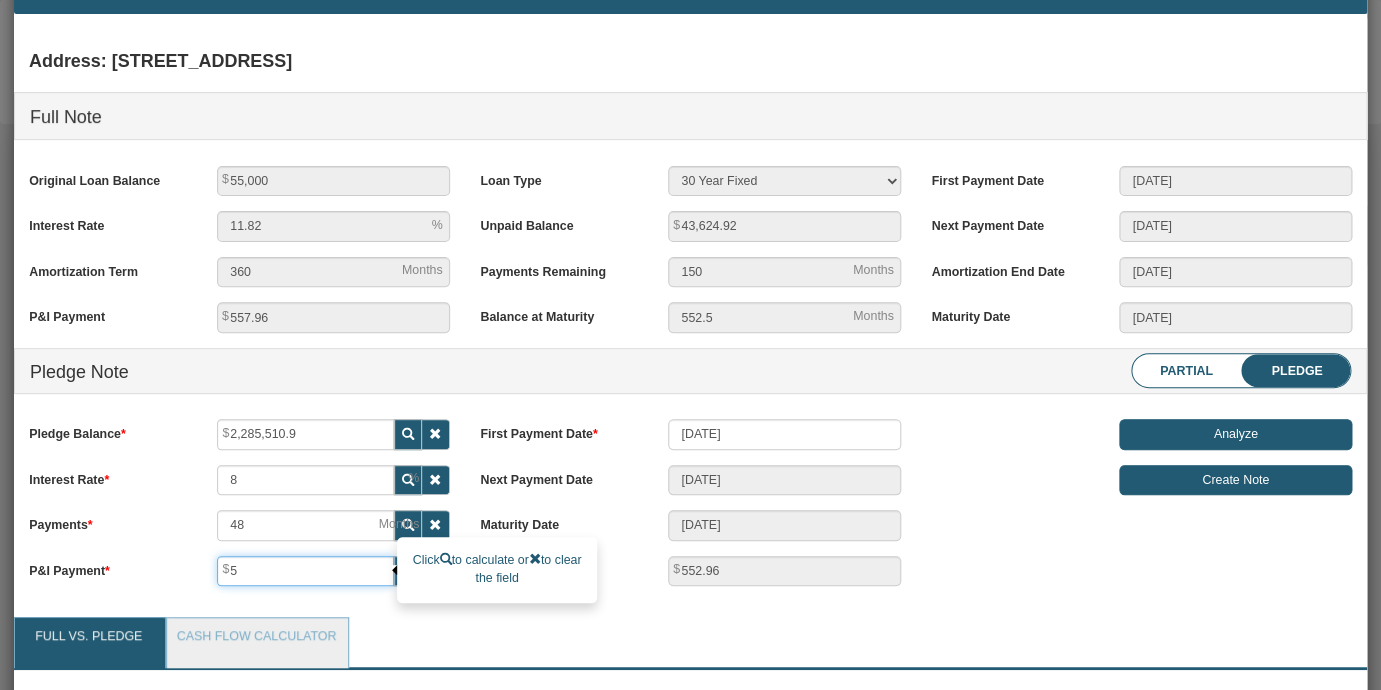 type on "55" 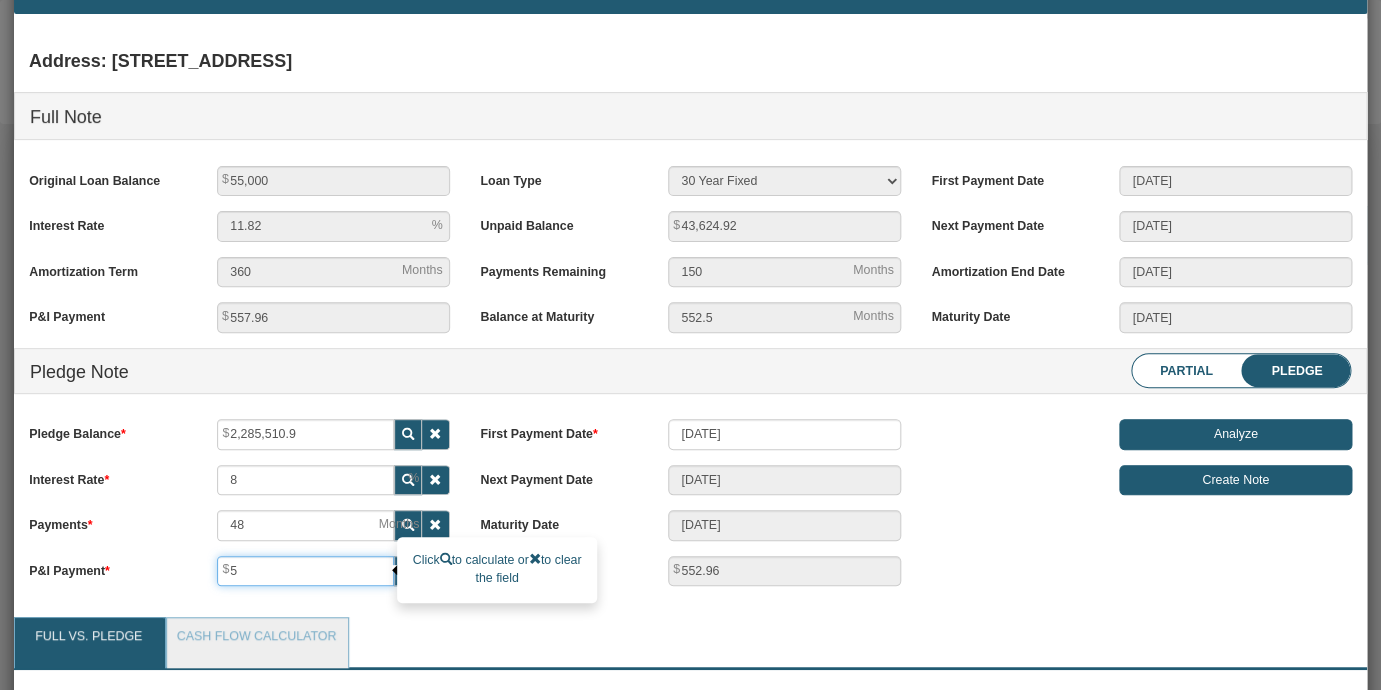 type on "502.96" 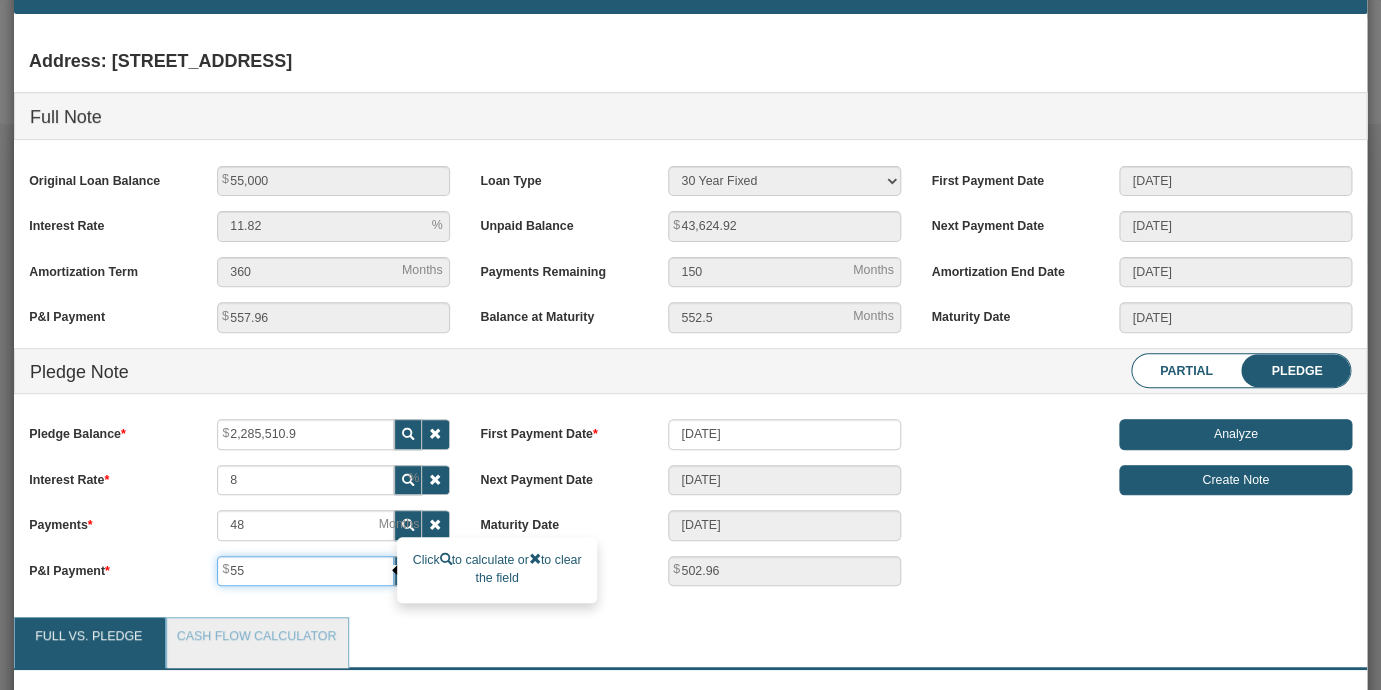 type on "557" 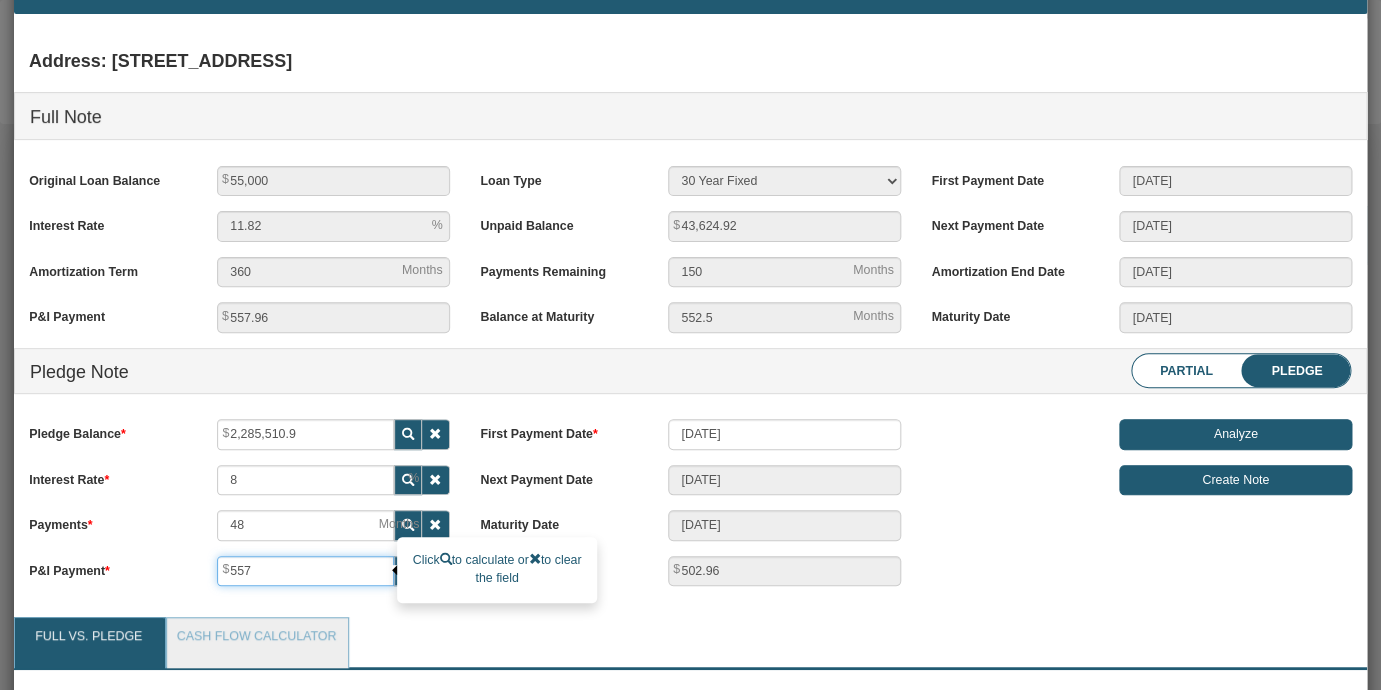 type on "0.96" 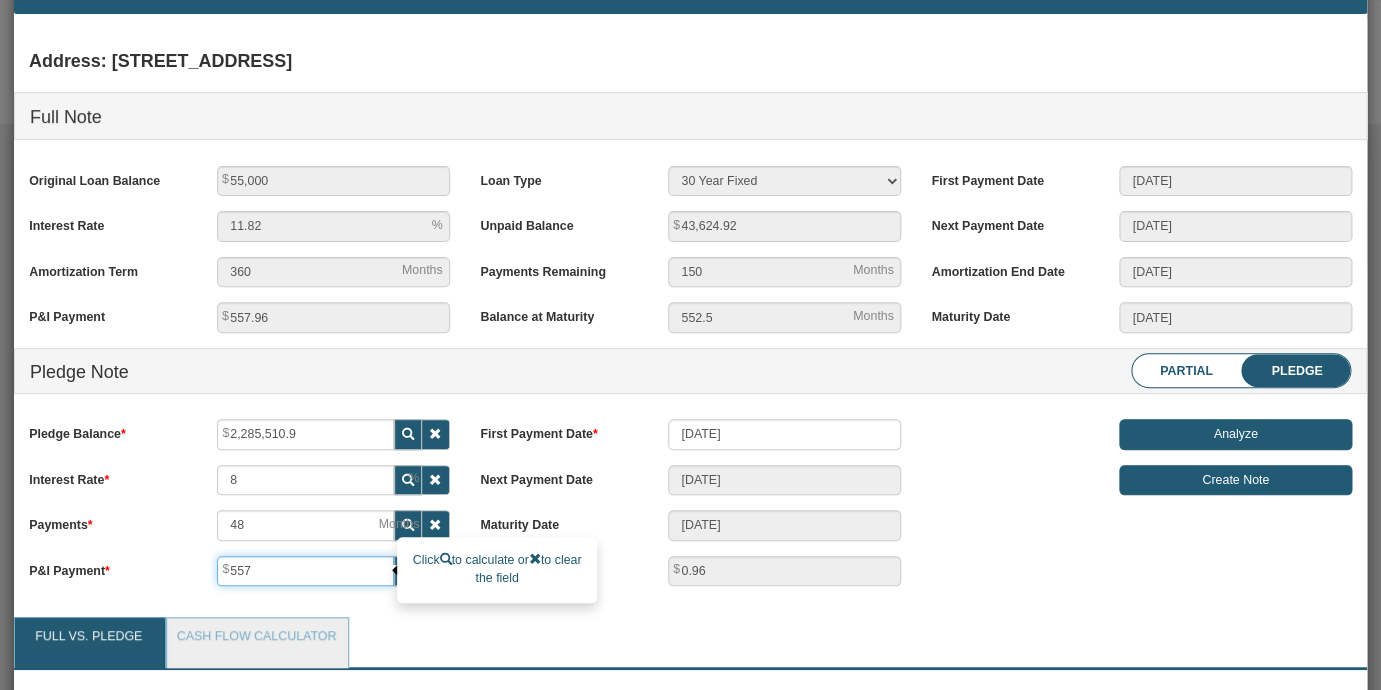 type on "557" 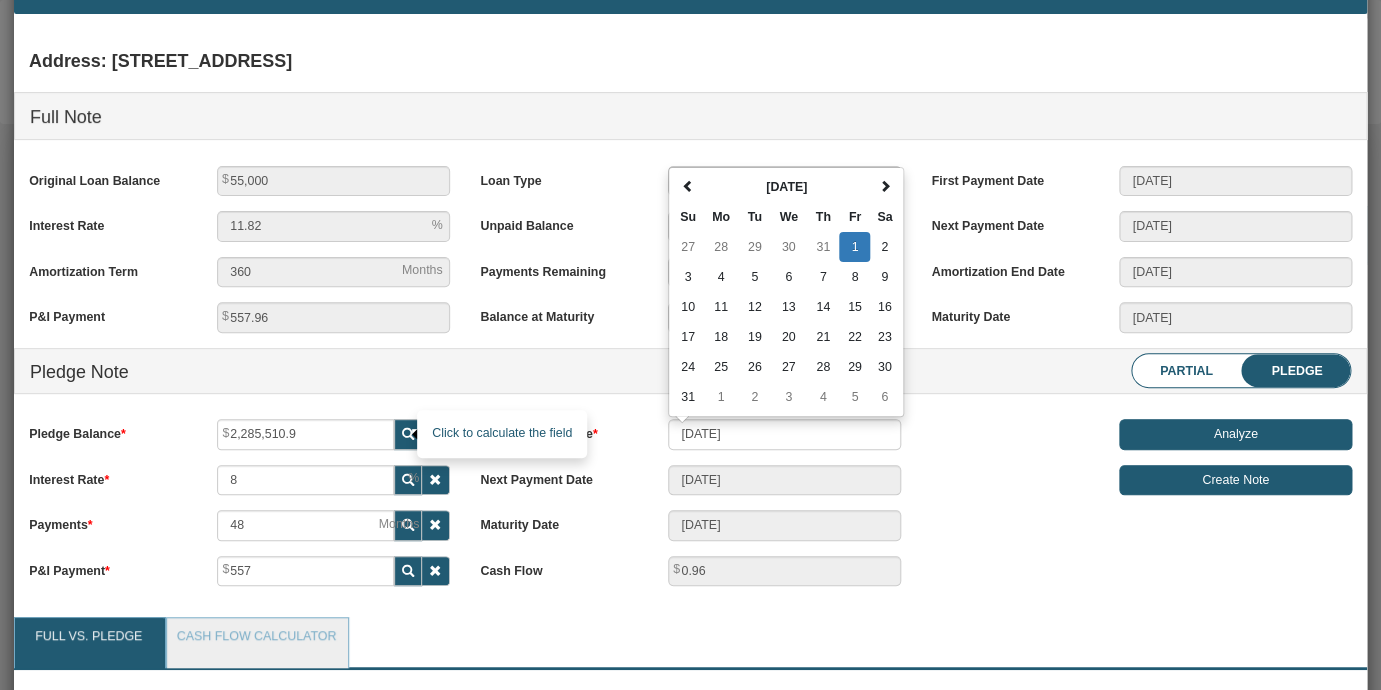 click at bounding box center (408, 434) 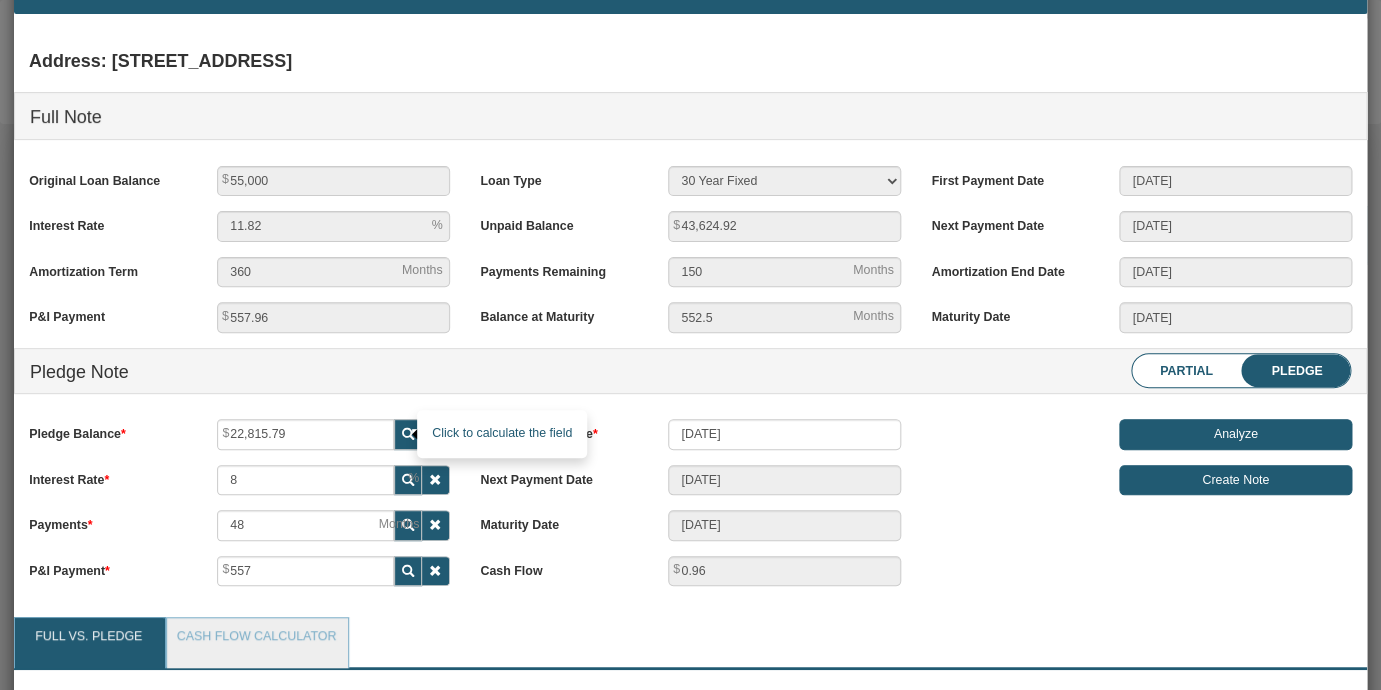 scroll, scrollTop: 999747, scrollLeft: 999681, axis: both 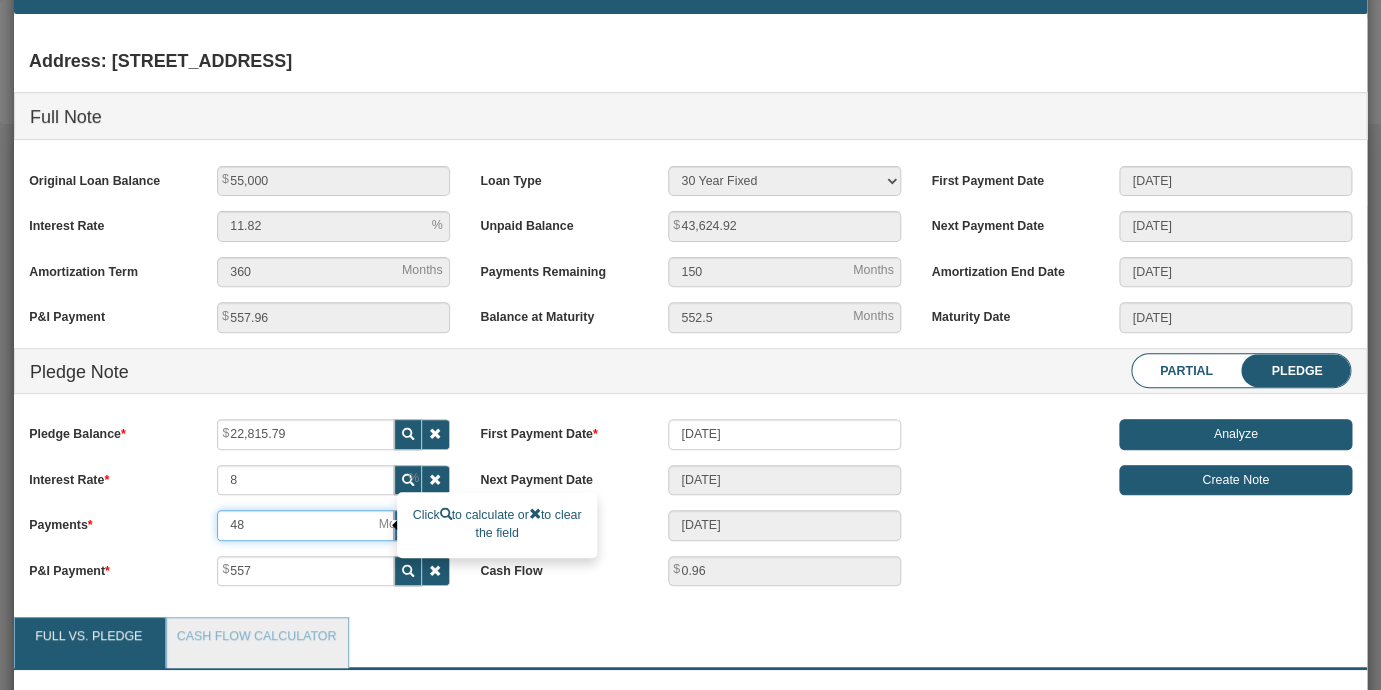 click on "48" at bounding box center (305, 525) 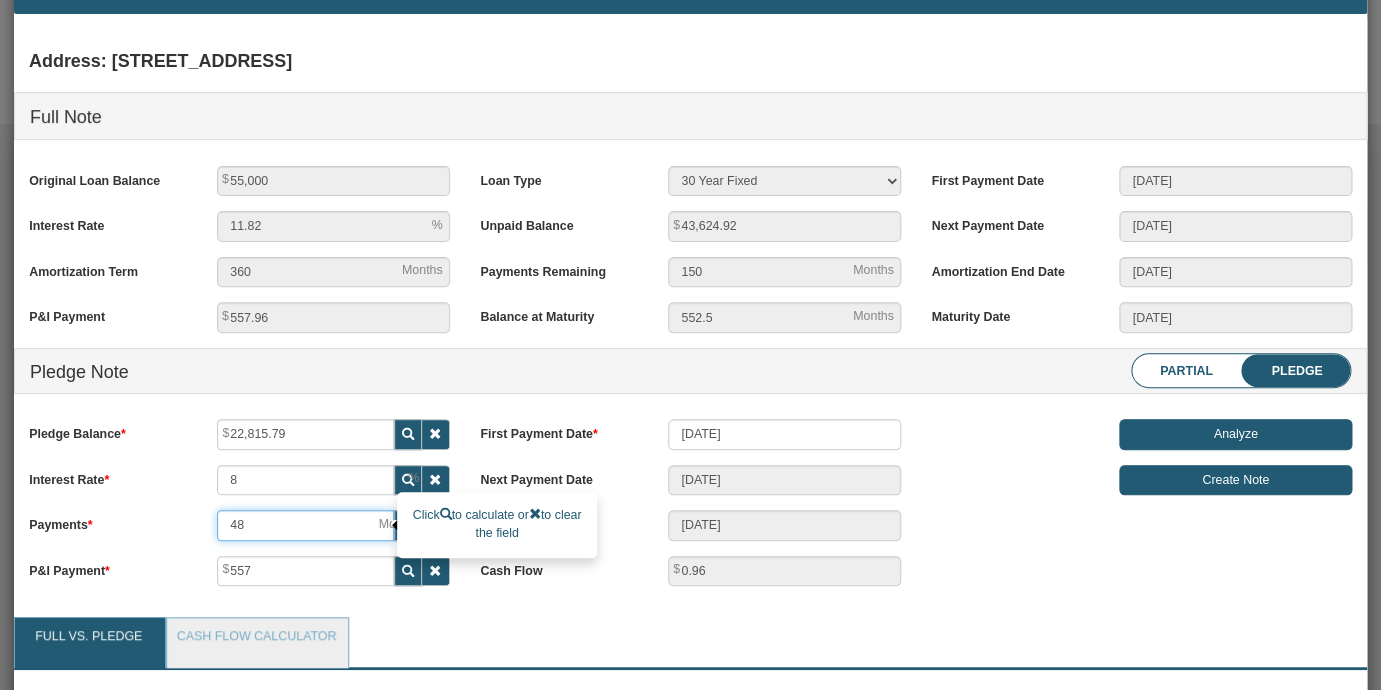 type on "[DATE]" 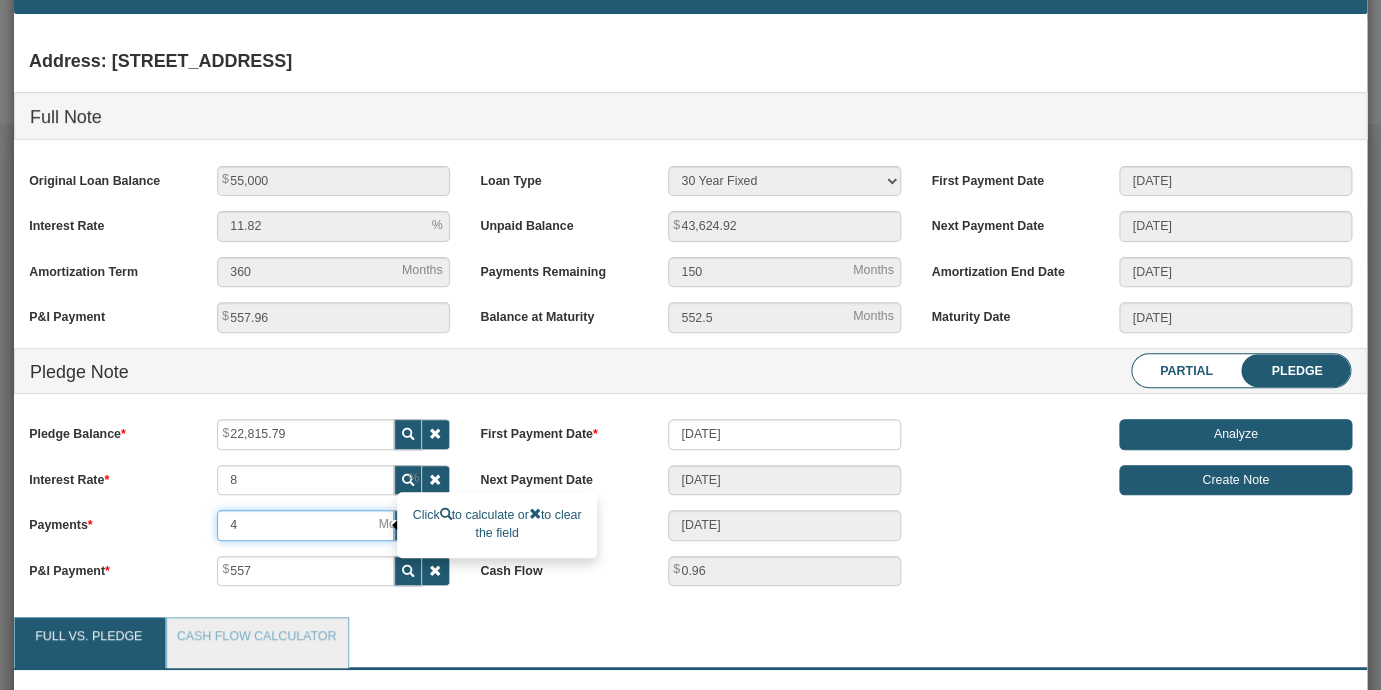 type 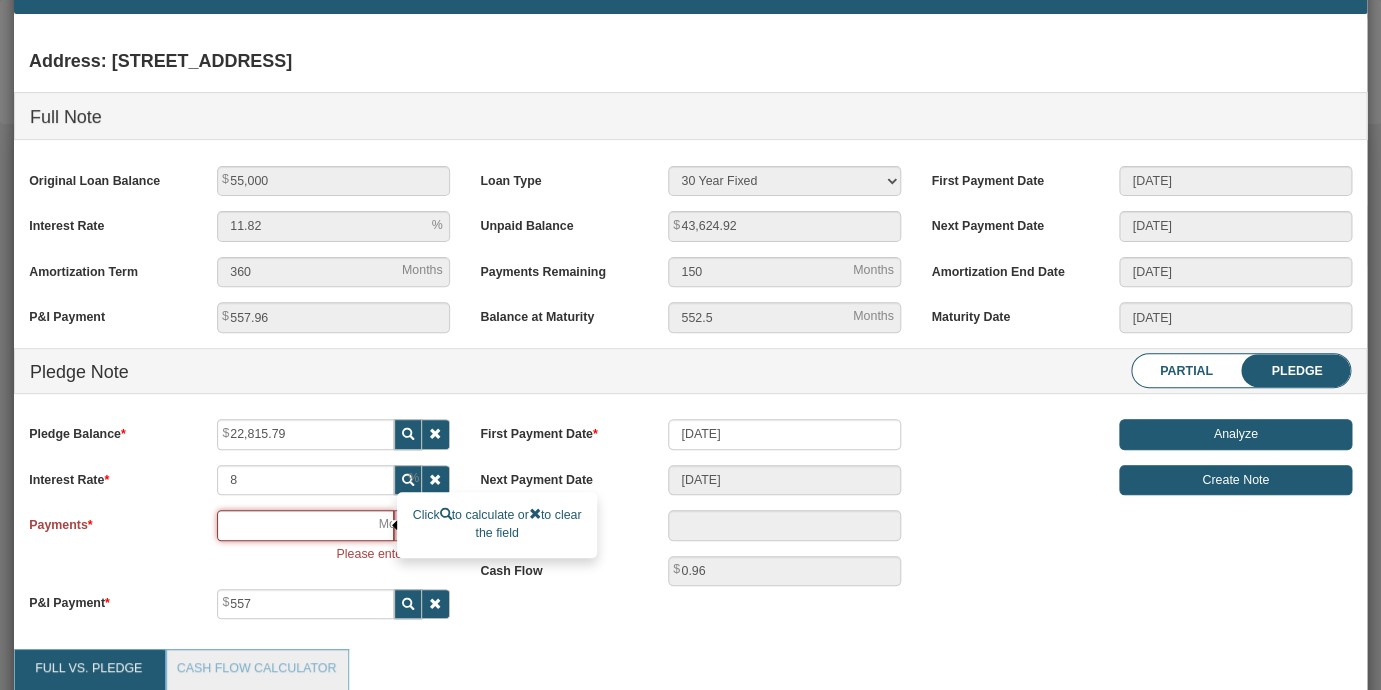 type on "5" 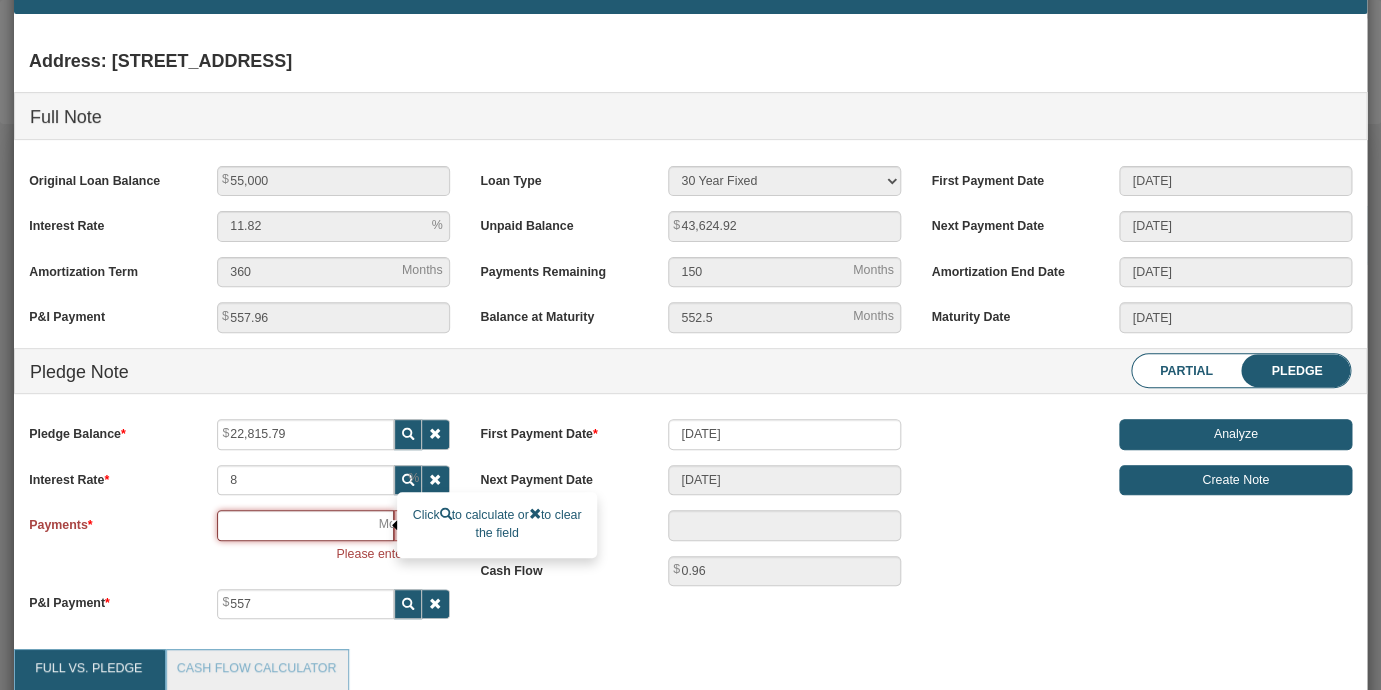 type on "[DATE]" 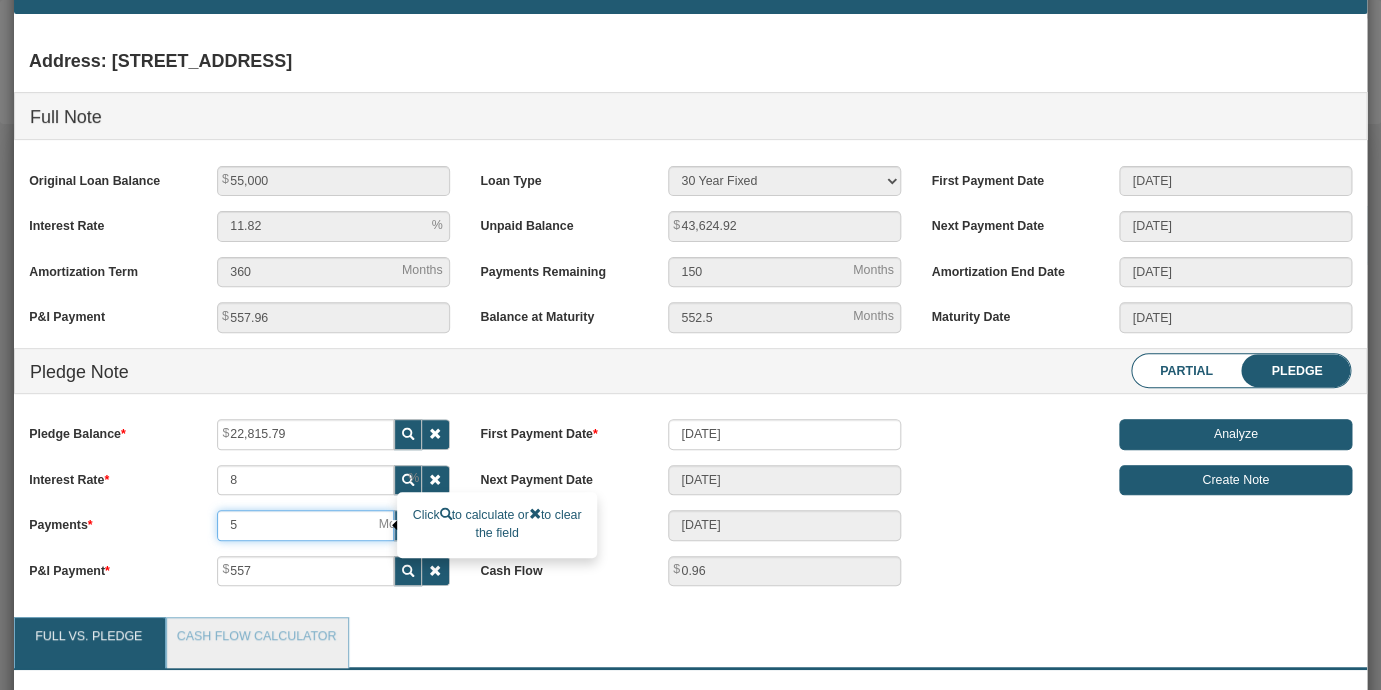 type on "54" 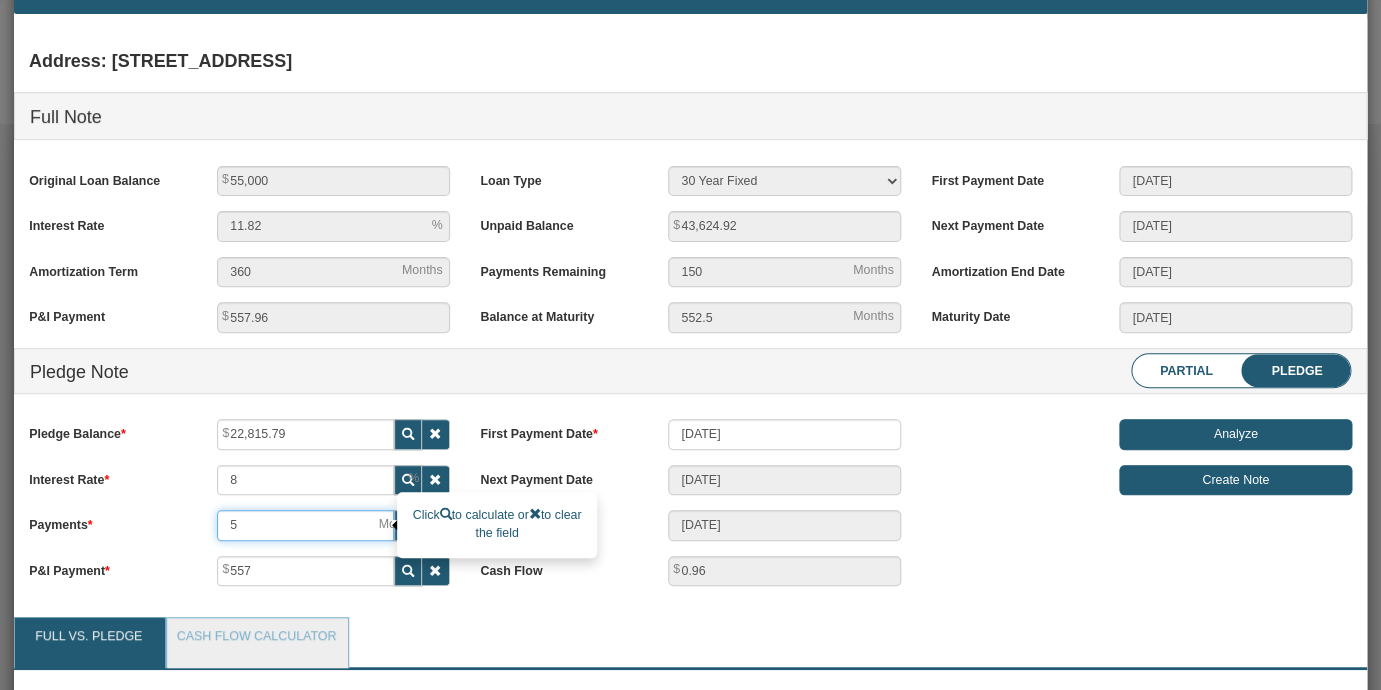 type on "[DATE]" 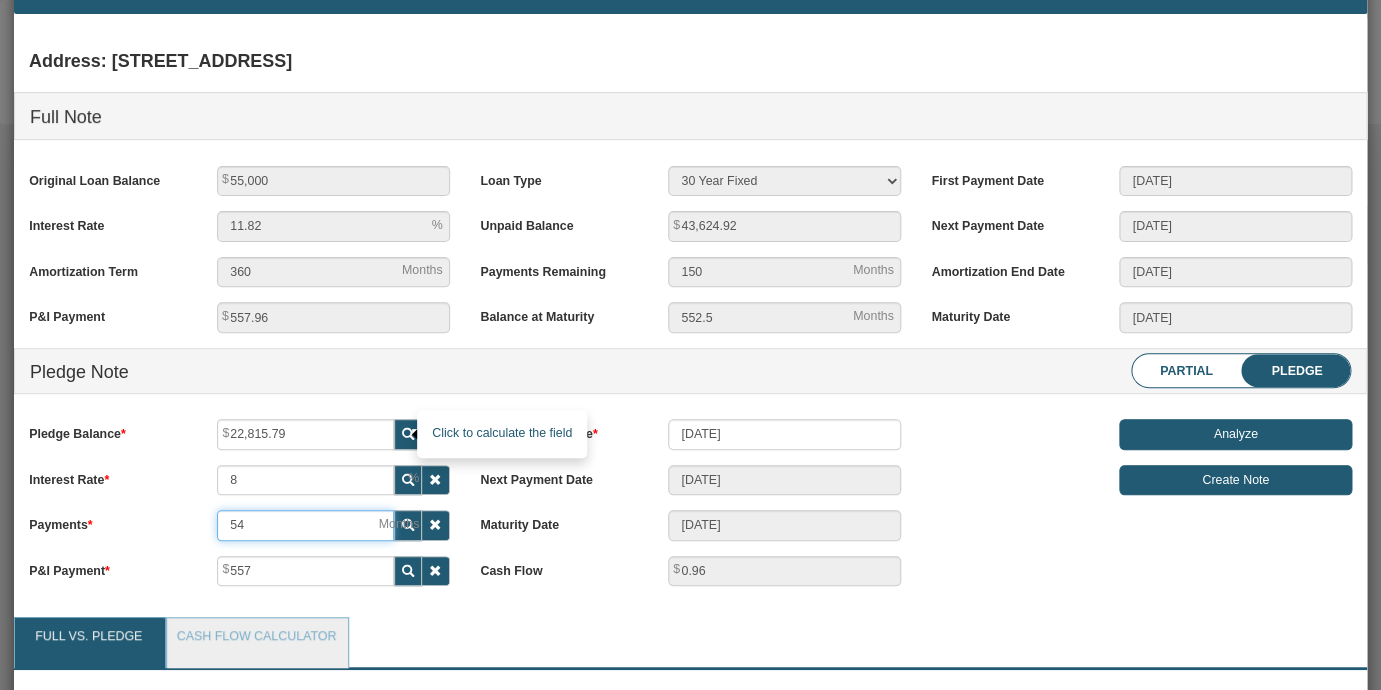 type on "54" 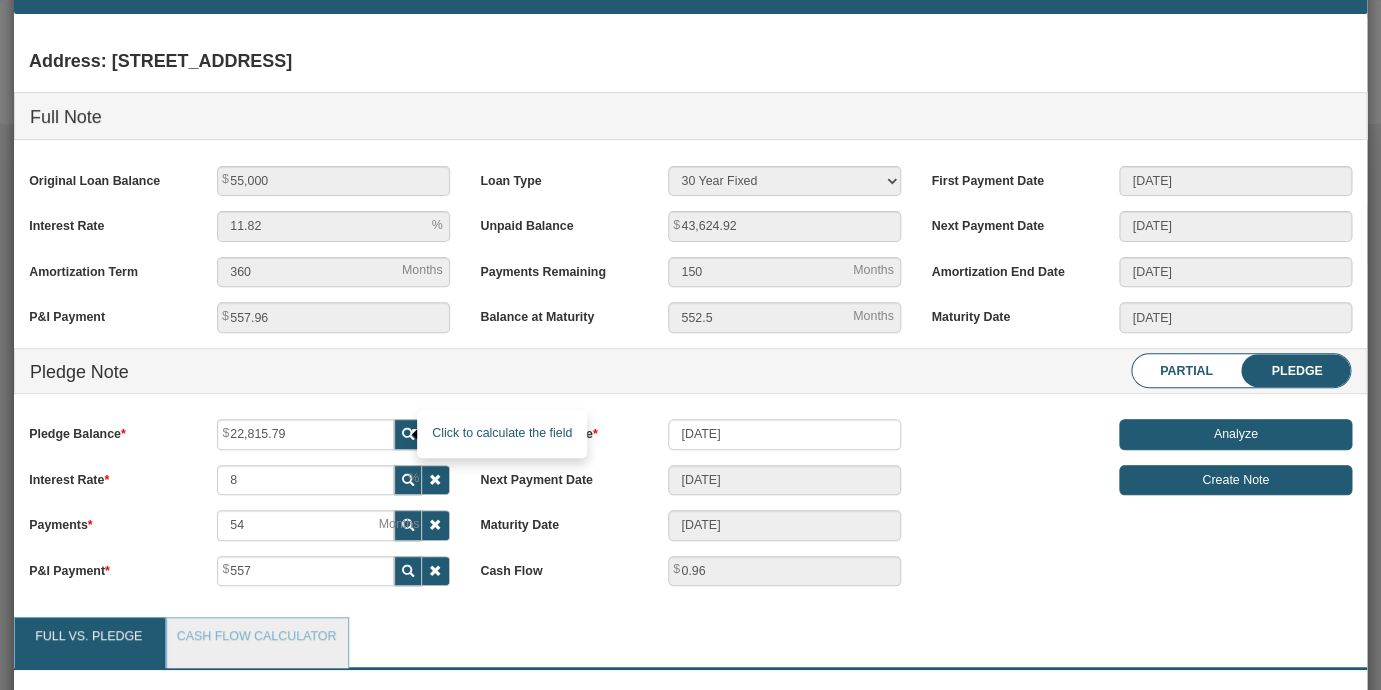 click at bounding box center [408, 434] 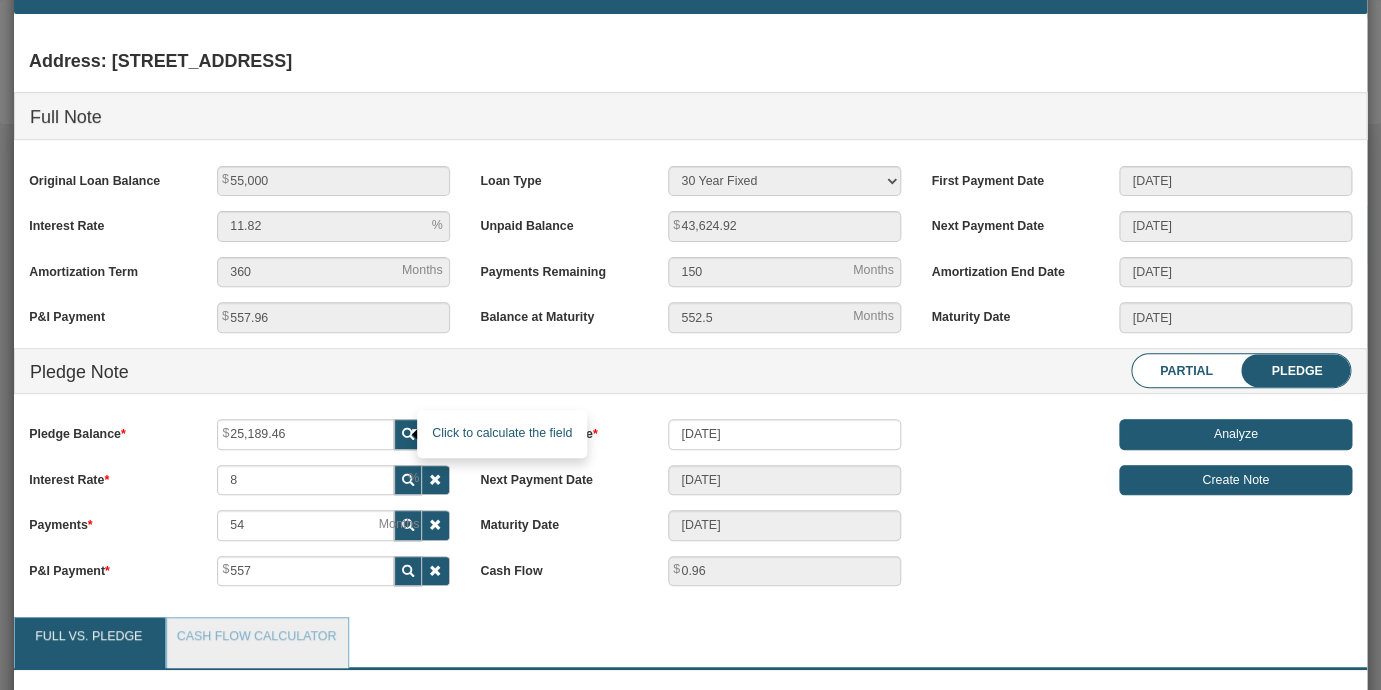 scroll, scrollTop: 999747, scrollLeft: 999681, axis: both 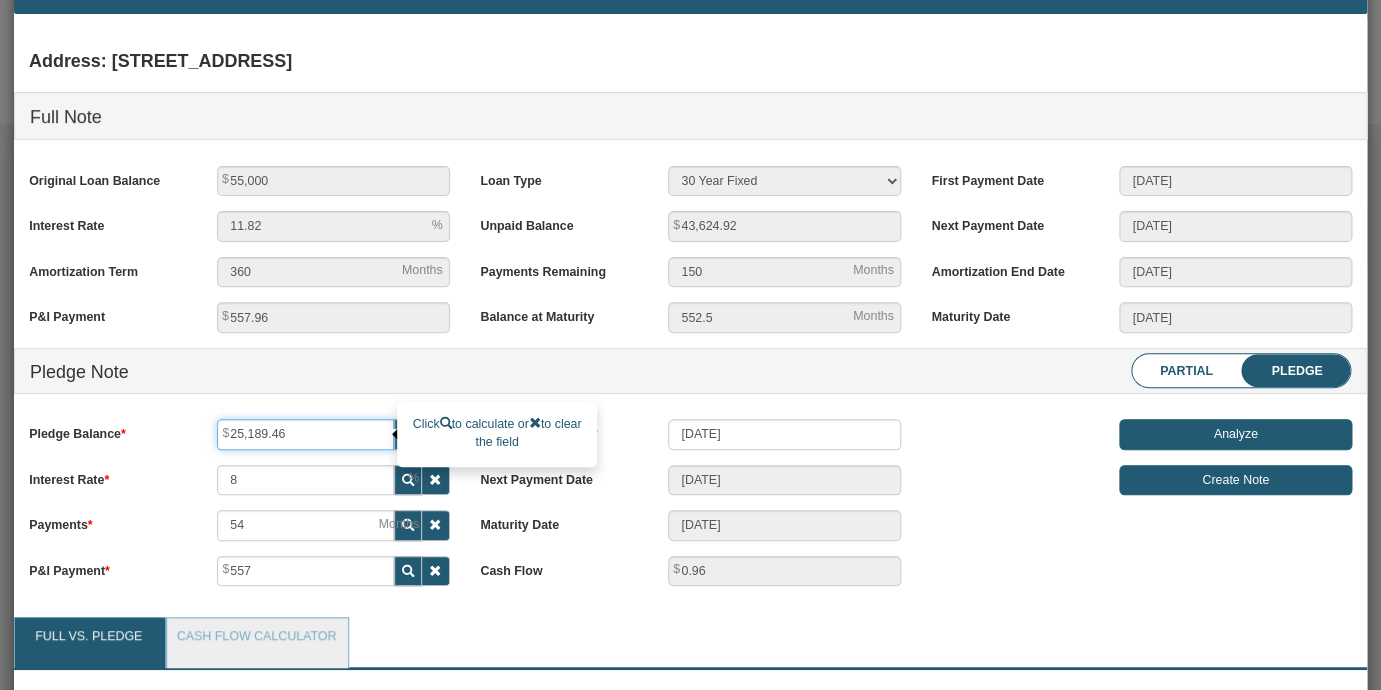 click on "25,189.46" at bounding box center (305, 434) 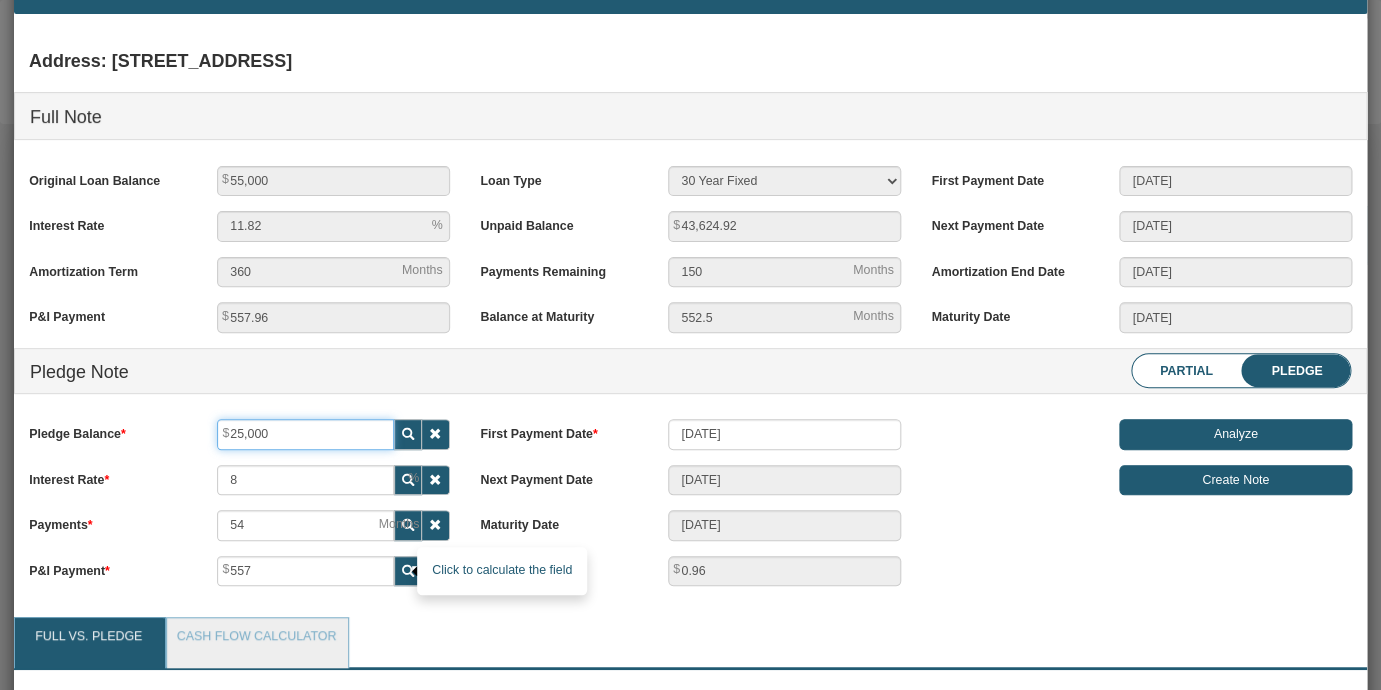 type on "25,000" 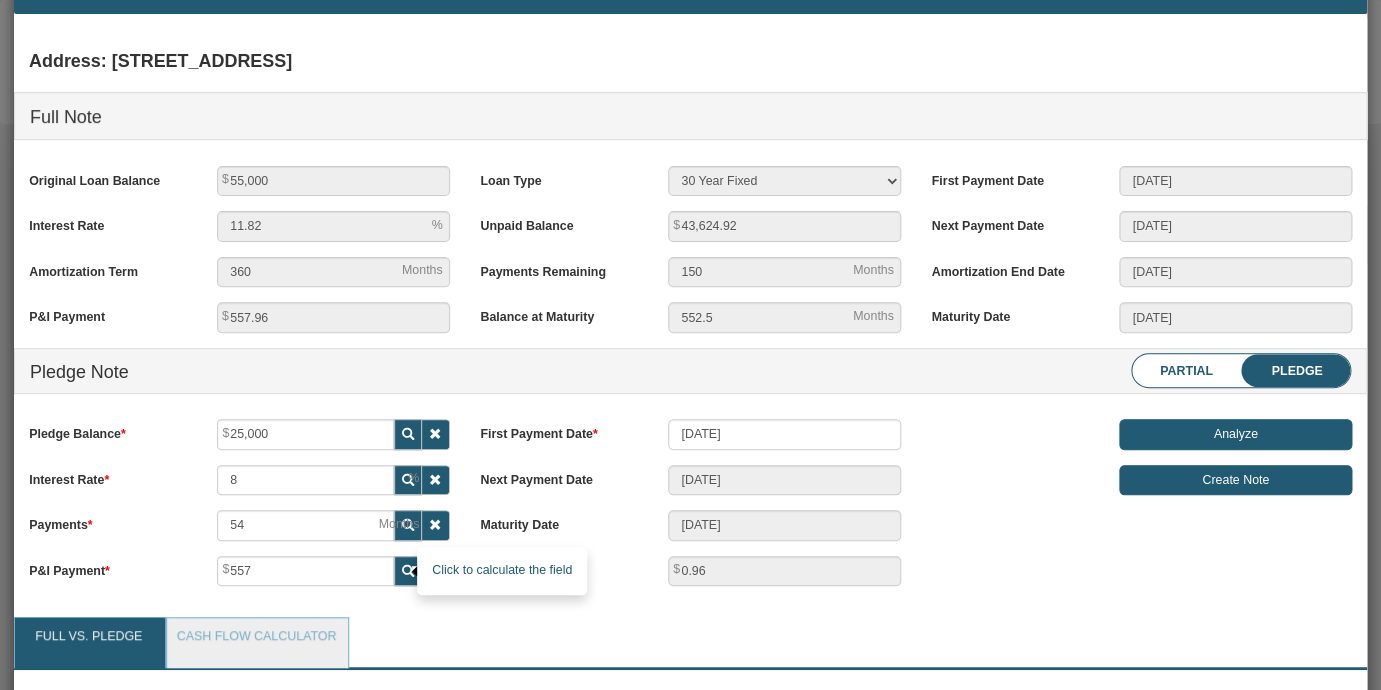 click at bounding box center (408, 571) 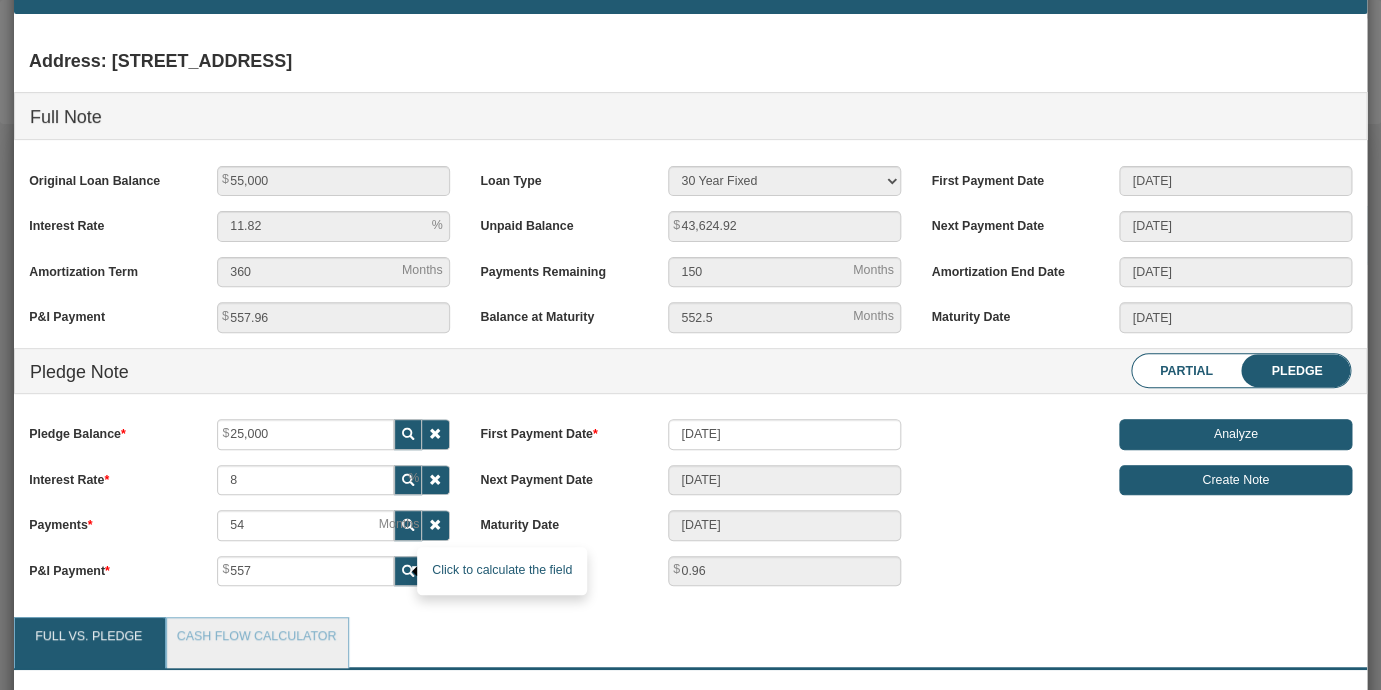 type on "552.81" 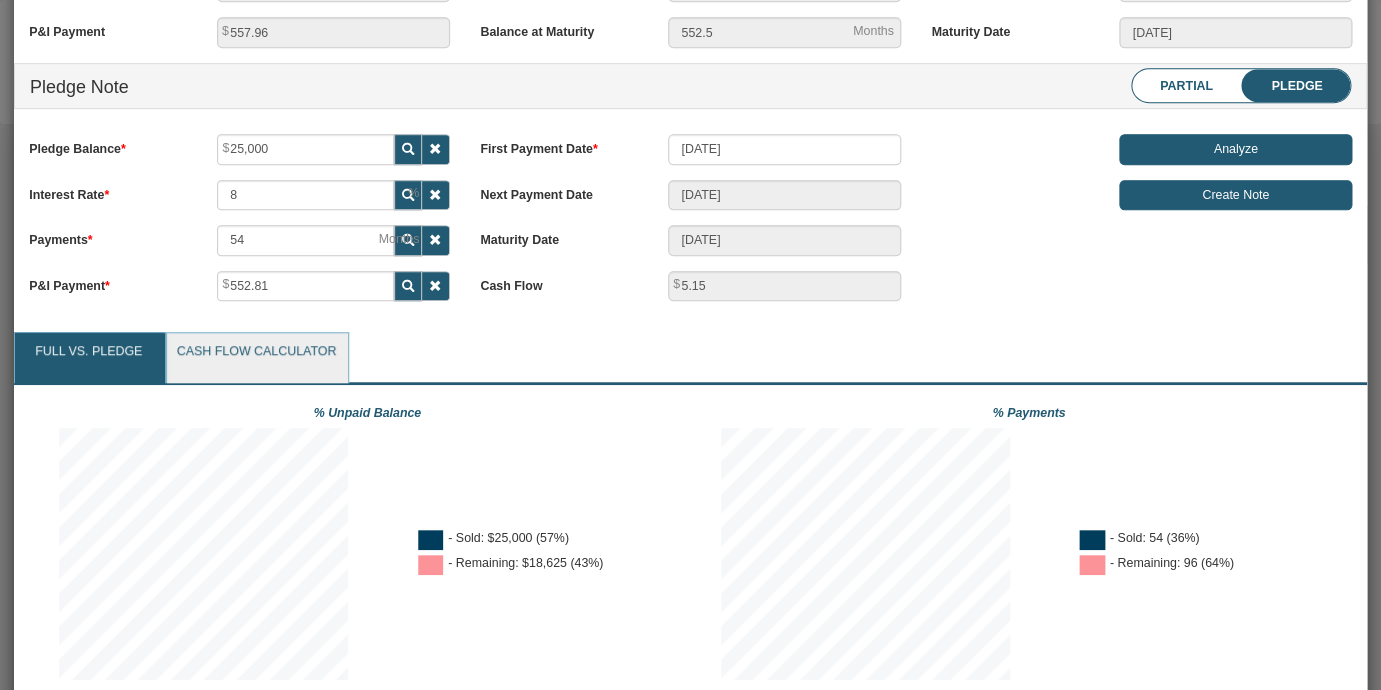 click on "Cash Flow Calculator" at bounding box center (257, 358) 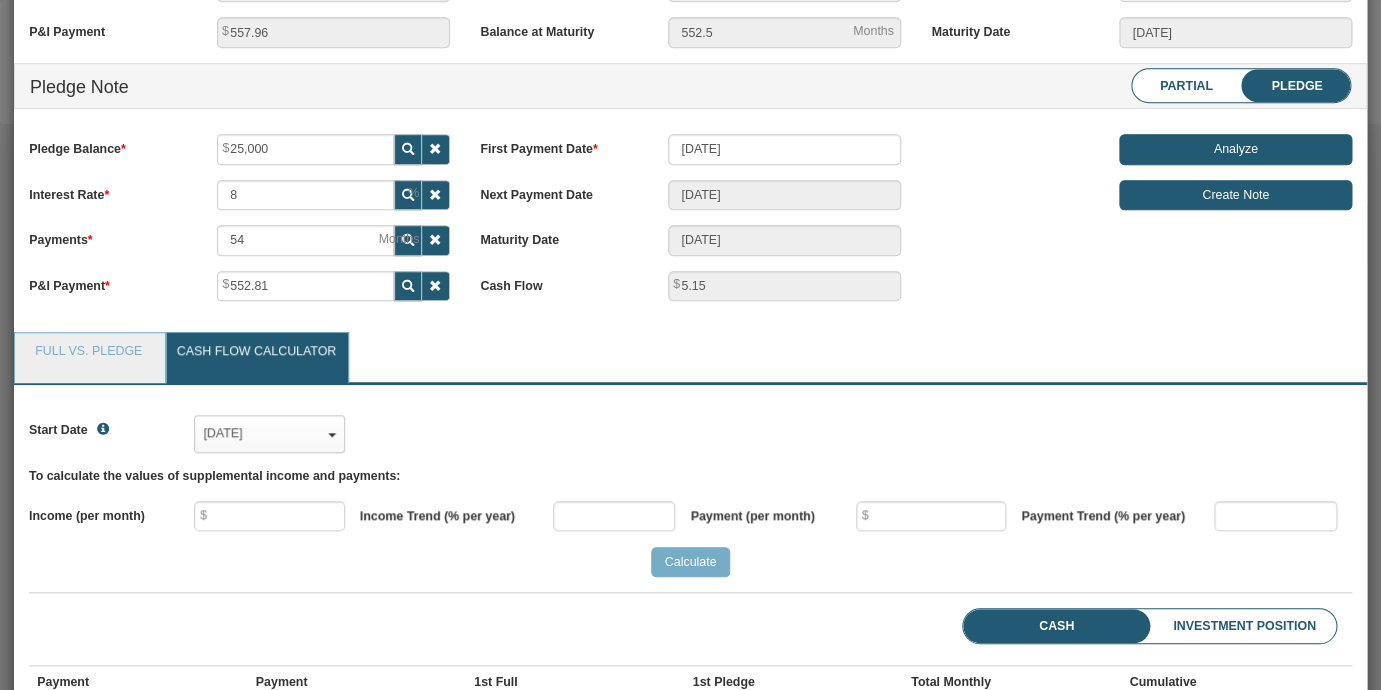 scroll, scrollTop: 999724, scrollLeft: 998692, axis: both 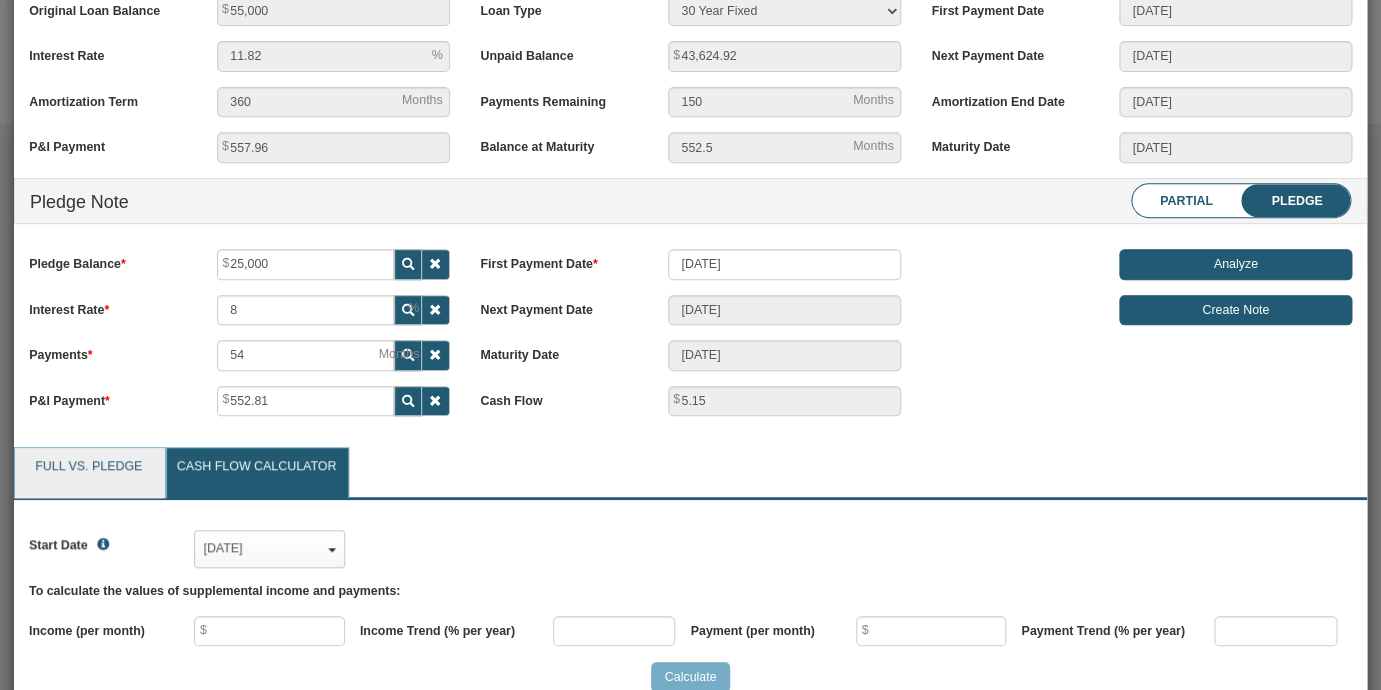 click on "Full vs. Pledge" at bounding box center (89, 473) 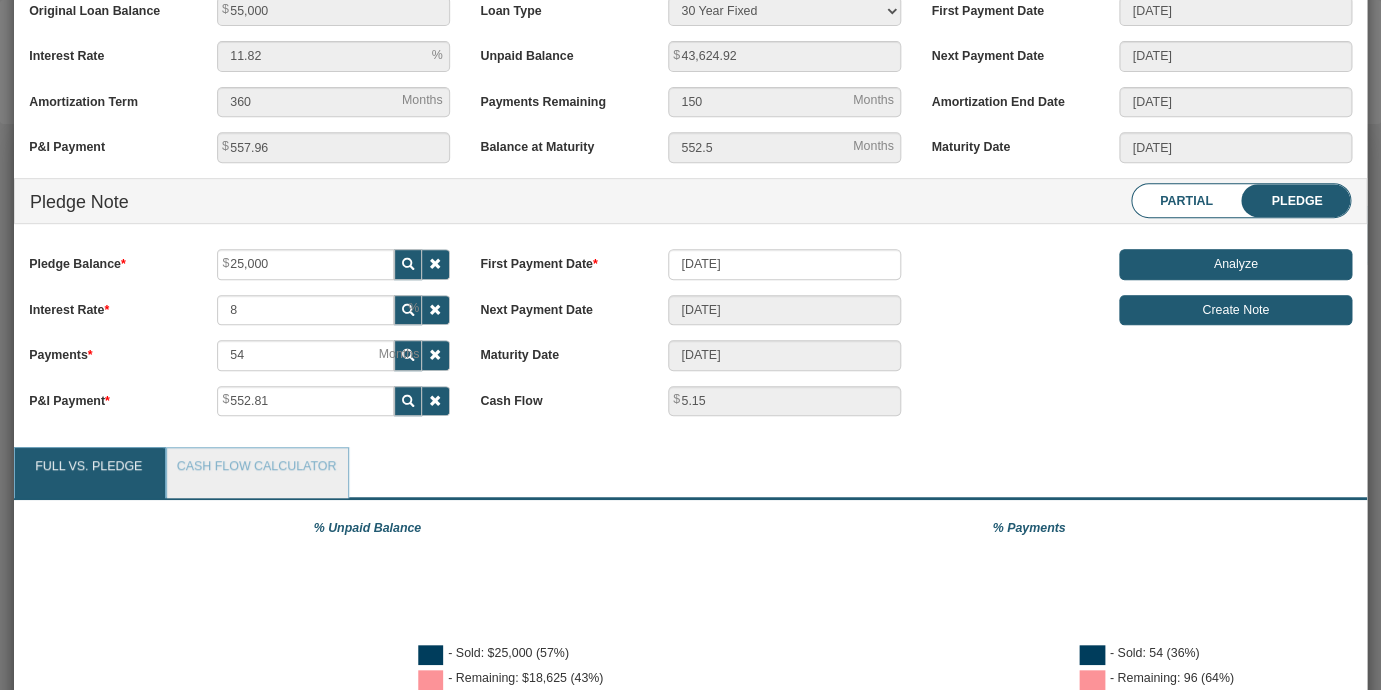 scroll, scrollTop: 999747, scrollLeft: 999681, axis: both 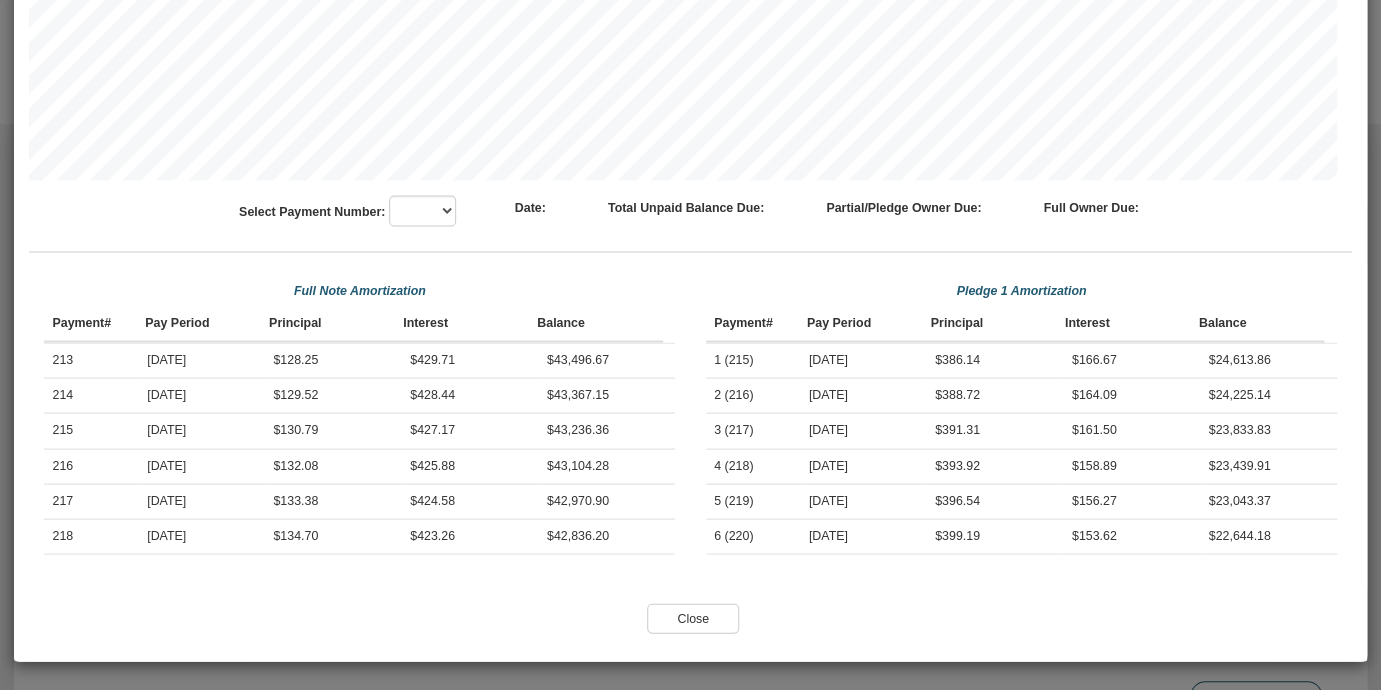 click on "Close" at bounding box center [692, 618] 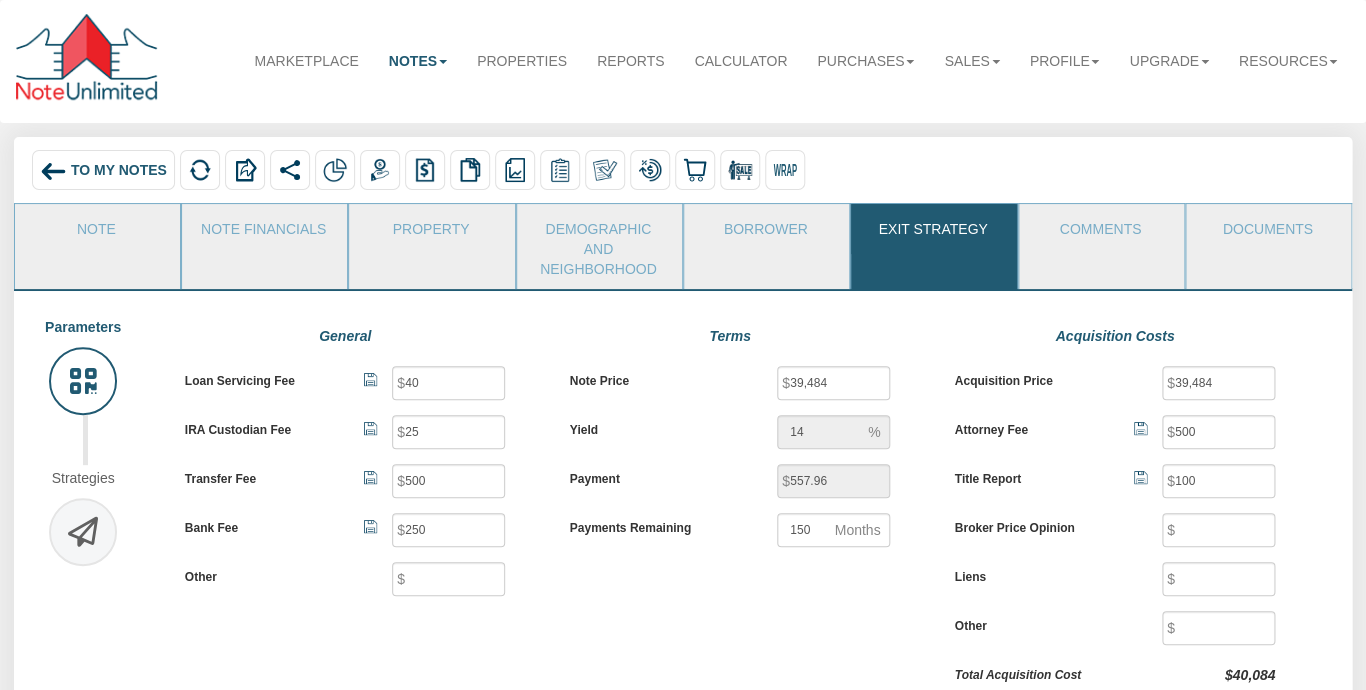 click on "General
Loan Servicing Fee
40
IRA Custodian Fee
25
Transfer Fee
500
Bank Fee
250
Other
Terms
Note Price
39,484
[GEOGRAPHIC_DATA]
14
Payment
557.96
Payments Remaining
150
Acquisition Costs
Acquisition Price
39,484
500 100" at bounding box center [730, 515] 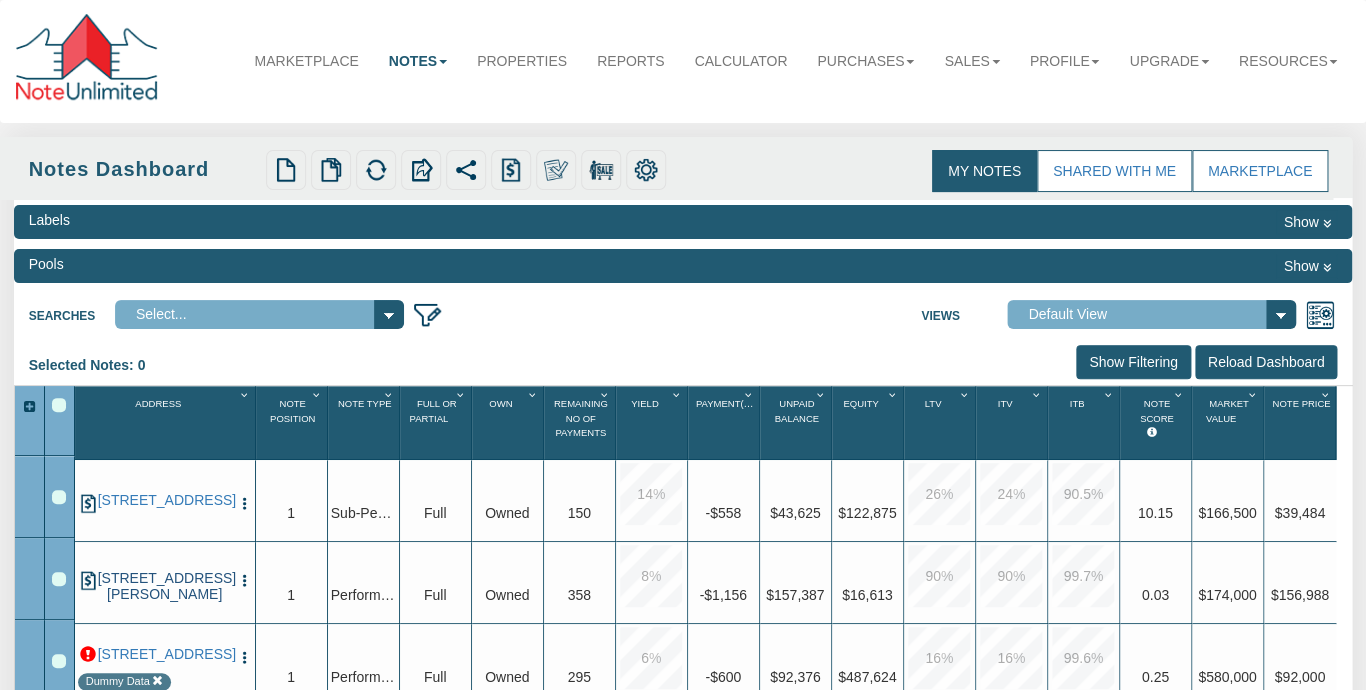 click on "[STREET_ADDRESS][PERSON_NAME]" at bounding box center [165, 587] 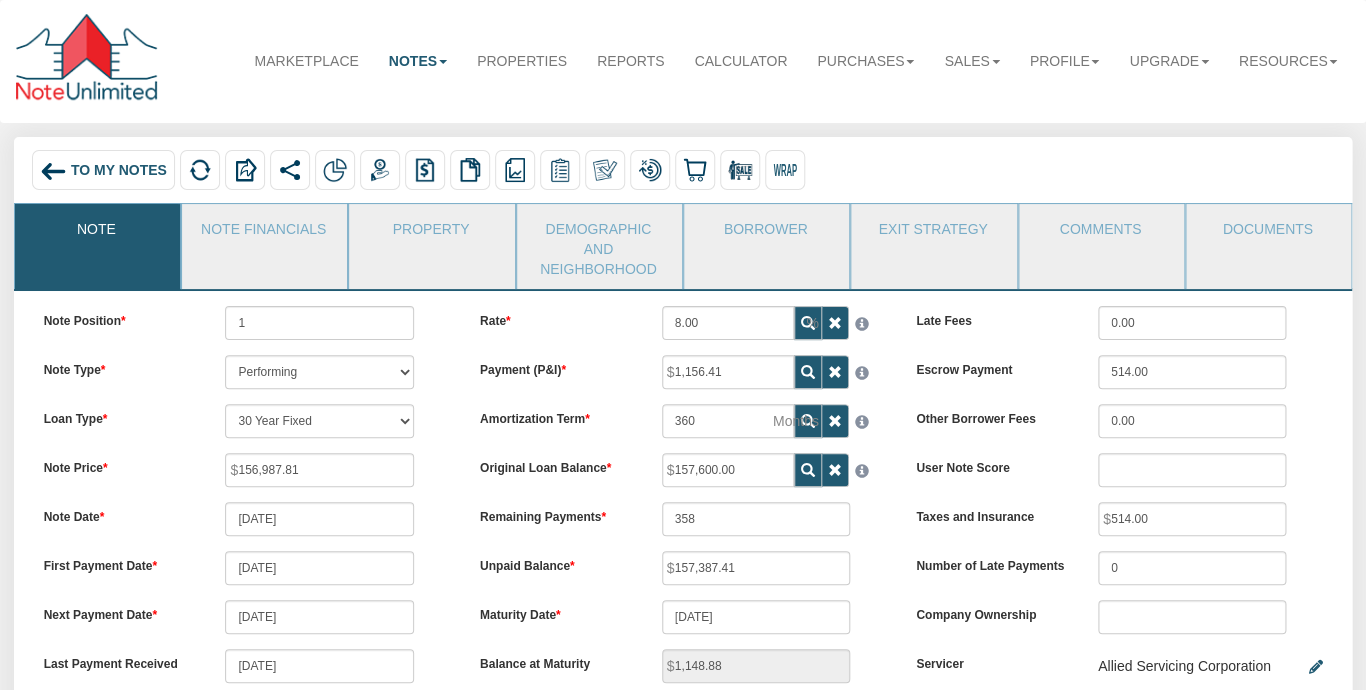 click on "To My Notes" at bounding box center [119, 170] 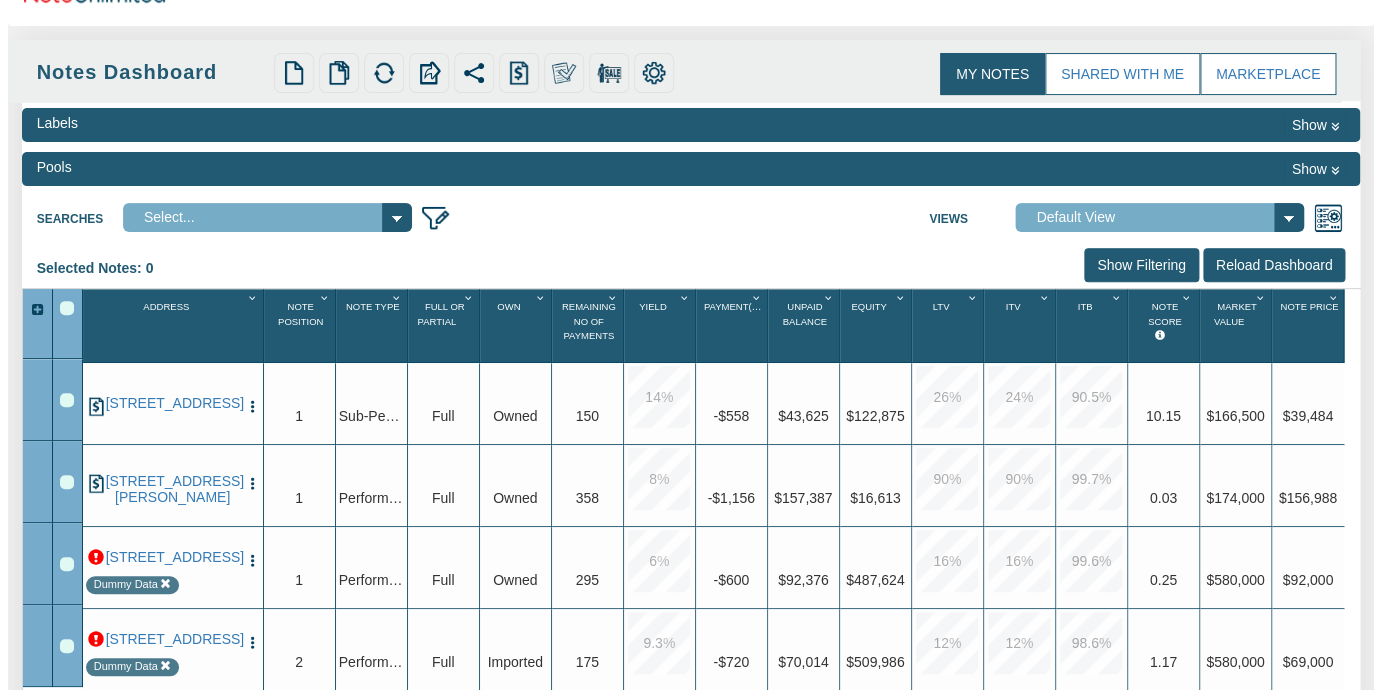 scroll, scrollTop: 0, scrollLeft: 0, axis: both 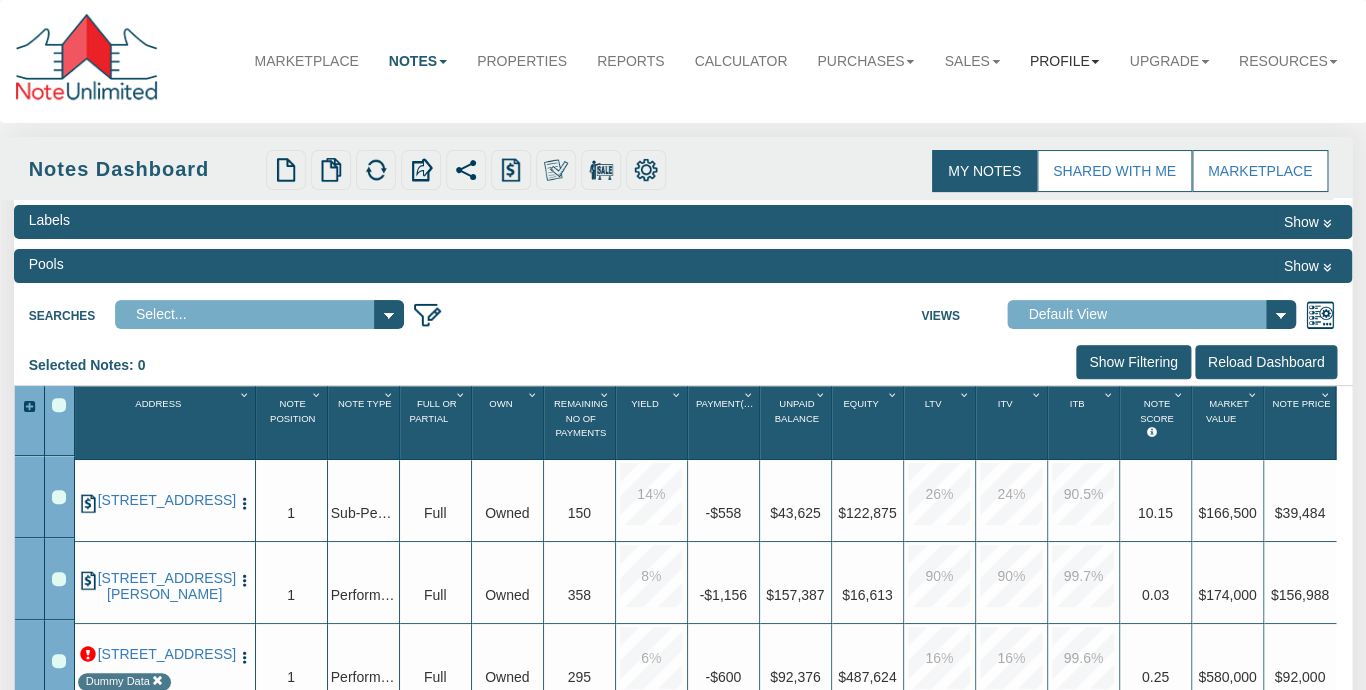 click on "Profile" at bounding box center [1065, 61] 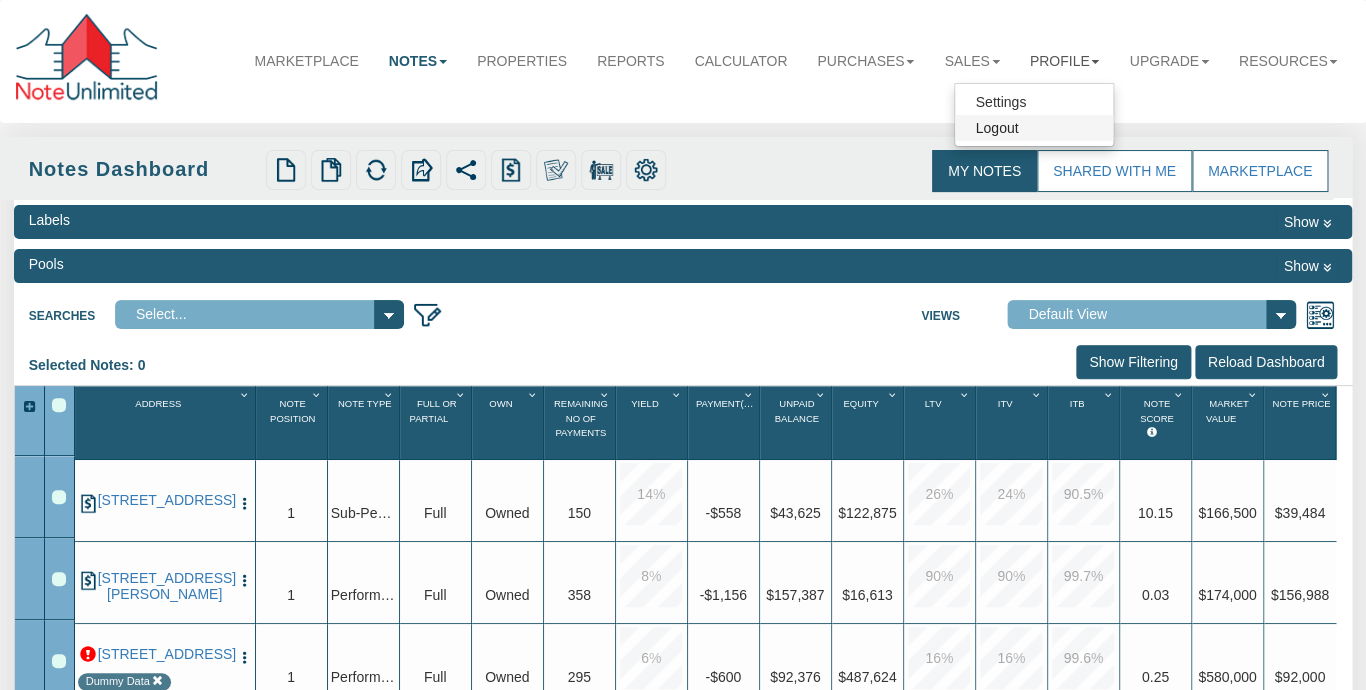click on "Logout" at bounding box center (1034, 128) 